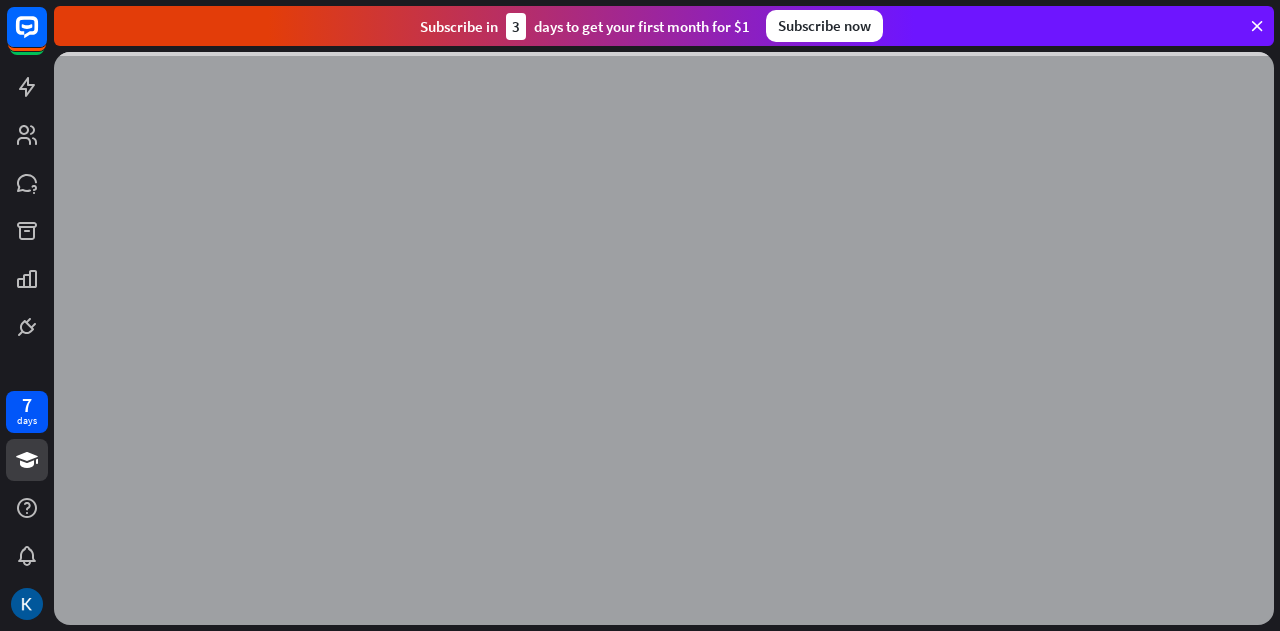 scroll, scrollTop: 0, scrollLeft: 0, axis: both 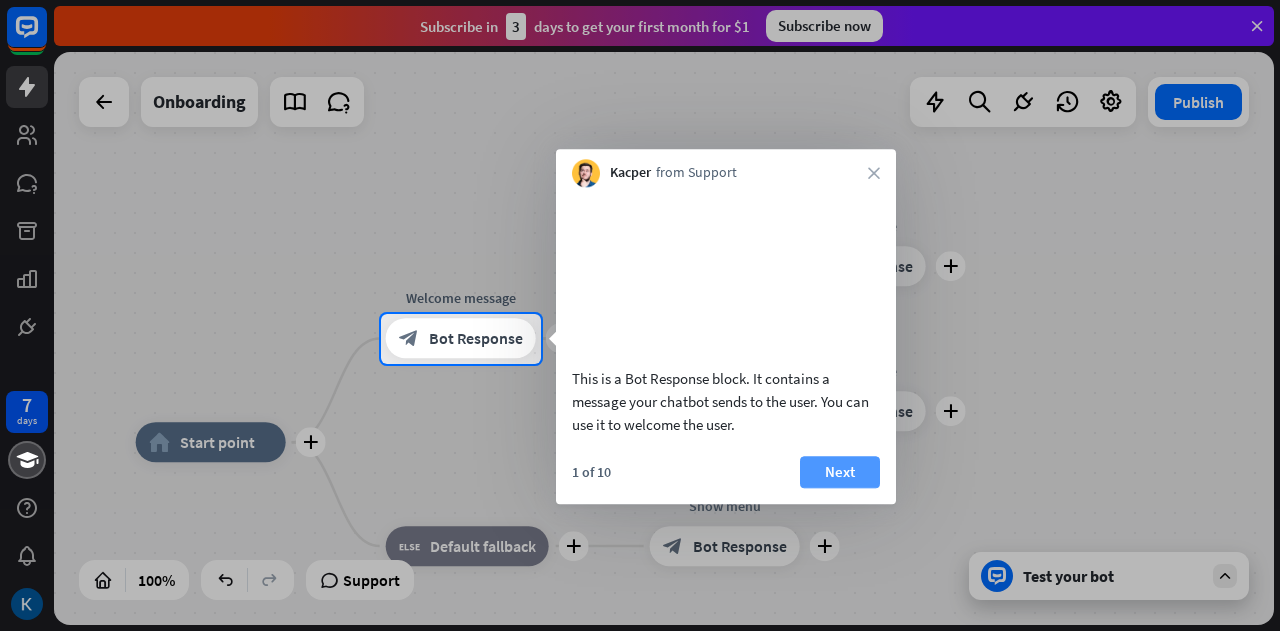 click on "Next" at bounding box center (840, 472) 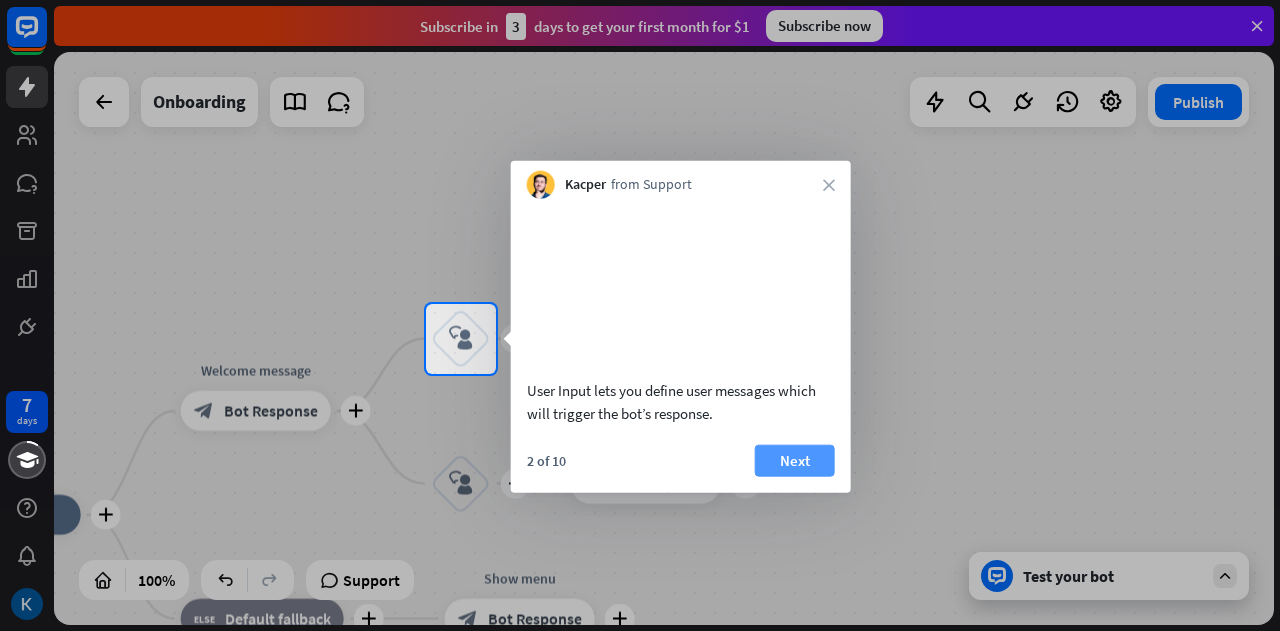 click on "Next" at bounding box center (795, 460) 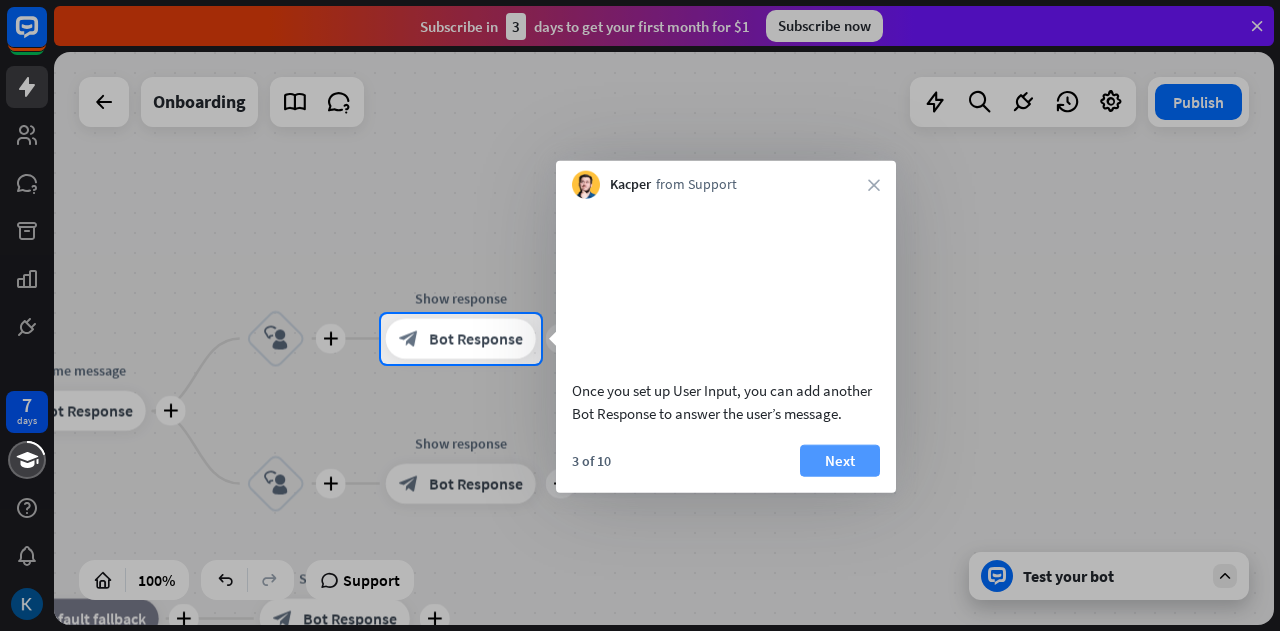 click on "Next" at bounding box center (840, 460) 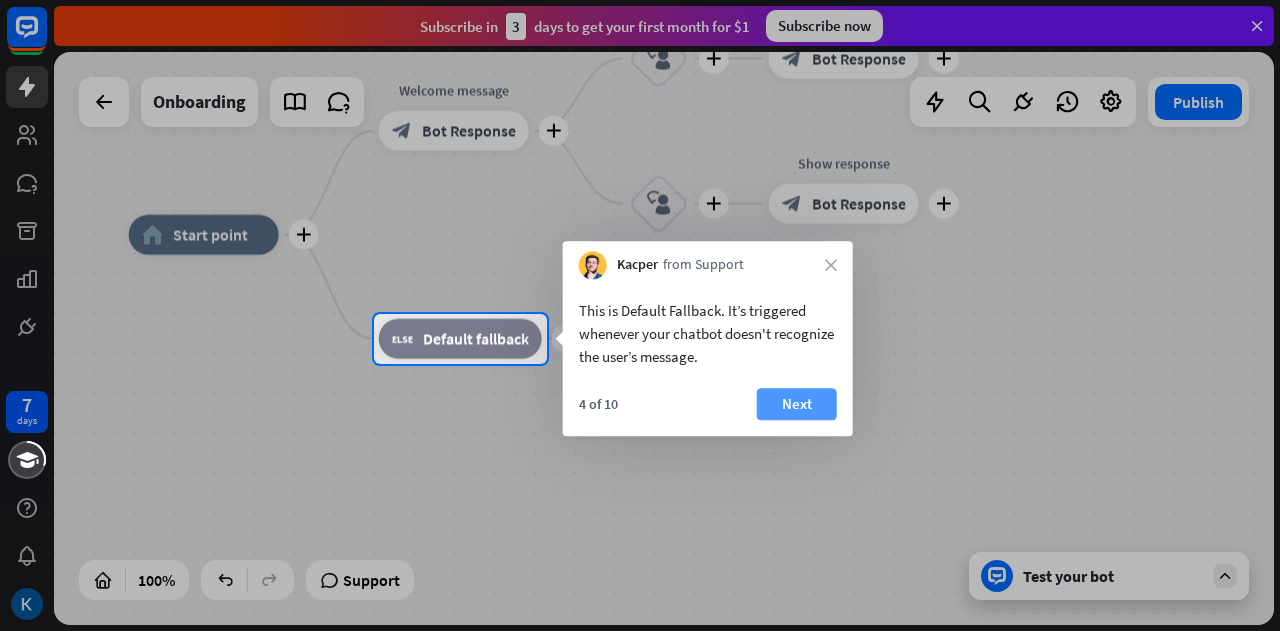click on "Next" at bounding box center (797, 404) 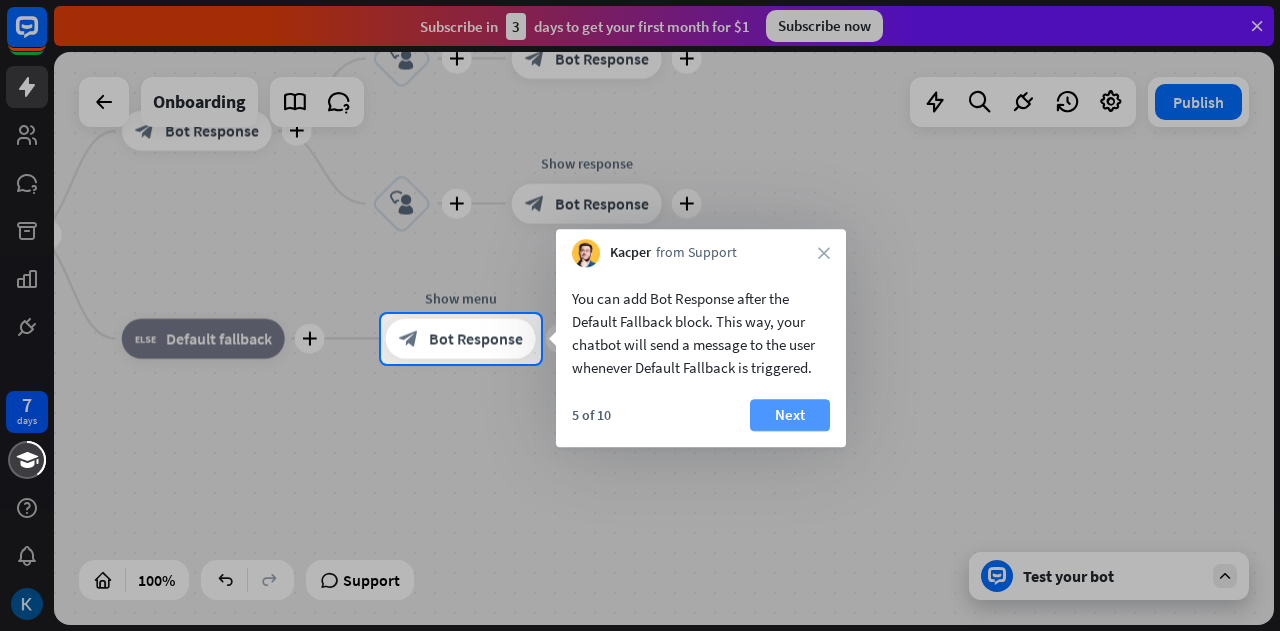 click on "Next" at bounding box center [790, 415] 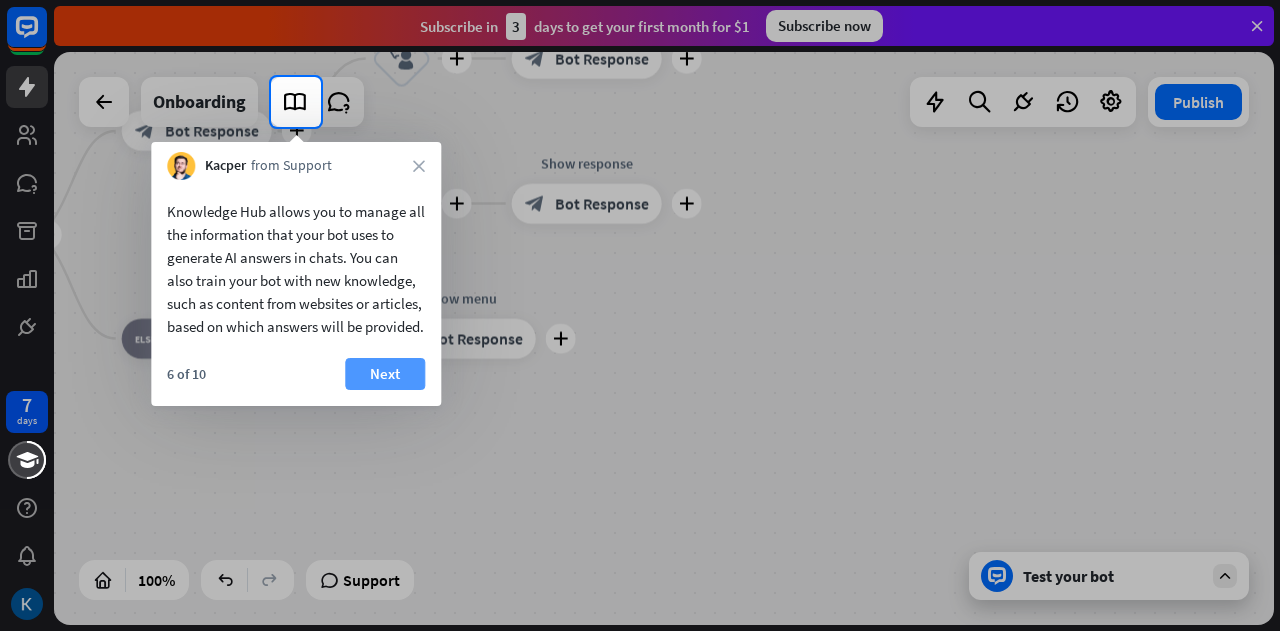 click on "Next" at bounding box center (385, 374) 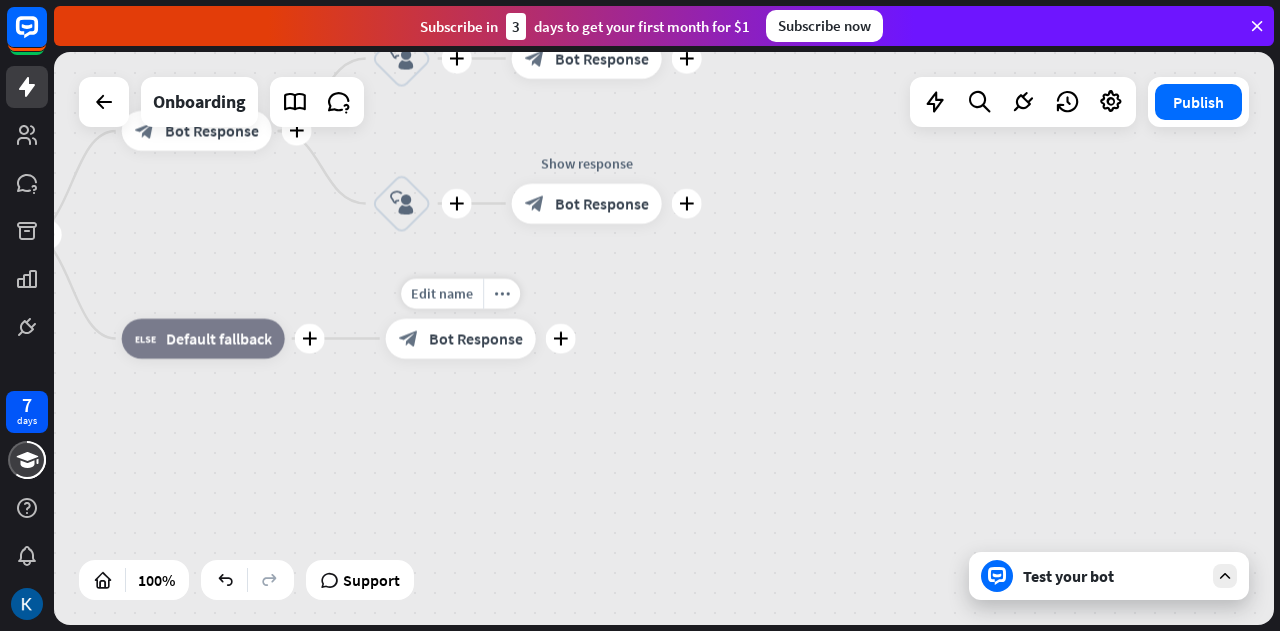 click on "7   days
close
Product Help
First steps   Get started with ChatBot       Help Center   Follow step-by-step tutorials       Academy   Level up your skill set       Contact us   Connect with our Product Experts
Subscribe in
3
days
to get your first month for $1
Subscribe now                     plus     home_2   Start point               plus   Welcome message   block_bot_response   Bot Response               plus     block_user_input               plus   Show response   block_bot_response   Bot Response               plus     block_user_input               plus   Show response   block_bot_response   Bot Response" at bounding box center [640, 315] 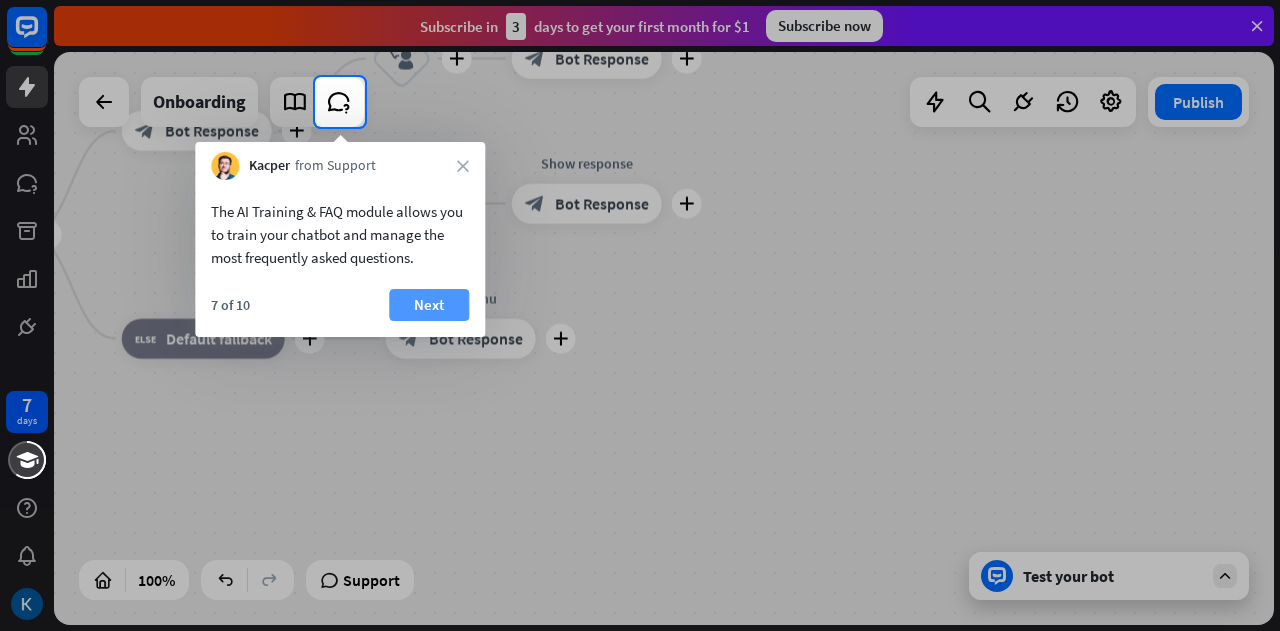 click on "Next" at bounding box center (429, 305) 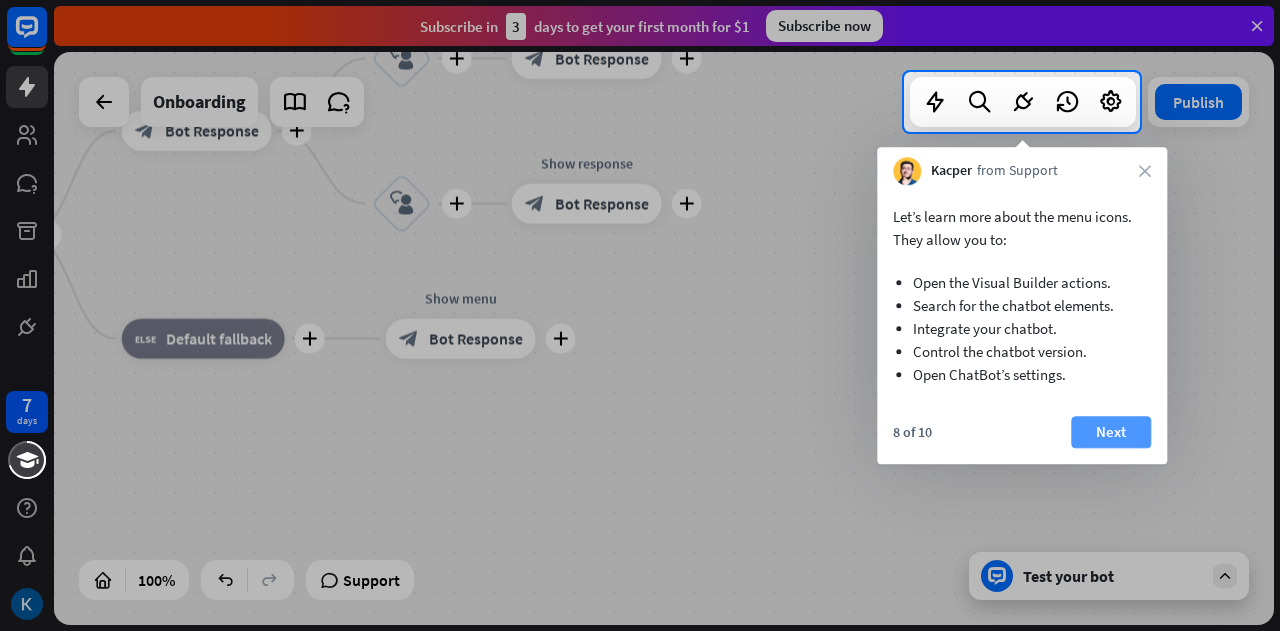 click on "Next" at bounding box center (1111, 432) 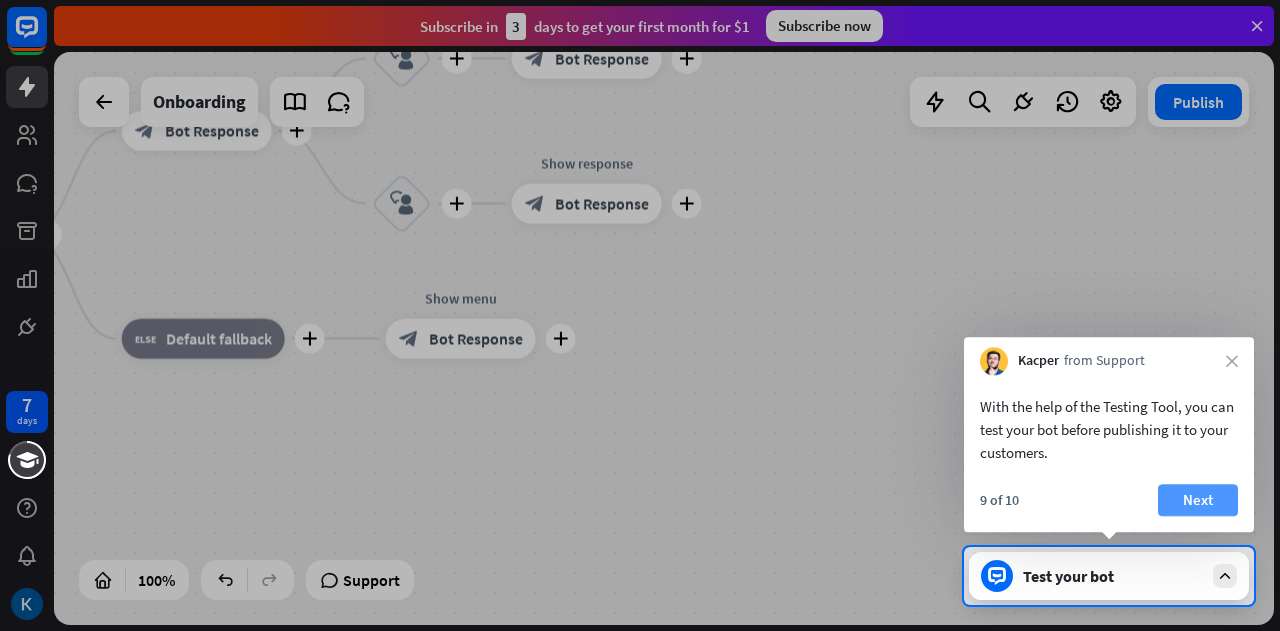 click on "Next" at bounding box center [1198, 500] 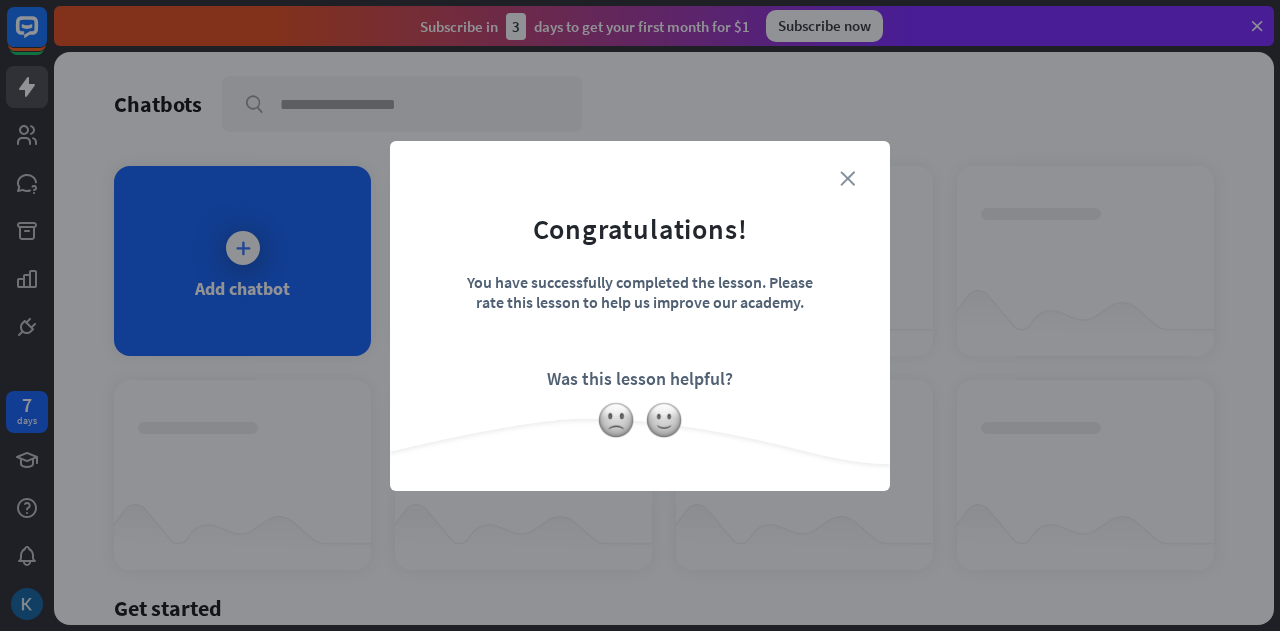 click on "close" at bounding box center (847, 178) 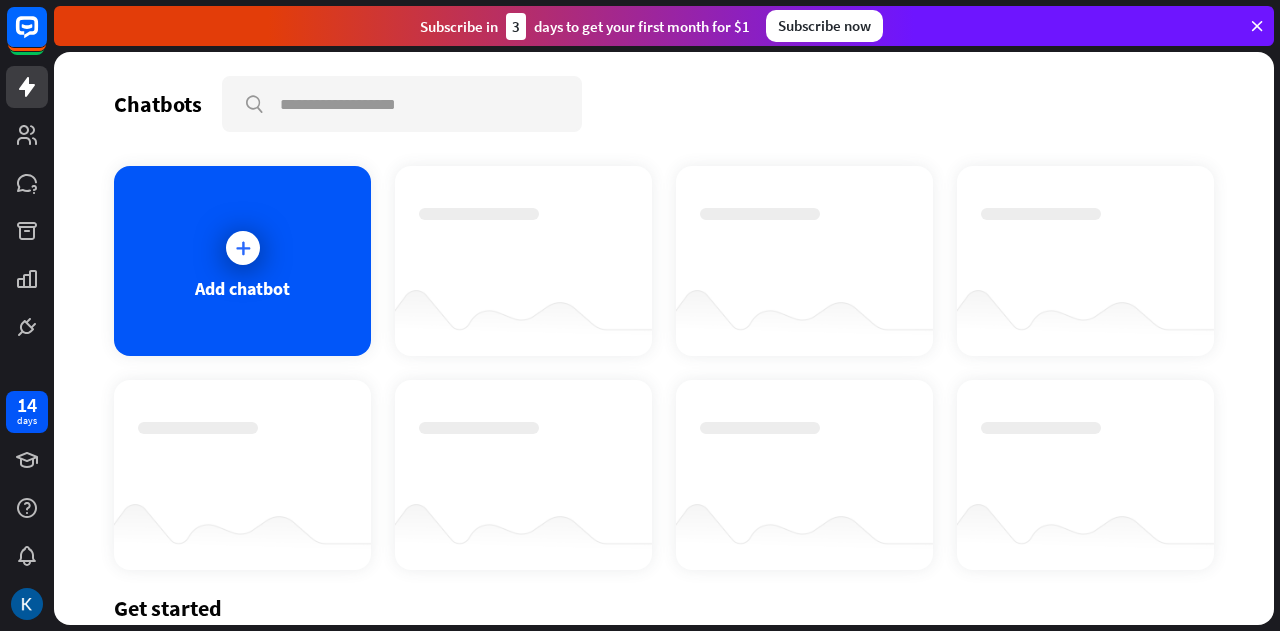 click at bounding box center [804, 261] 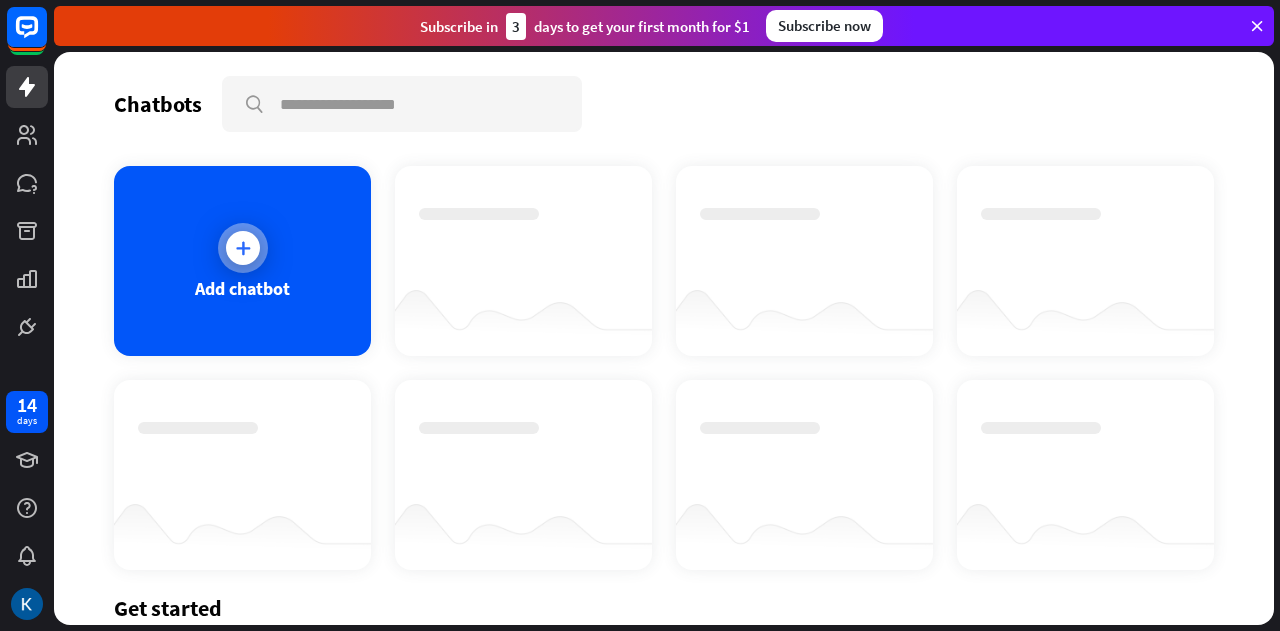 click on "Add chatbot" at bounding box center (242, 261) 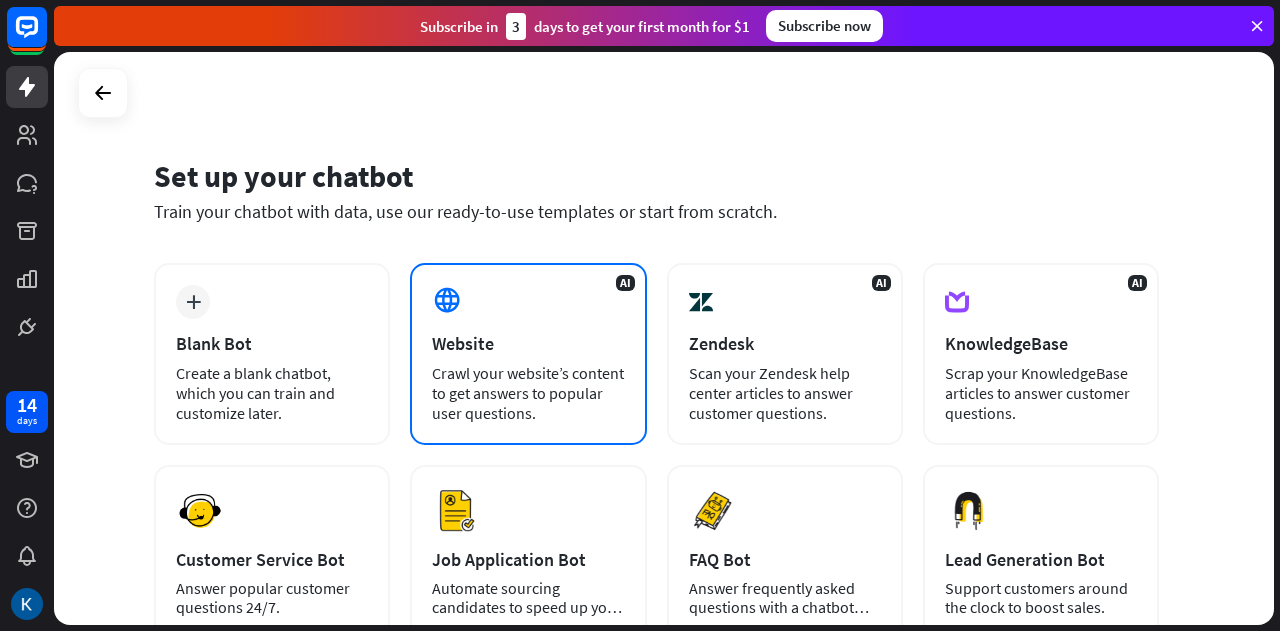 click on "AI     Website
Crawl your website’s content to get answers to
popular user questions." at bounding box center [528, 354] 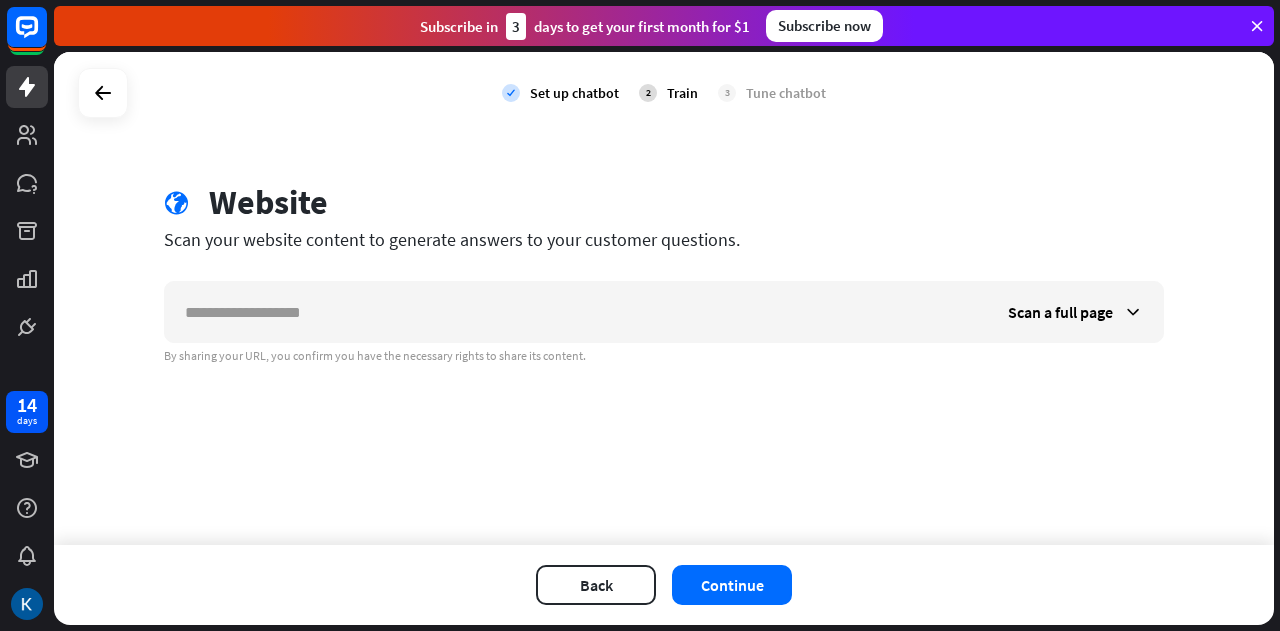 type on "*" 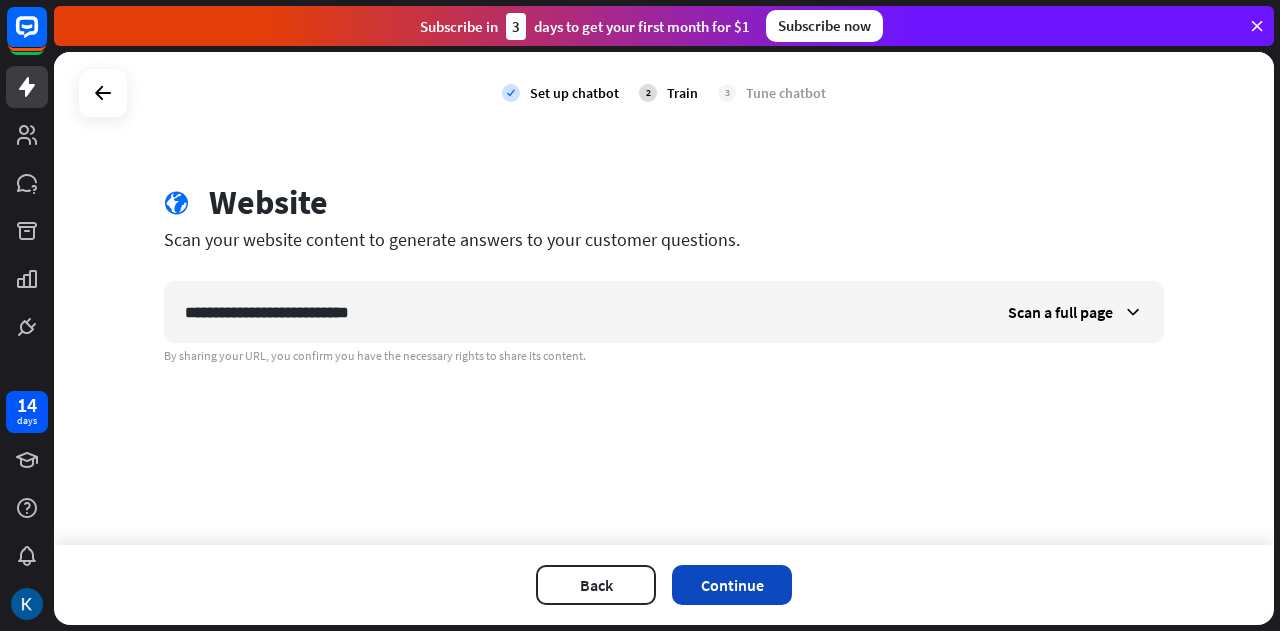 type on "**********" 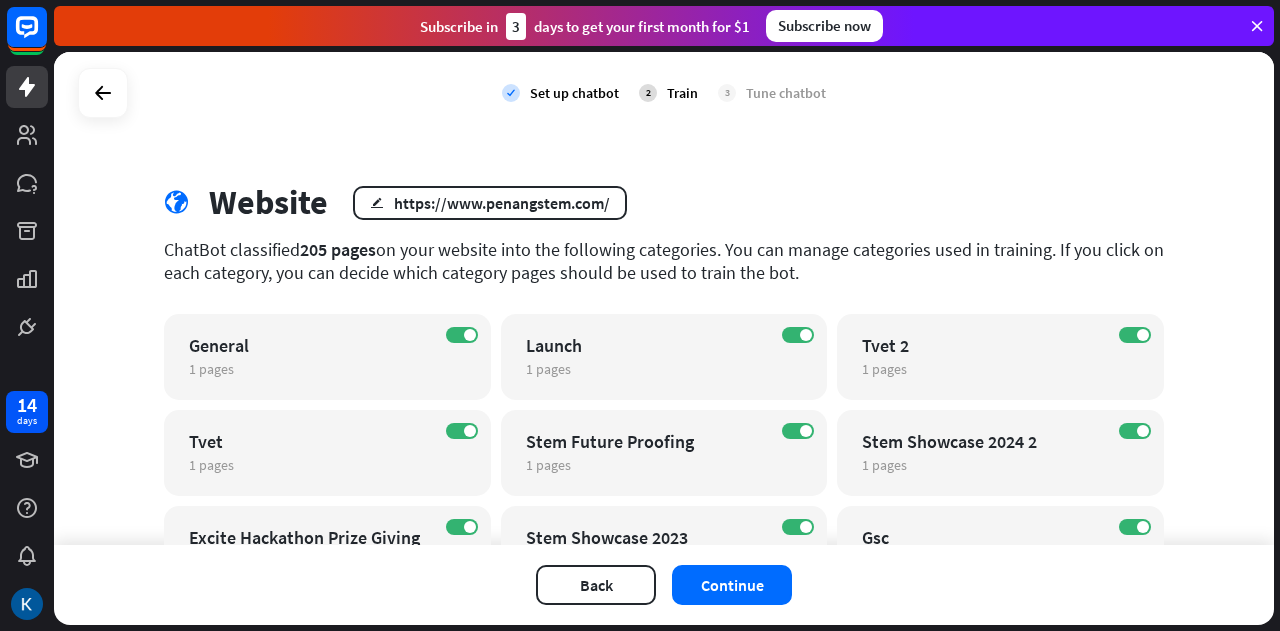 click on "Continue" at bounding box center (732, 585) 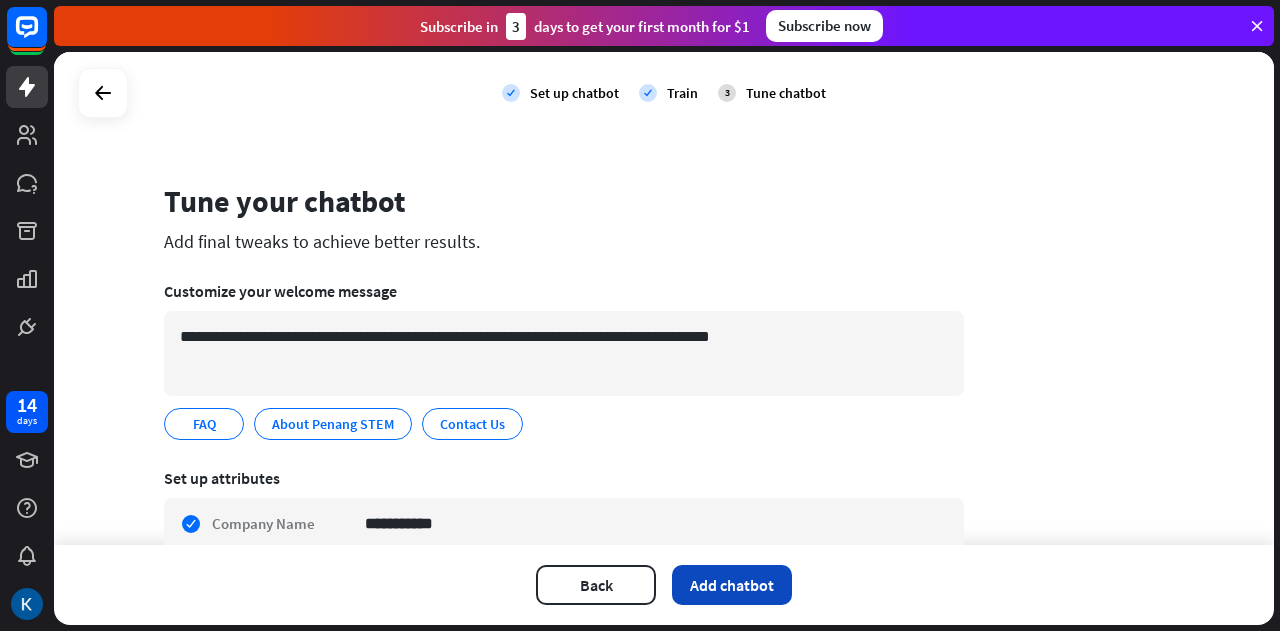 click on "Add chatbot" at bounding box center [732, 585] 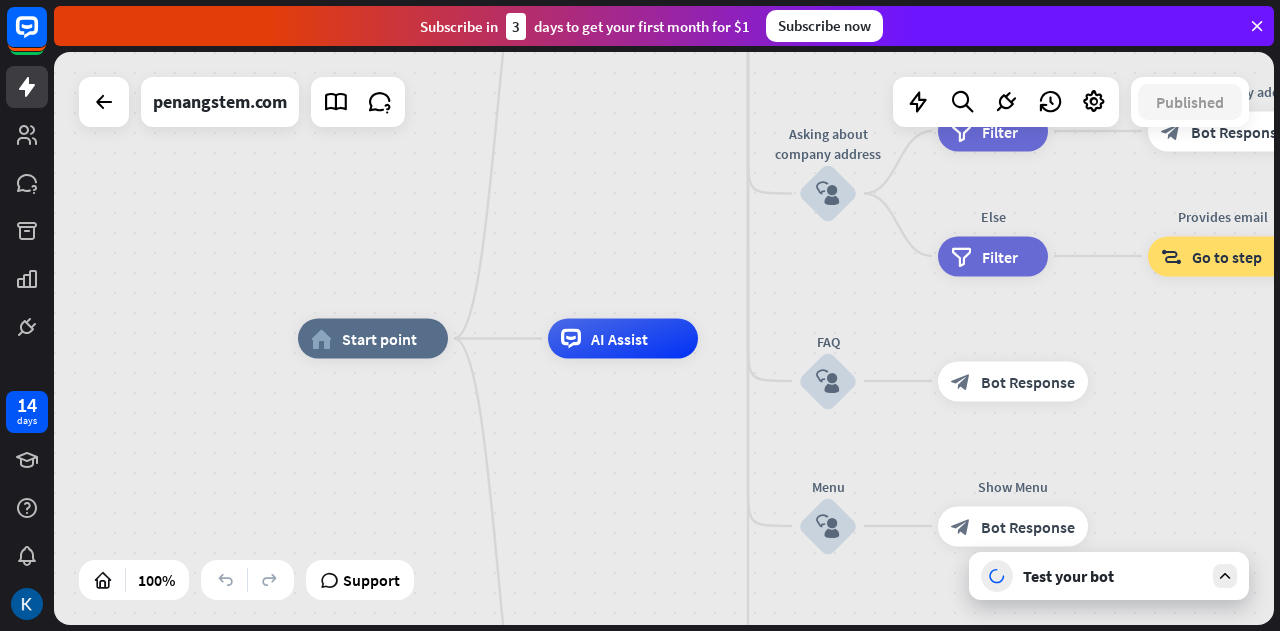 click on "Test your bot" at bounding box center (1113, 576) 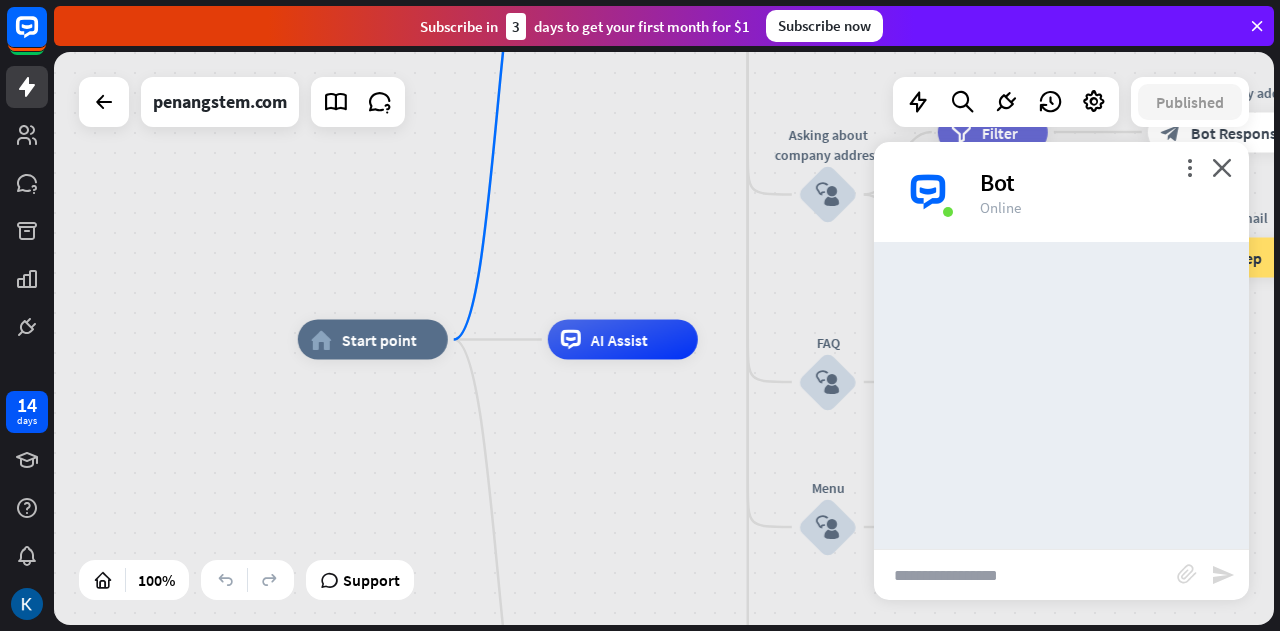 click at bounding box center [1025, 575] 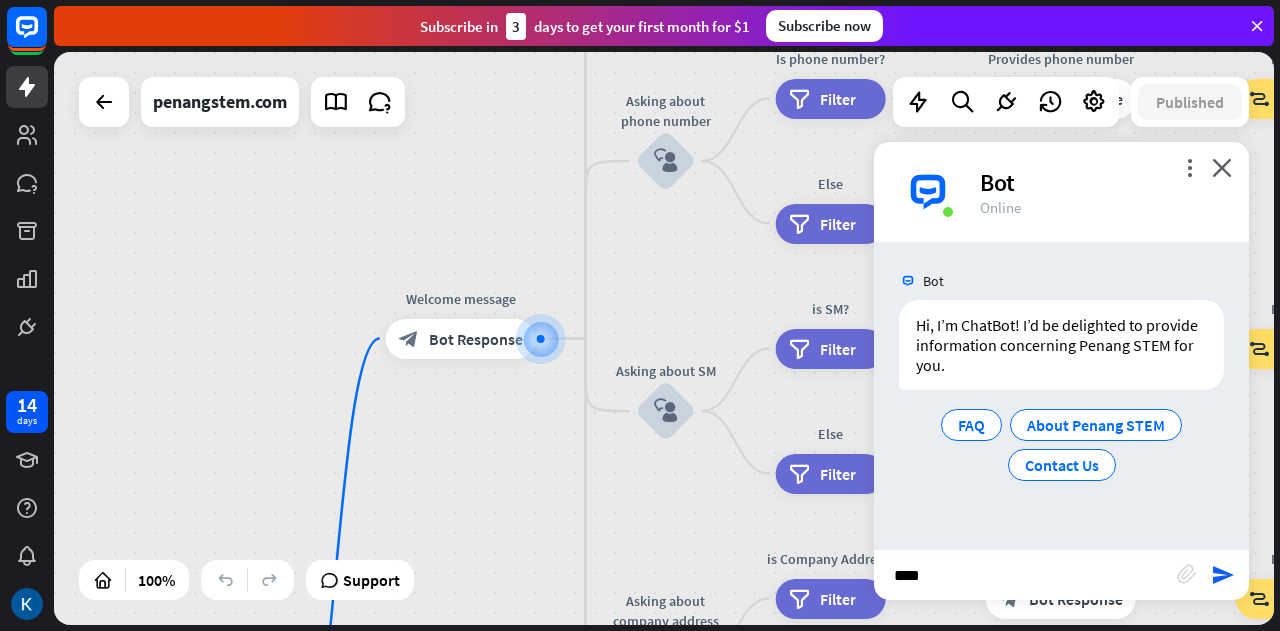 type on "*****" 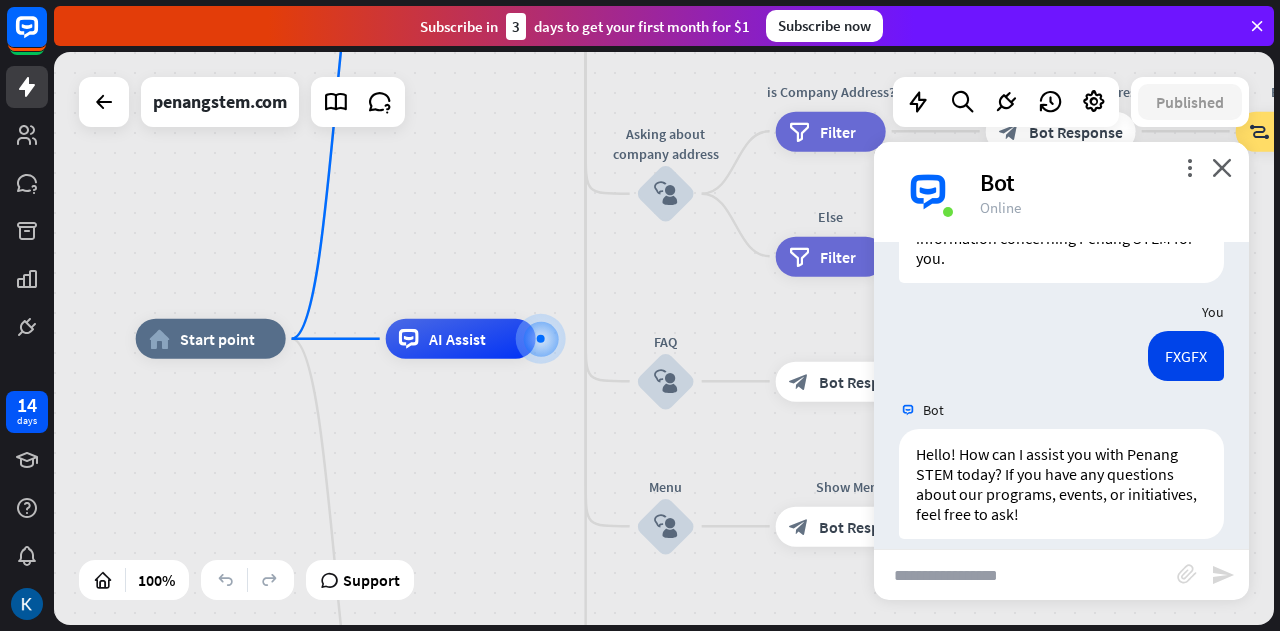 scroll, scrollTop: 126, scrollLeft: 0, axis: vertical 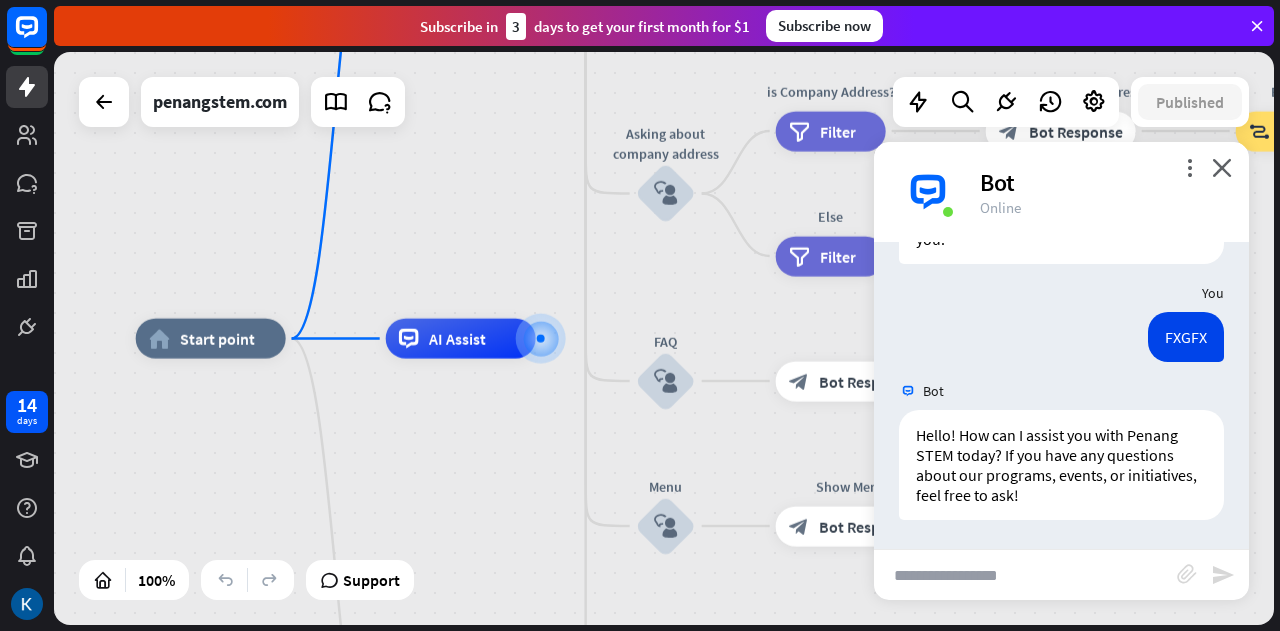 click at bounding box center (1025, 575) 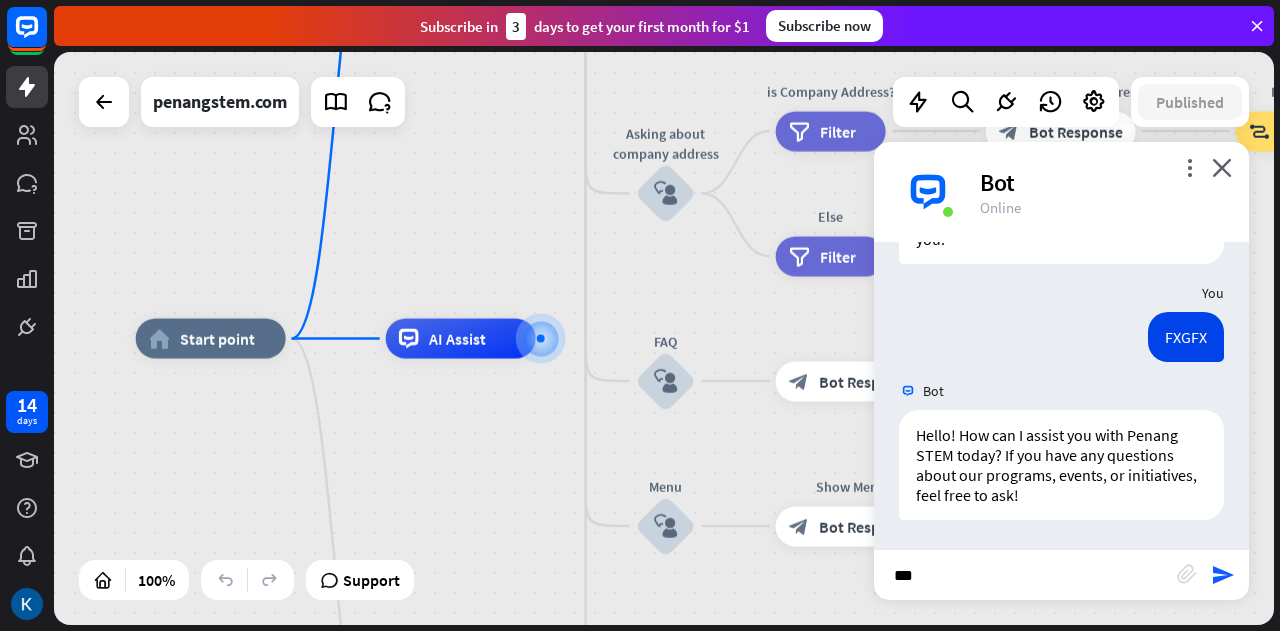 type on "****" 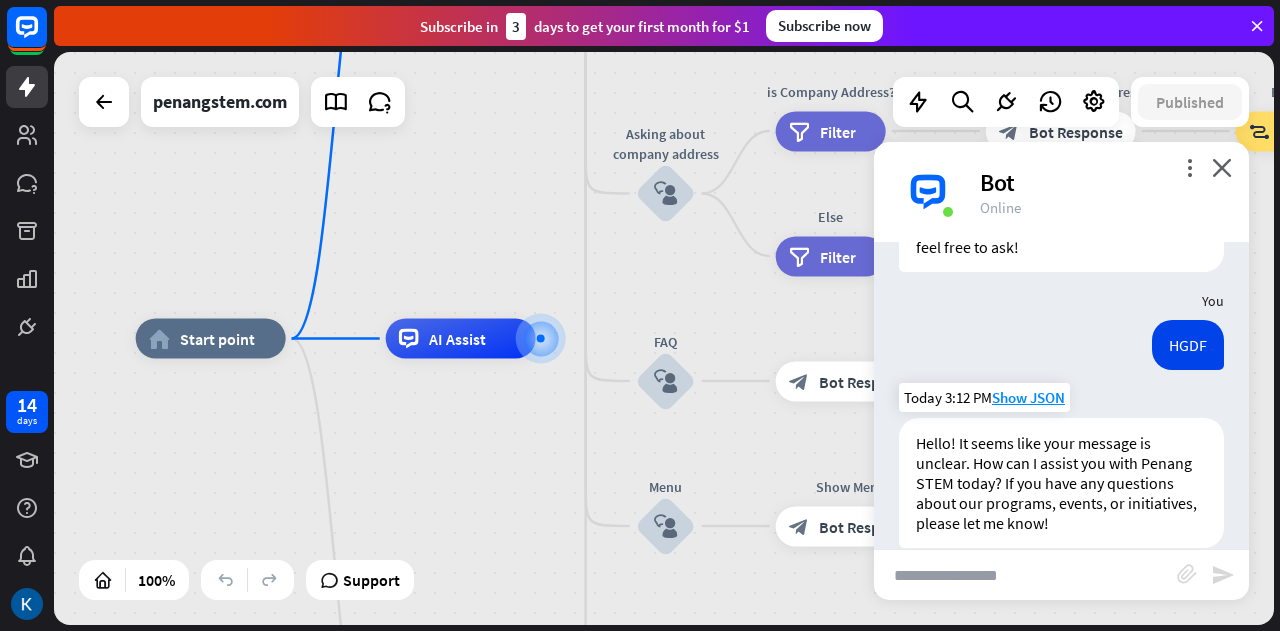 scroll, scrollTop: 402, scrollLeft: 0, axis: vertical 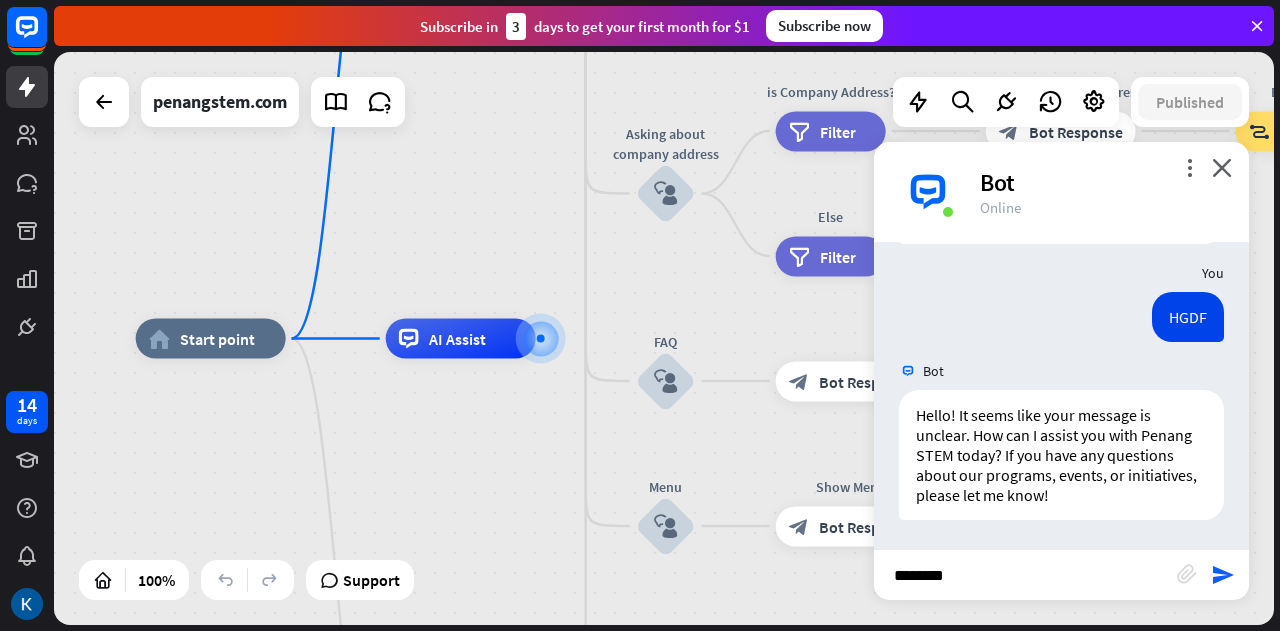 type on "*******" 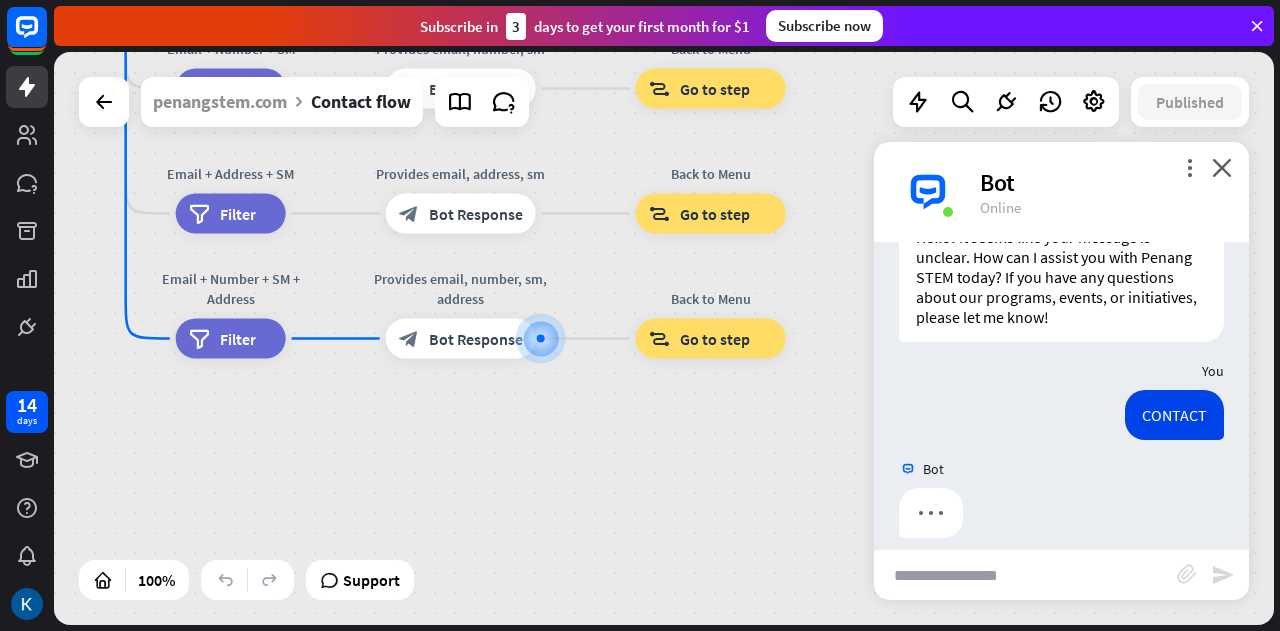 scroll, scrollTop: 598, scrollLeft: 0, axis: vertical 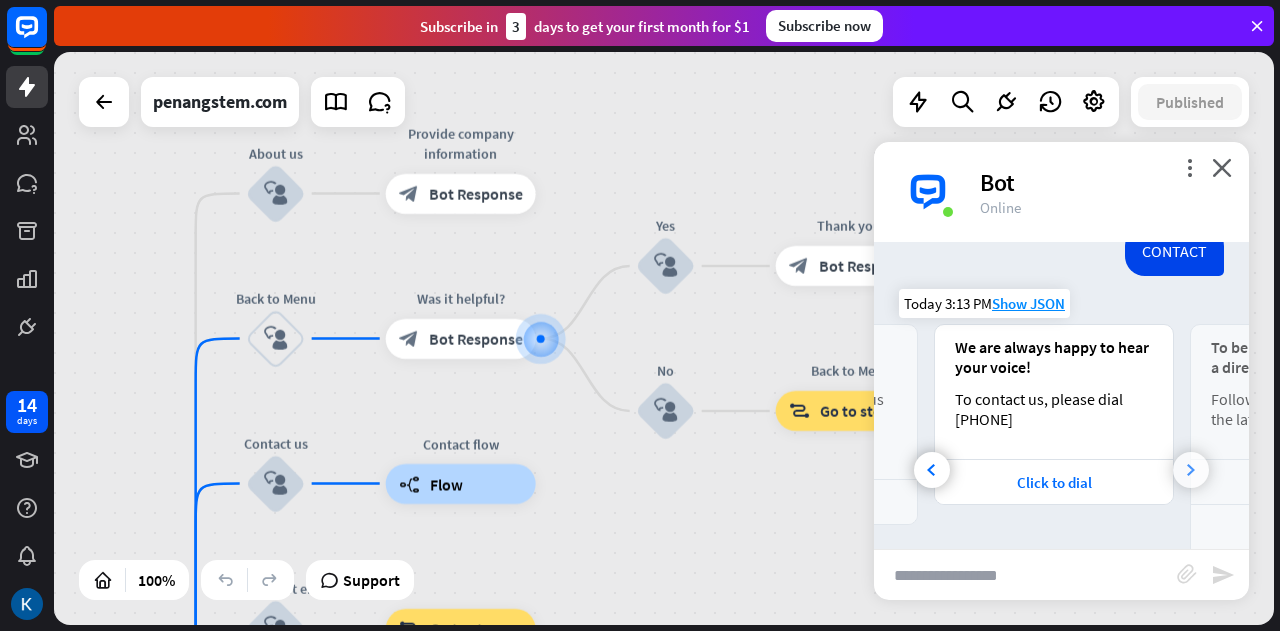 click at bounding box center (1191, 470) 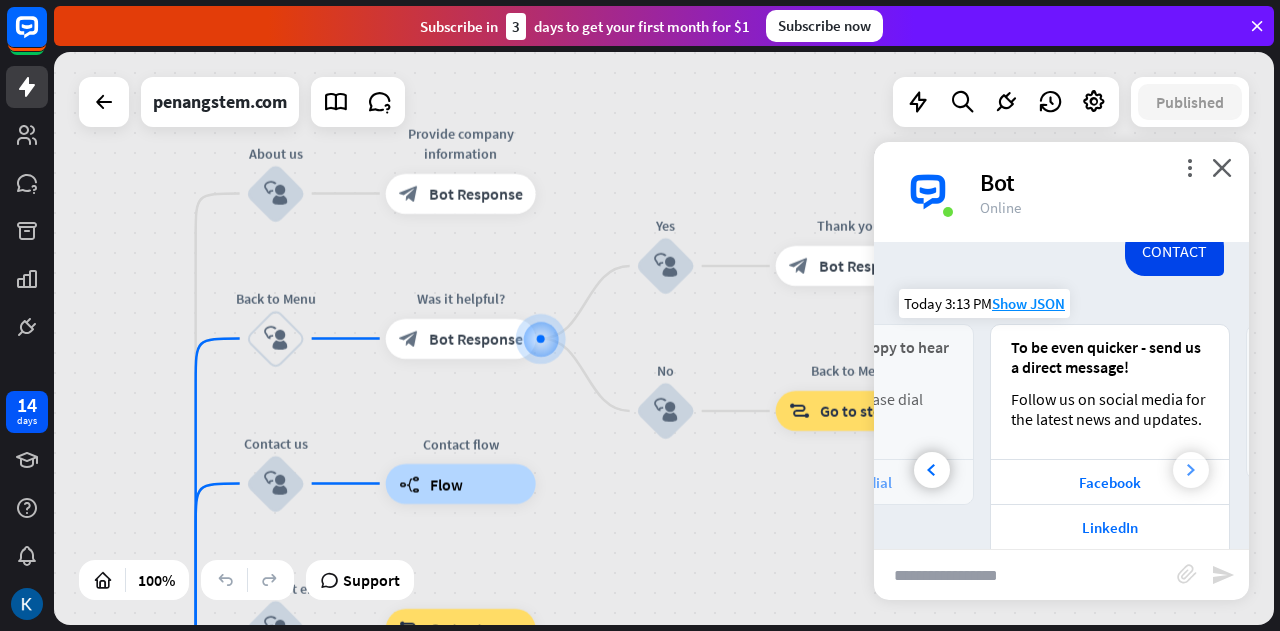 scroll, scrollTop: 0, scrollLeft: 477, axis: horizontal 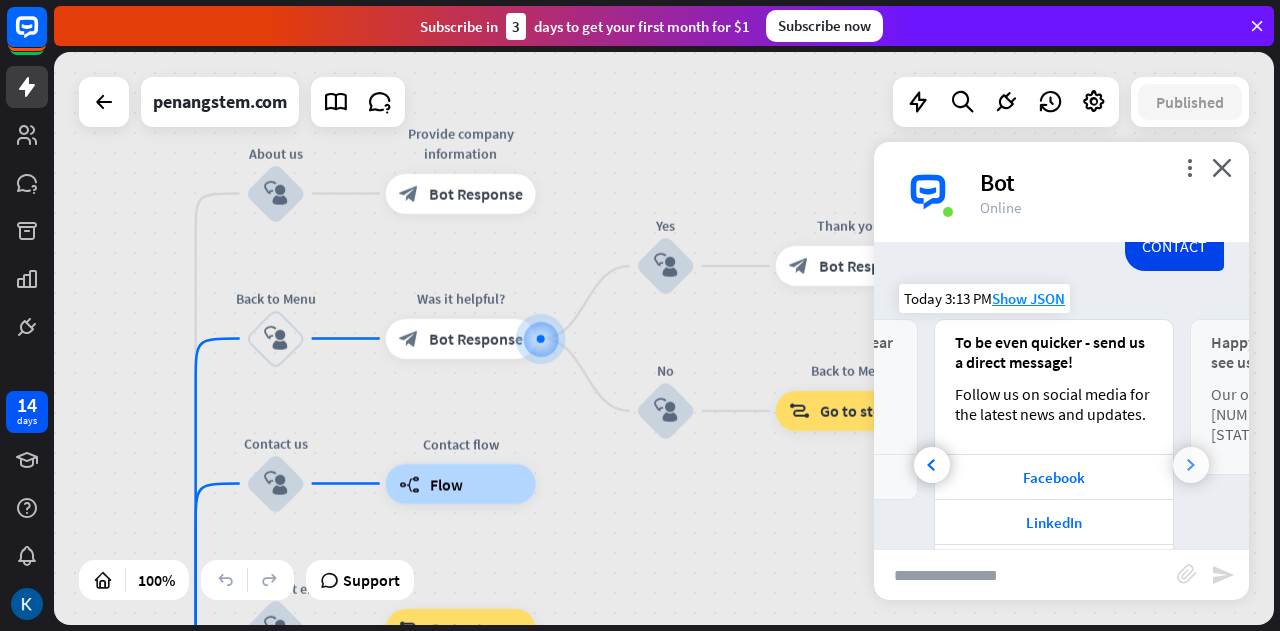 click at bounding box center [1191, 465] 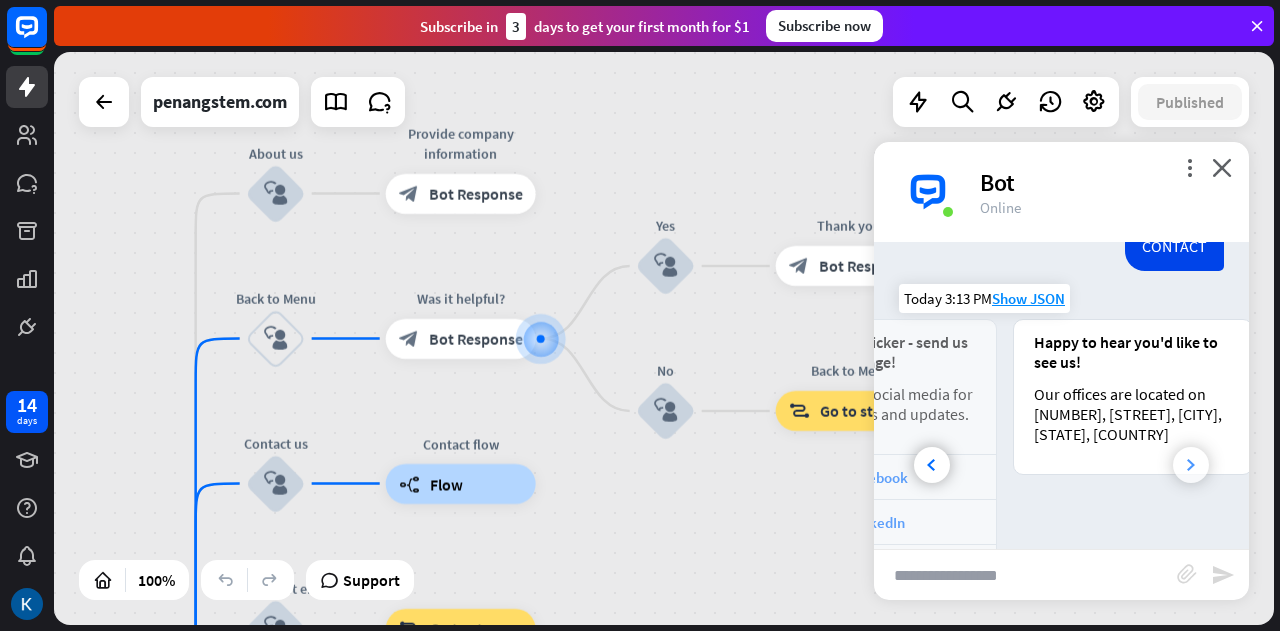 scroll, scrollTop: 0, scrollLeft: 698, axis: horizontal 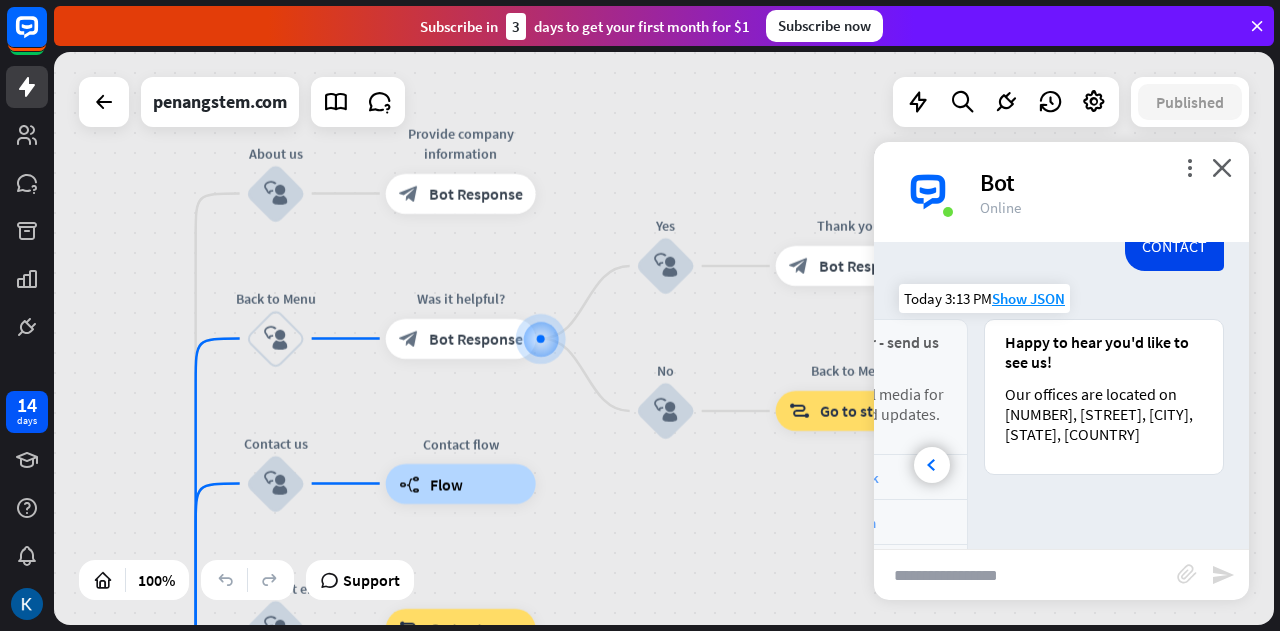 click at bounding box center [1025, 575] 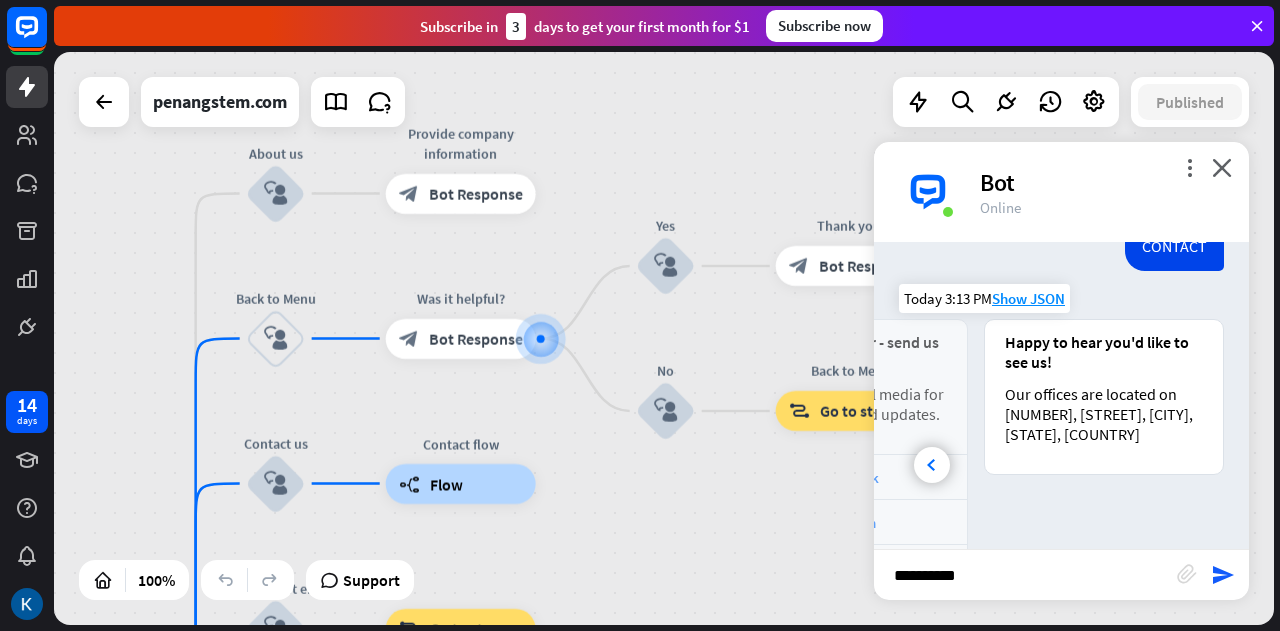 click on "**********" at bounding box center [1025, 575] 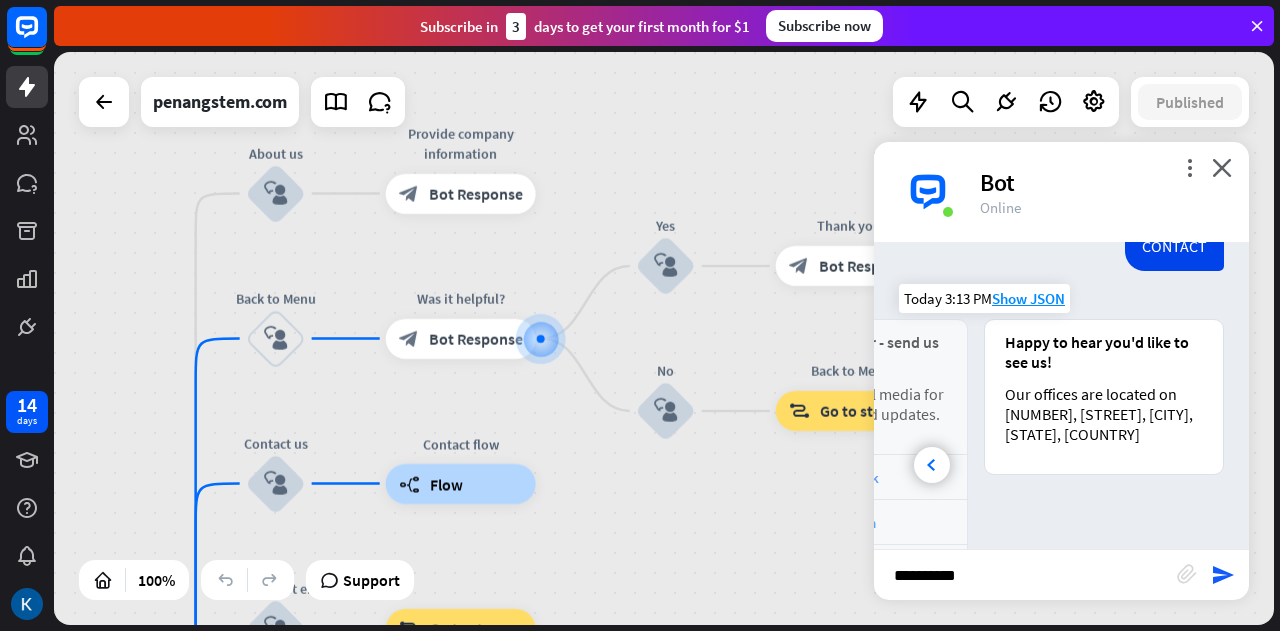 type on "**********" 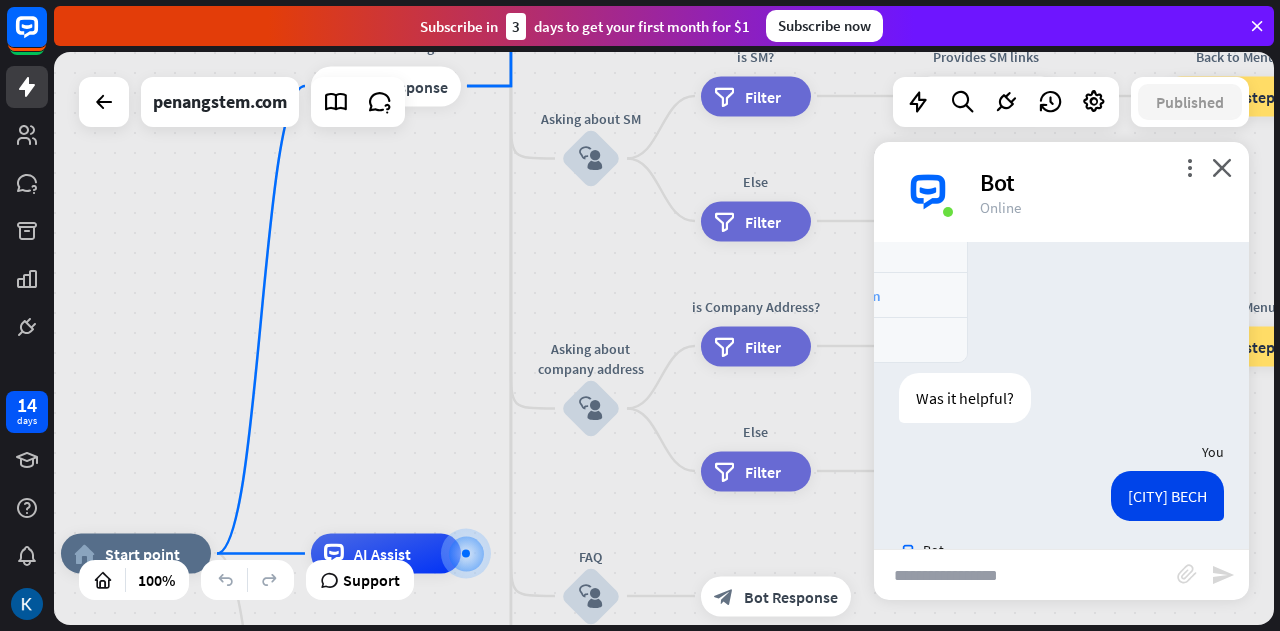 scroll, scrollTop: 1444, scrollLeft: 0, axis: vertical 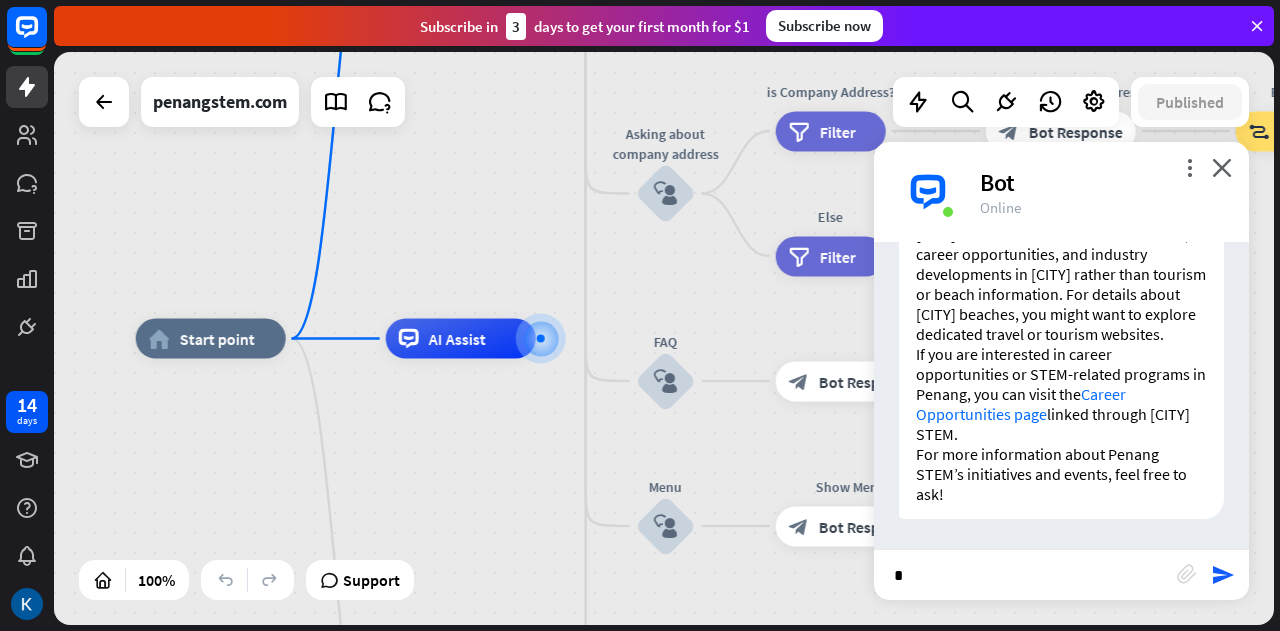 type on "**" 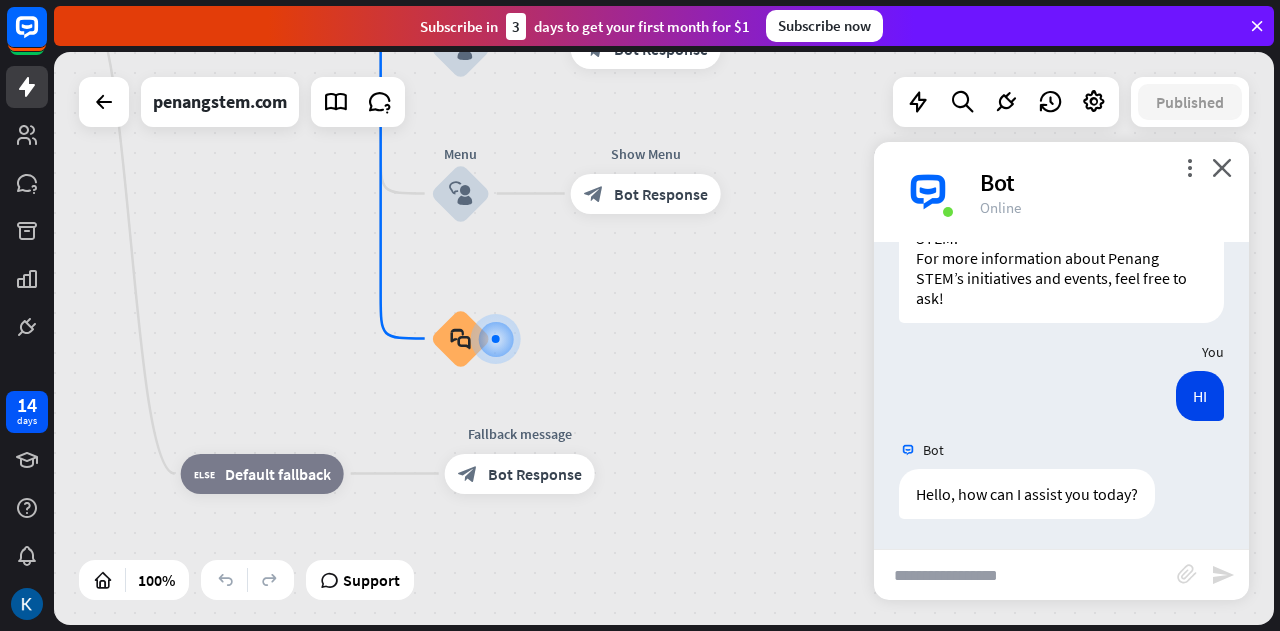 scroll, scrollTop: 1640, scrollLeft: 0, axis: vertical 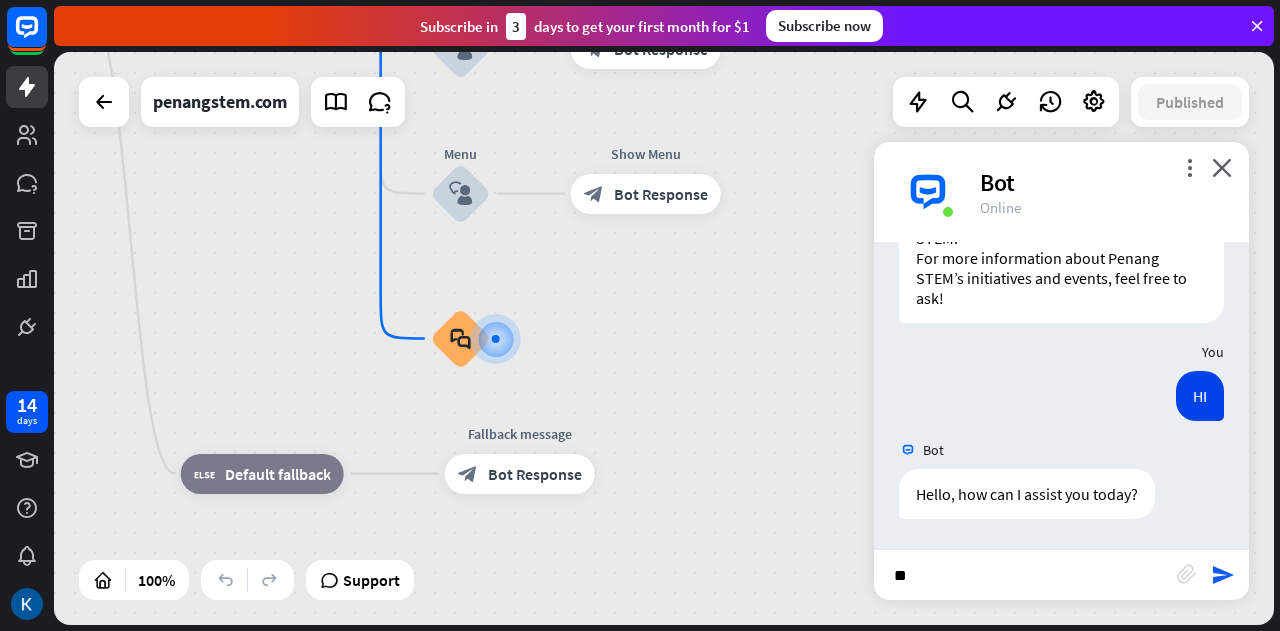 type on "*" 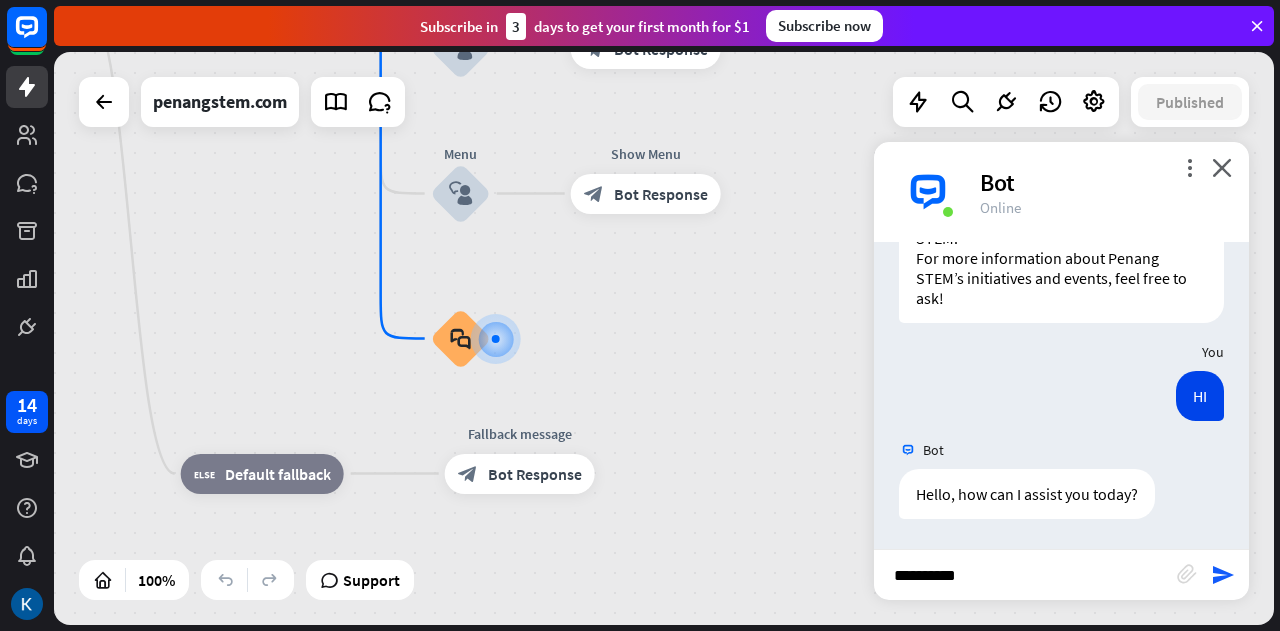 type on "**********" 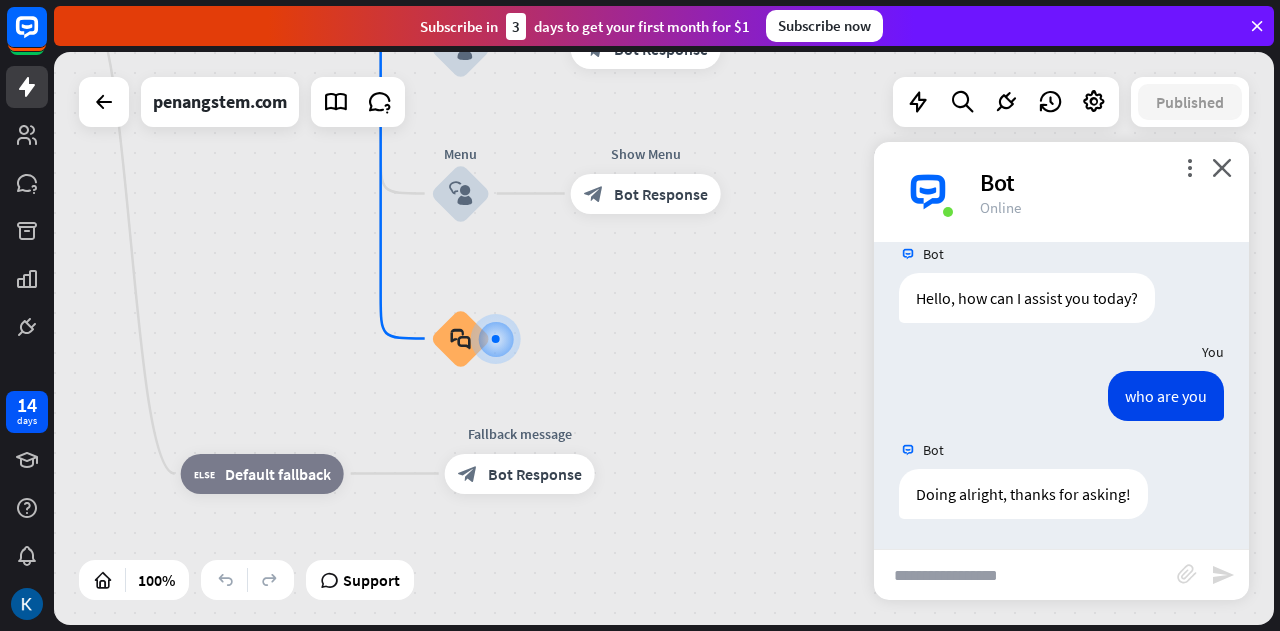 scroll, scrollTop: 1836, scrollLeft: 0, axis: vertical 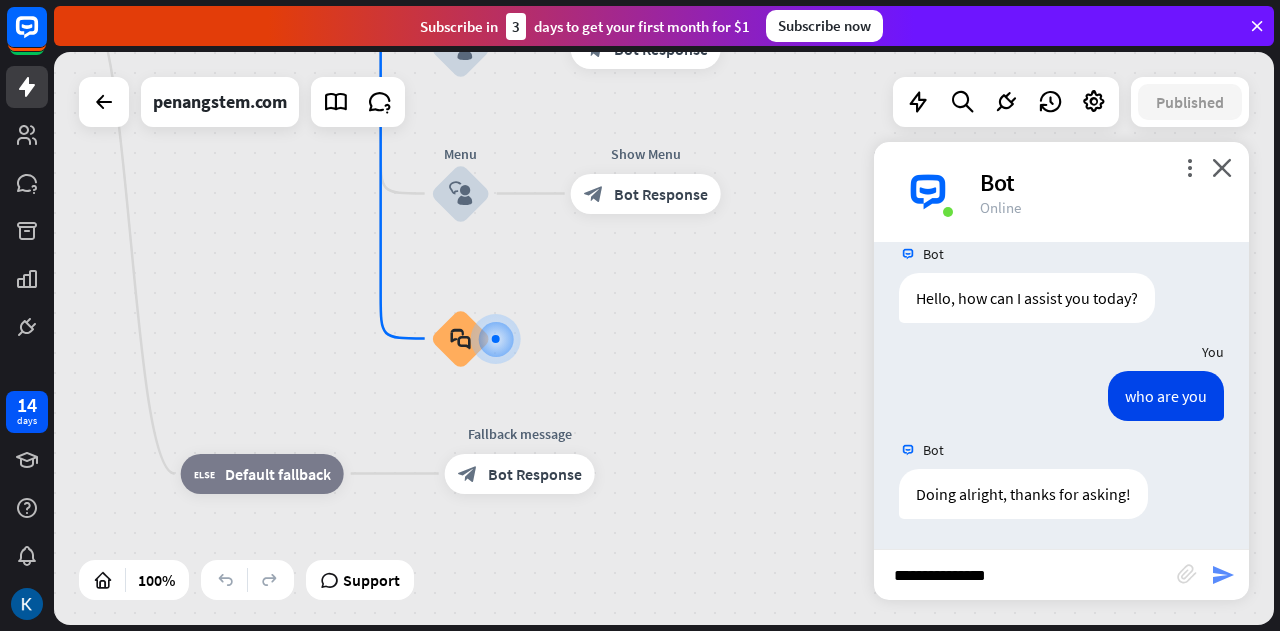 type on "**********" 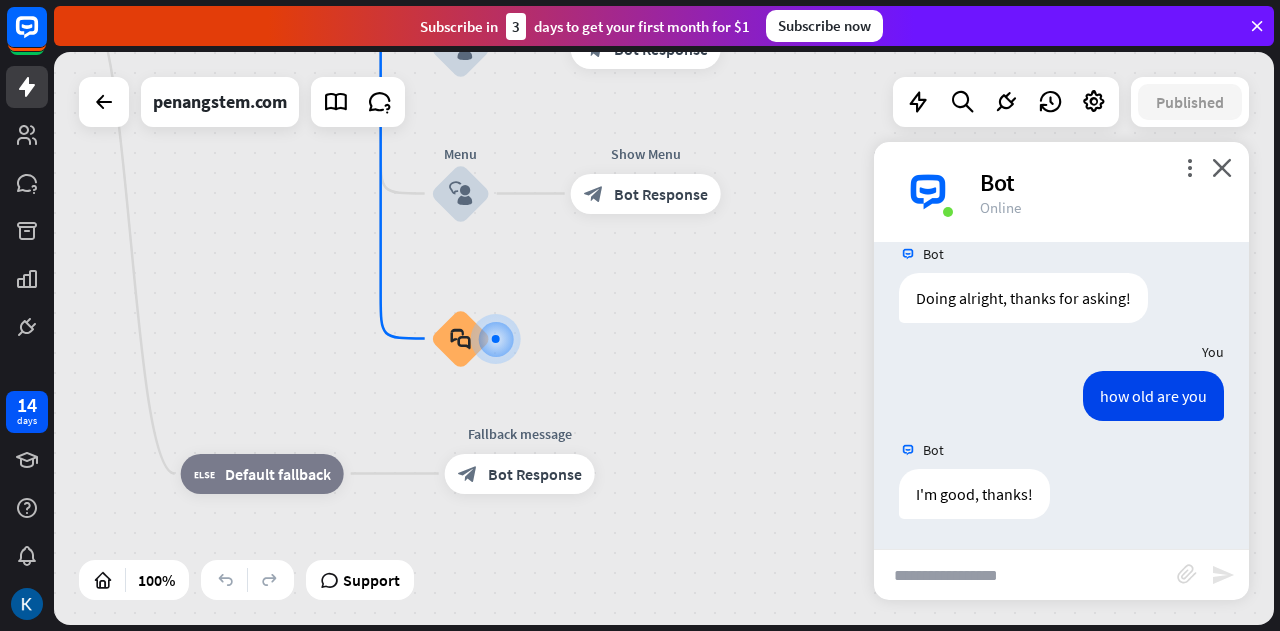 scroll, scrollTop: 2032, scrollLeft: 0, axis: vertical 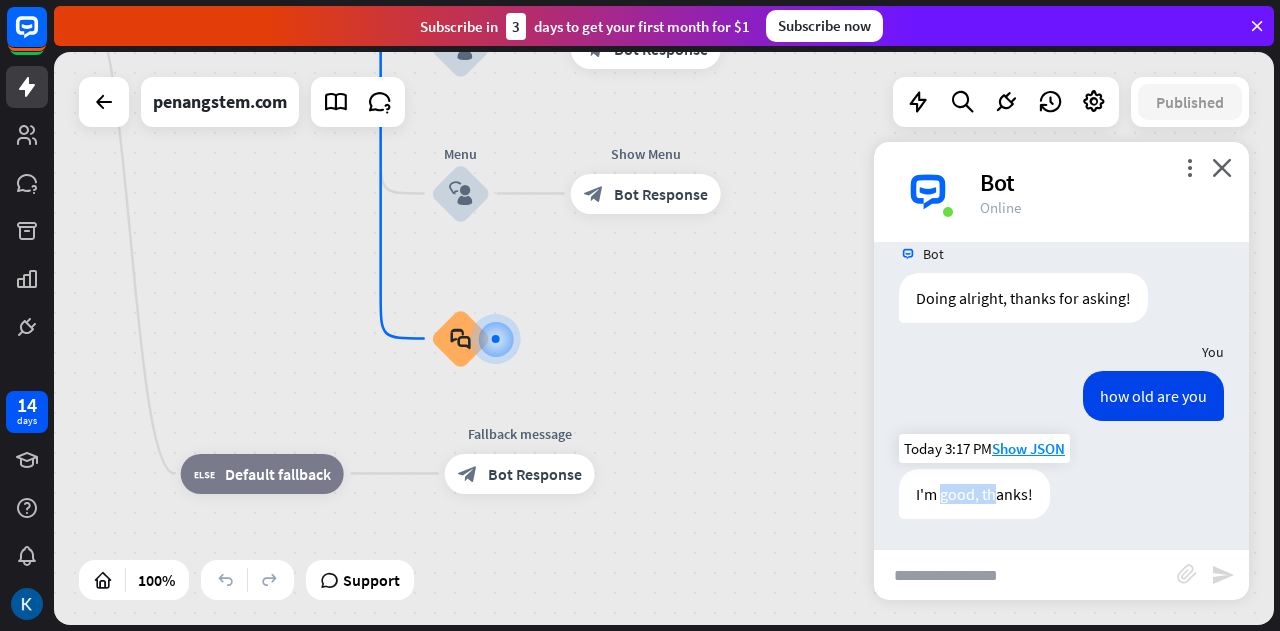 drag, startPoint x: 943, startPoint y: 506, endPoint x: 1012, endPoint y: 460, distance: 82.92768 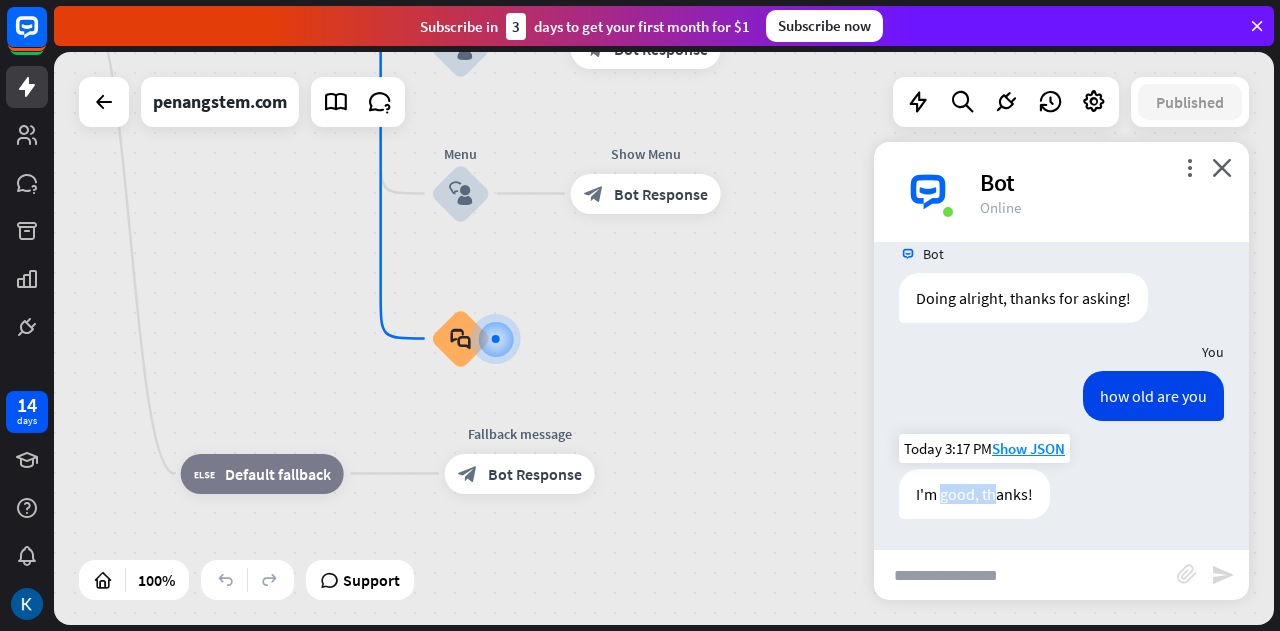 click on "I'm good, thanks!
Today 3:17 PM
Show JSON" at bounding box center [1061, 499] 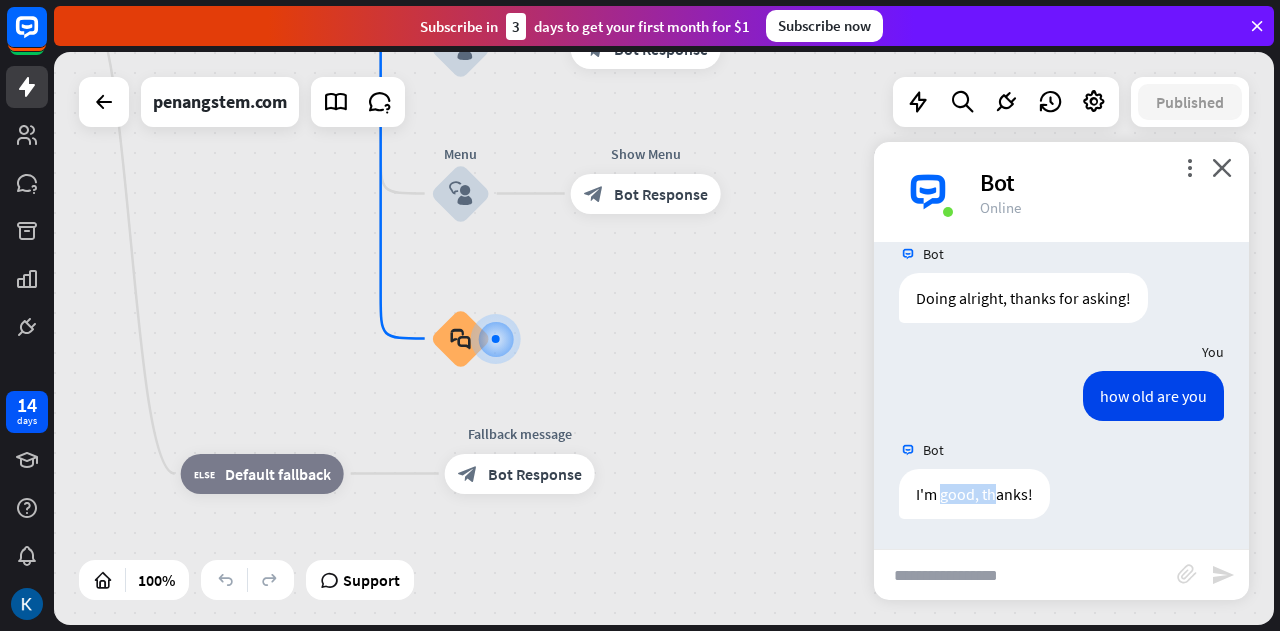 click on "I'm good, thanks!
Today 3:17 PM
Show JSON" at bounding box center [1061, 499] 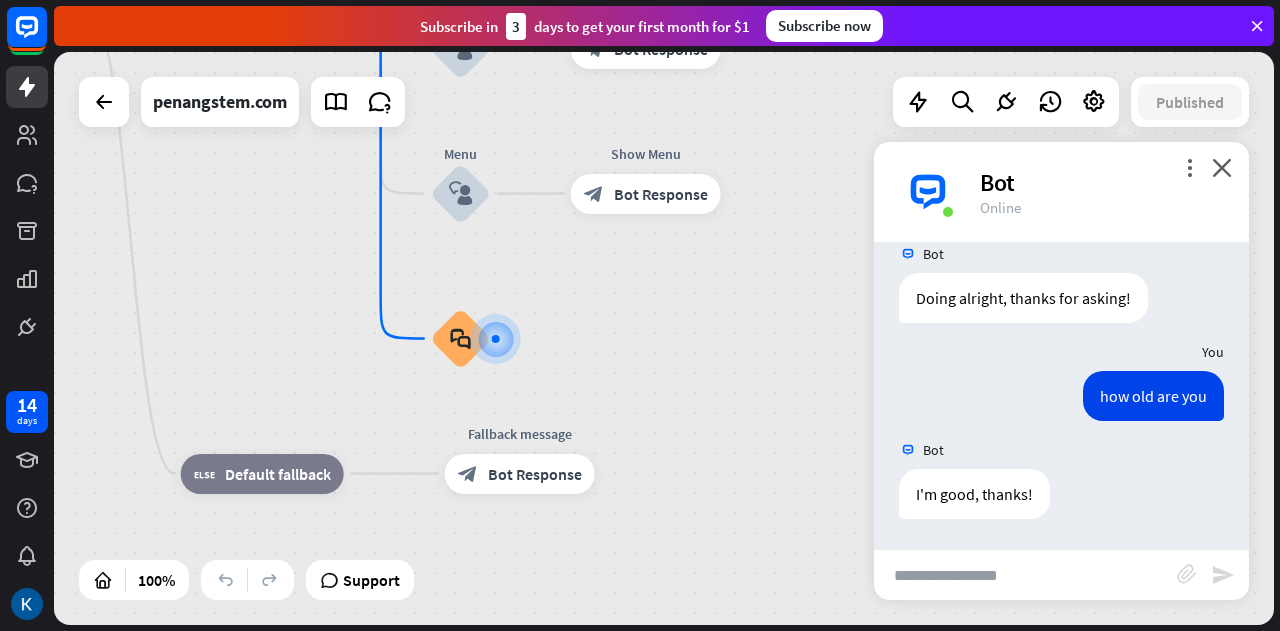 click on "I'm good, thanks!
Today 3:17 PM
Show JSON" at bounding box center [1061, 499] 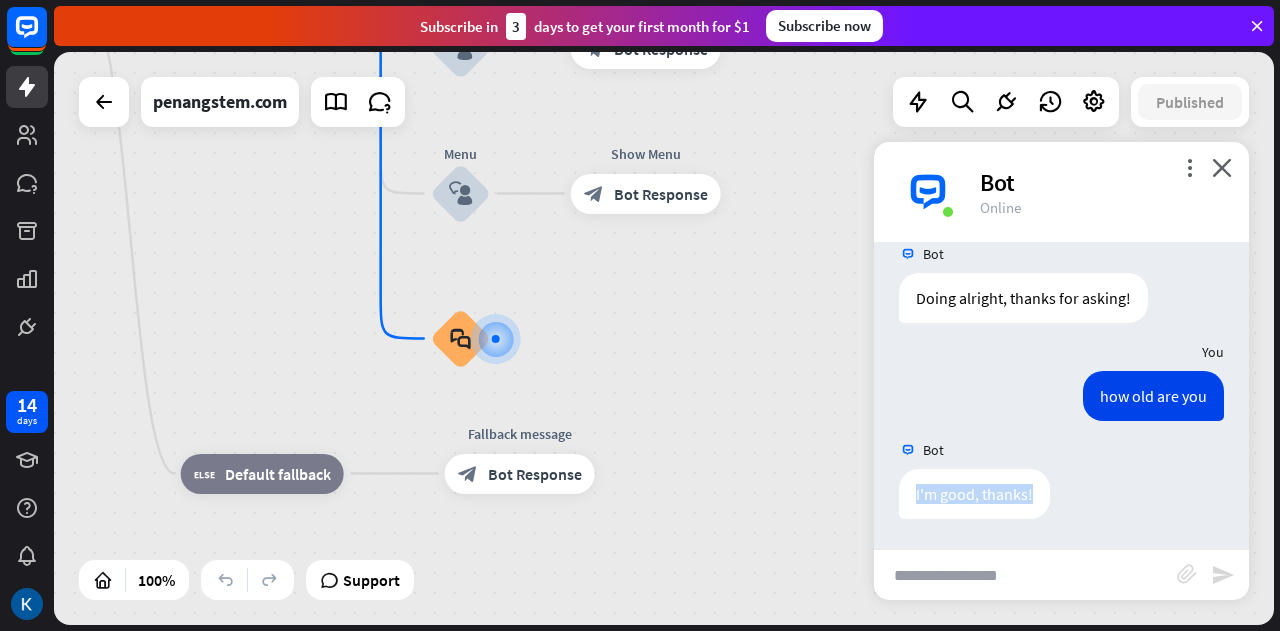 click on "I'm good, thanks!
Today 3:17 PM
Show JSON" at bounding box center [1061, 499] 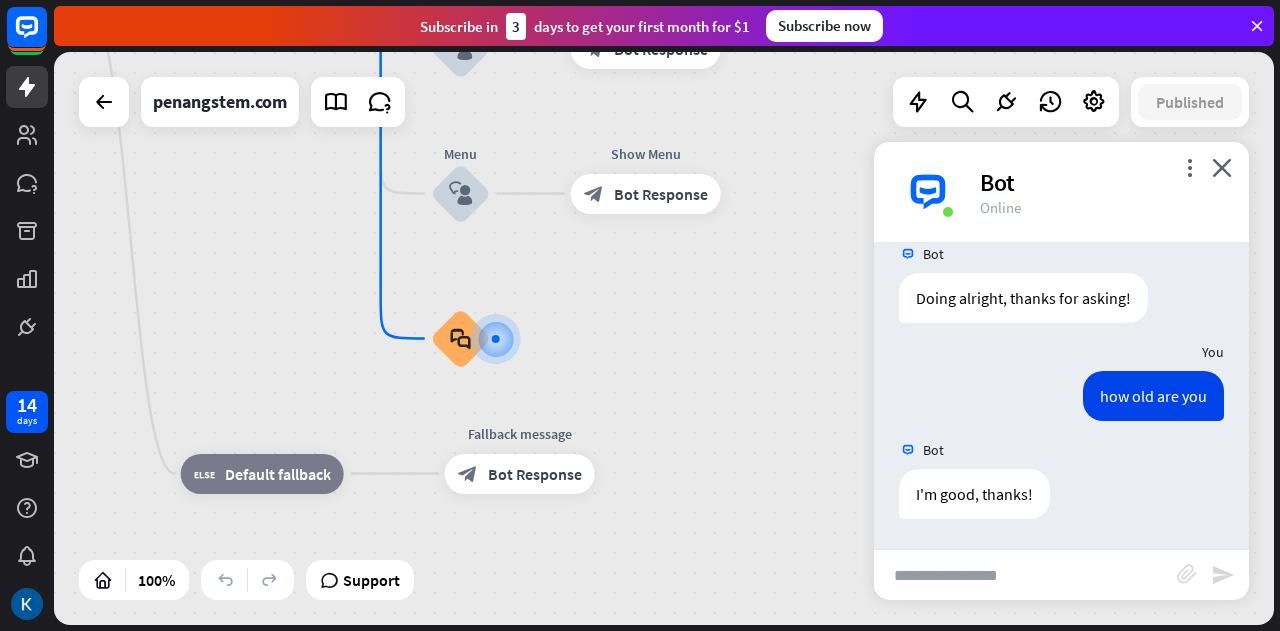 click on "I'm good, thanks!
Today 3:17 PM
Show JSON" at bounding box center (1061, 499) 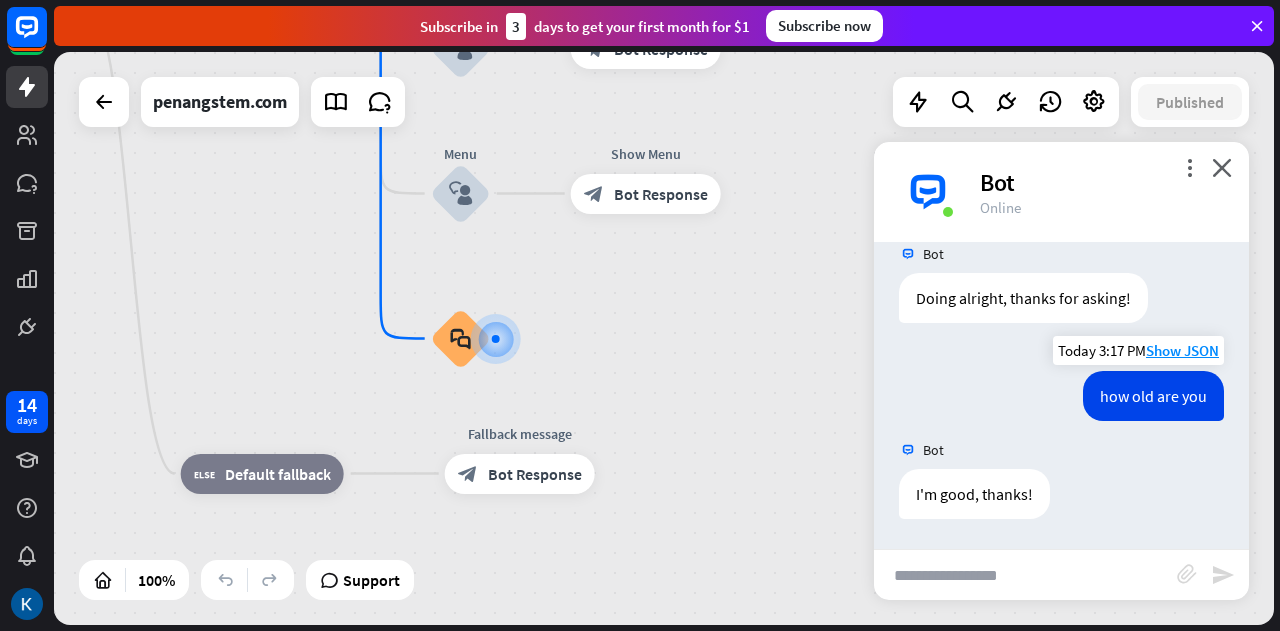 click on "how old are you" at bounding box center [1153, 396] 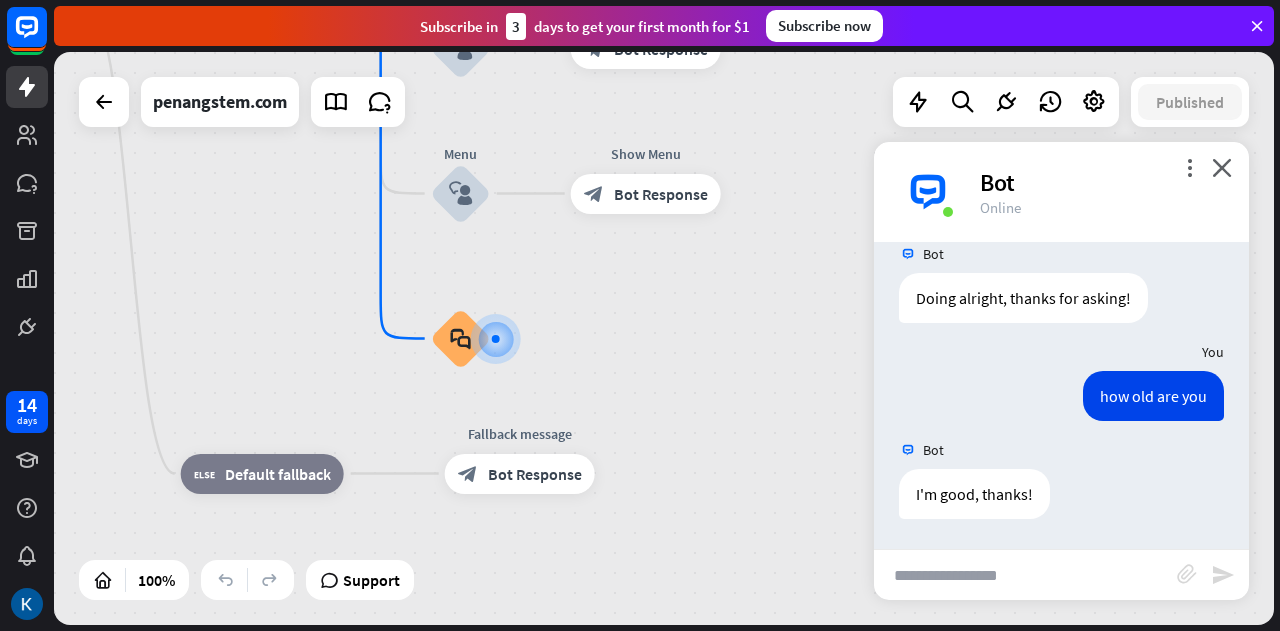 click on "home_2   Start point                 Welcome message   block_bot_response   Bot Response                 About us   block_user_input                 Provide company information   block_bot_response   Bot Response                 Back to Menu   block_user_input                 Was it helpful?   block_bot_response   Bot Response                 Yes   block_user_input                 Thank you!   block_bot_response   Bot Response                 No   block_user_input                 Back to Menu   block_goto   Go to step                 Contact us   block_user_input                 Contact flow   builder_tree   Flow                 Asking about email   block_user_input                   block_goto   Go to step                 Asking about phone number   block_user_input                 Is phone number?   filter   Filter                 Provides phone number   block_bot_response   Bot Response                 Back to Menu   block_goto   Go to step                 Else   filter   Filter" at bounding box center [541, 292] 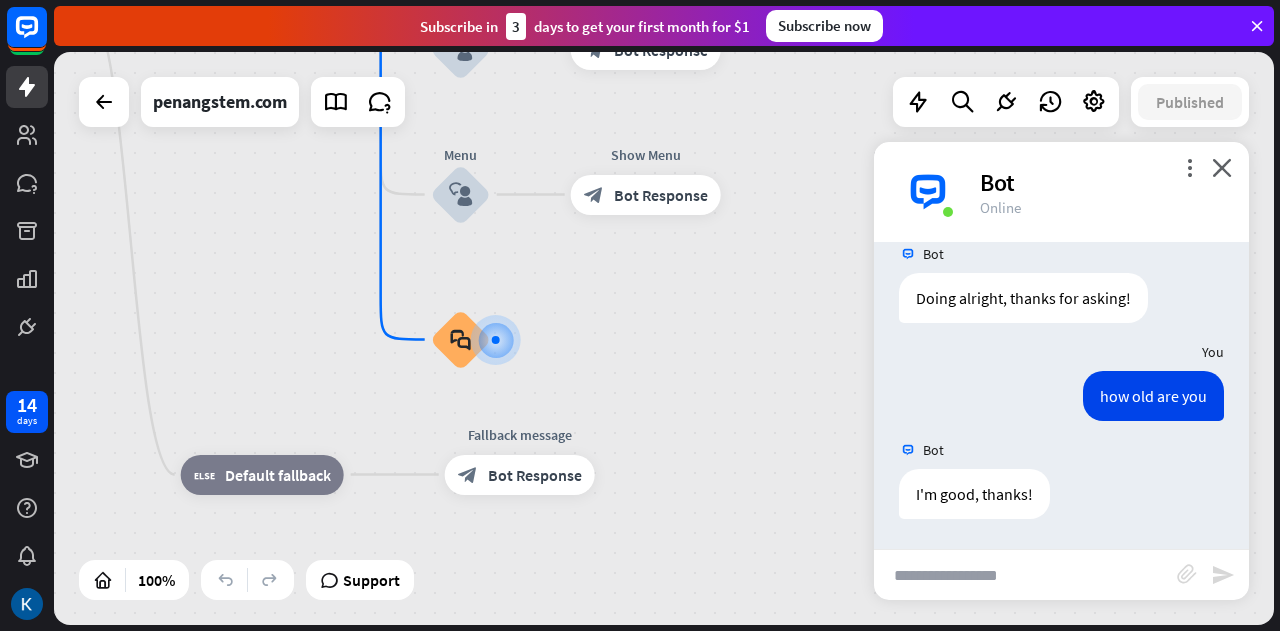 click on "home_2   Start point                 Welcome message   block_bot_response   Bot Response                 About us   block_user_input                 Provide company information   block_bot_response   Bot Response                 Back to Menu   block_user_input                 Was it helpful?   block_bot_response   Bot Response                 Yes   block_user_input                 Thank you!   block_bot_response   Bot Response                 No   block_user_input                 Back to Menu   block_goto   Go to step                 Contact us   block_user_input                 Contact flow   builder_tree   Flow                 Asking about email   block_user_input                   block_goto   Go to step                 Asking about phone number   block_user_input                 Is phone number?   filter   Filter                 Provides phone number   block_bot_response   Bot Response                 Back to Menu   block_goto   Go to step                 Else   filter   Filter" at bounding box center [541, 293] 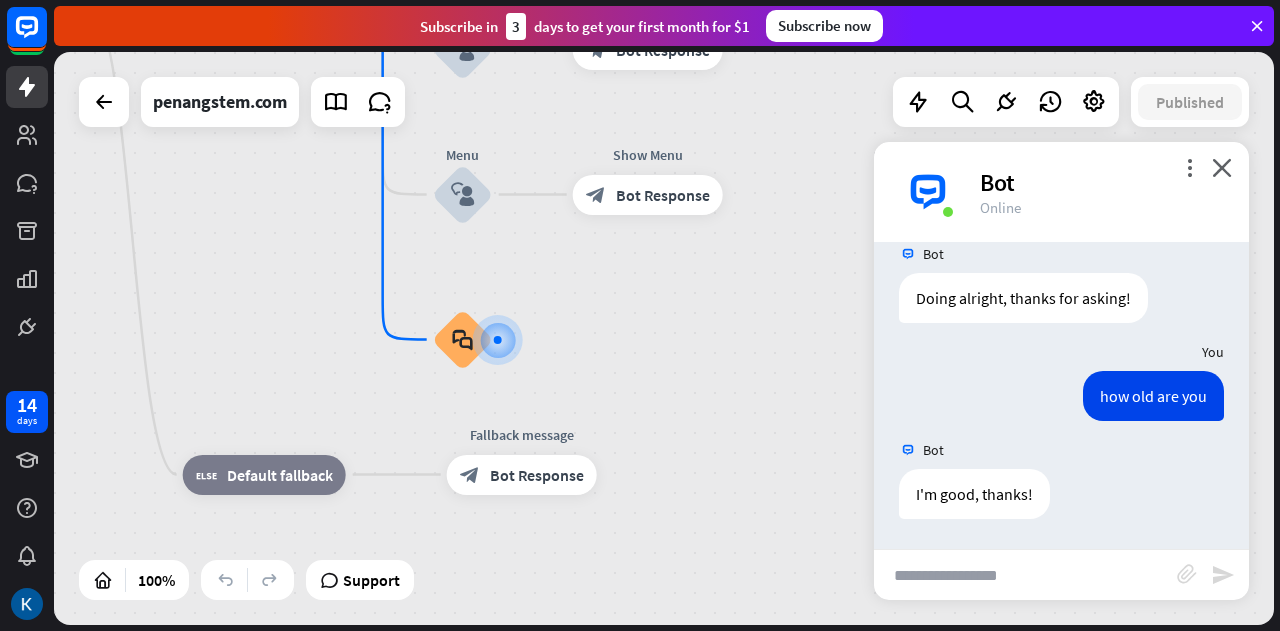 click on "home_2   Start point                 Welcome message   block_bot_response   Bot Response                 About us   block_user_input                 Provide company information   block_bot_response   Bot Response                 Back to Menu   block_user_input                 Was it helpful?   block_bot_response   Bot Response                 Yes   block_user_input                 Thank you!   block_bot_response   Bot Response                 No   block_user_input                 Back to Menu   block_goto   Go to step                 Contact us   block_user_input                 Contact flow   builder_tree   Flow                 Asking about email   block_user_input                   block_goto   Go to step                 Asking about phone number   block_user_input                 Is phone number?   filter   Filter                 Provides phone number   block_bot_response   Bot Response                 Back to Menu   block_goto   Go to step                 Else   filter   Filter" at bounding box center [543, 293] 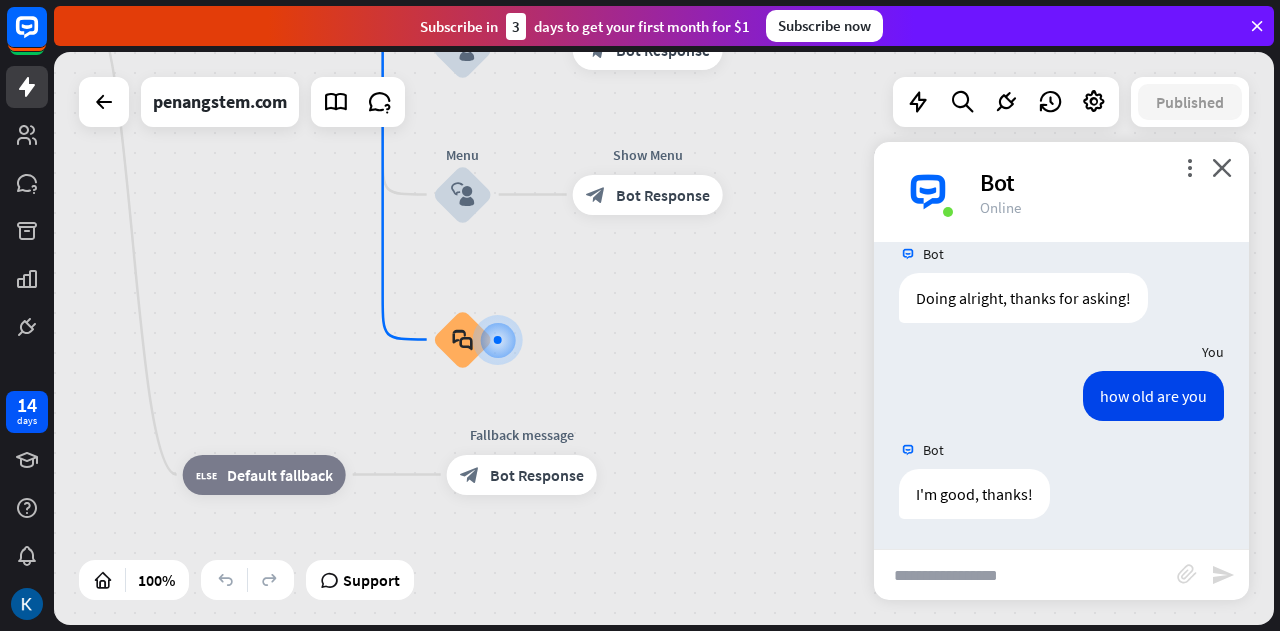 click on "home_2   Start point                 Welcome message   block_bot_response   Bot Response                 About us   block_user_input                 Provide company information   block_bot_response   Bot Response                 Back to Menu   block_user_input                 Was it helpful?   block_bot_response   Bot Response                 Yes   block_user_input                 Thank you!   block_bot_response   Bot Response                 No   block_user_input                 Back to Menu   block_goto   Go to step                 Contact us   block_user_input                 Contact flow   builder_tree   Flow                 Asking about email   block_user_input                   block_goto   Go to step                 Asking about phone number   block_user_input                 Is phone number?   filter   Filter                 Provides phone number   block_bot_response   Bot Response                 Back to Menu   block_goto   Go to step                 Else   filter   Filter" at bounding box center [543, 293] 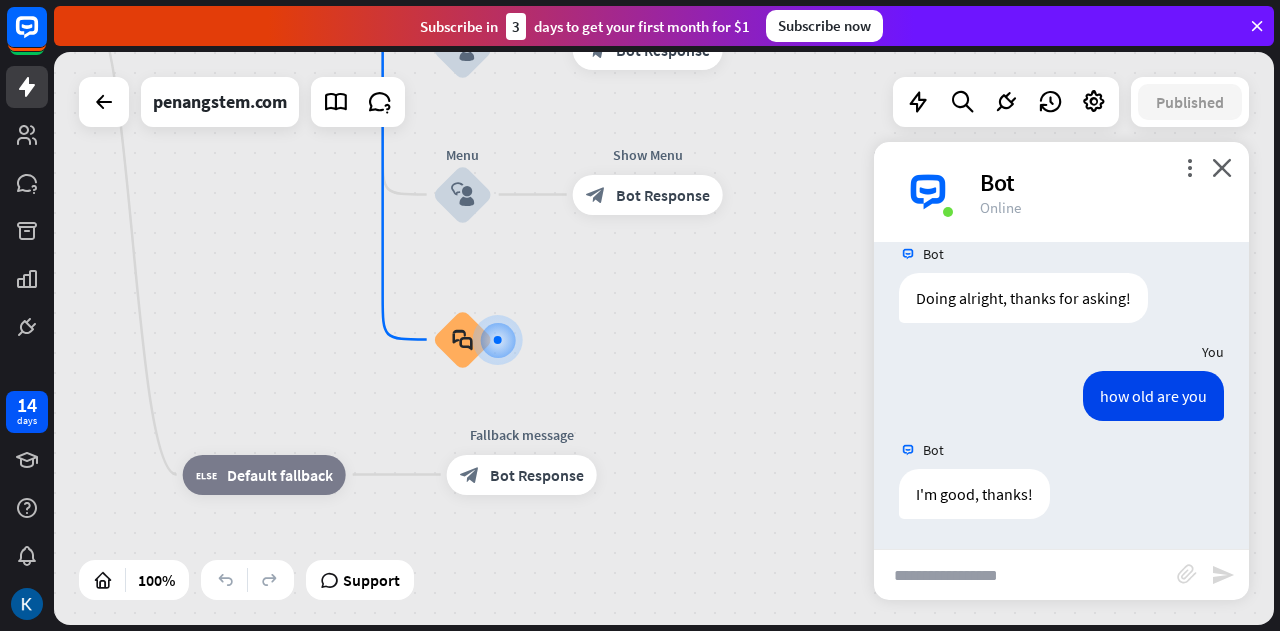 click on "home_2   Start point                 Welcome message   block_bot_response   Bot Response                 About us   block_user_input                 Provide company information   block_bot_response   Bot Response                 Back to Menu   block_user_input                 Was it helpful?   block_bot_response   Bot Response                 Yes   block_user_input                 Thank you!   block_bot_response   Bot Response                 No   block_user_input                 Back to Menu   block_goto   Go to step                 Contact us   block_user_input                 Contact flow   builder_tree   Flow                 Asking about email   block_user_input                   block_goto   Go to step                 Asking about phone number   block_user_input                 Is phone number?   filter   Filter                 Provides phone number   block_bot_response   Bot Response                 Back to Menu   block_goto   Go to step                 Else   filter   Filter" at bounding box center (543, 293) 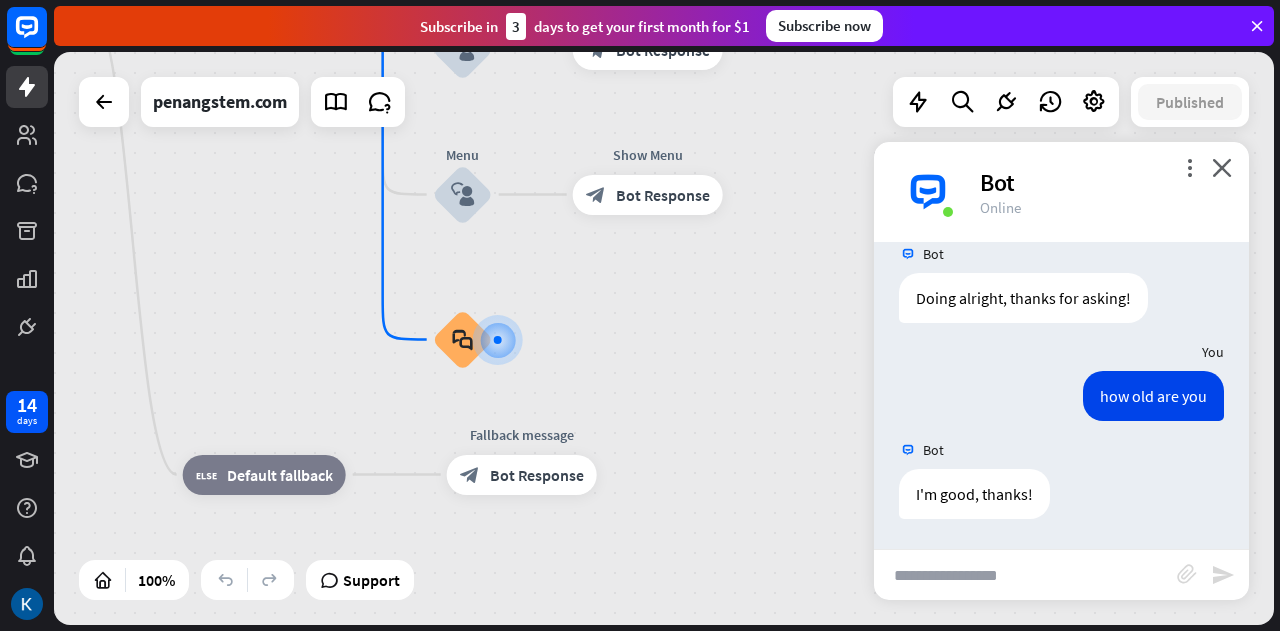 click on "home_2   Start point                 Welcome message   block_bot_response   Bot Response                 About us   block_user_input                 Provide company information   block_bot_response   Bot Response                 Back to Menu   block_user_input                 Was it helpful?   block_bot_response   Bot Response                 Yes   block_user_input                 Thank you!   block_bot_response   Bot Response                 No   block_user_input                 Back to Menu   block_goto   Go to step                 Contact us   block_user_input                 Contact flow   builder_tree   Flow                 Asking about email   block_user_input                   block_goto   Go to step                 Asking about phone number   block_user_input                 Is phone number?   filter   Filter                 Provides phone number   block_bot_response   Bot Response                 Back to Menu   block_goto   Go to step                 Else   filter   Filter" at bounding box center (543, 293) 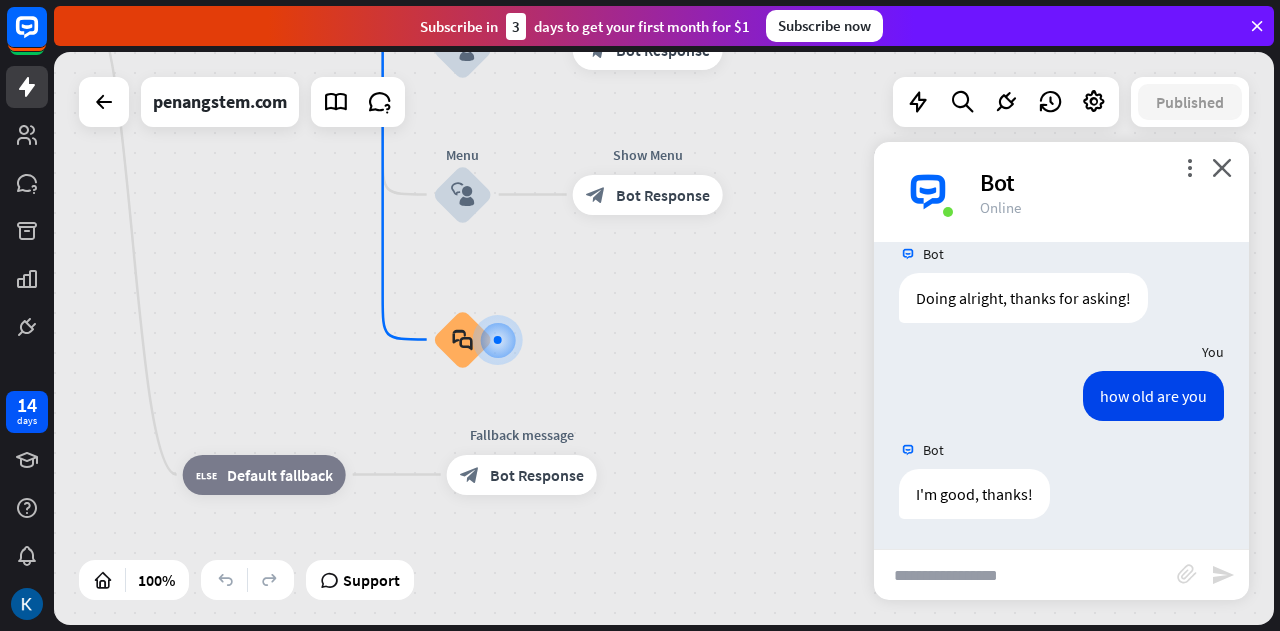 click on "home_2   Start point                 Welcome message   block_bot_response   Bot Response                 About us   block_user_input                 Provide company information   block_bot_response   Bot Response                 Back to Menu   block_user_input                 Was it helpful?   block_bot_response   Bot Response                 Yes   block_user_input                 Thank you!   block_bot_response   Bot Response                 No   block_user_input                 Back to Menu   block_goto   Go to step                 Contact us   block_user_input                 Contact flow   builder_tree   Flow                 Asking about email   block_user_input                   block_goto   Go to step                 Asking about phone number   block_user_input                 Is phone number?   filter   Filter                 Provides phone number   block_bot_response   Bot Response                 Back to Menu   block_goto   Go to step                 Else   filter   Filter" at bounding box center [543, 293] 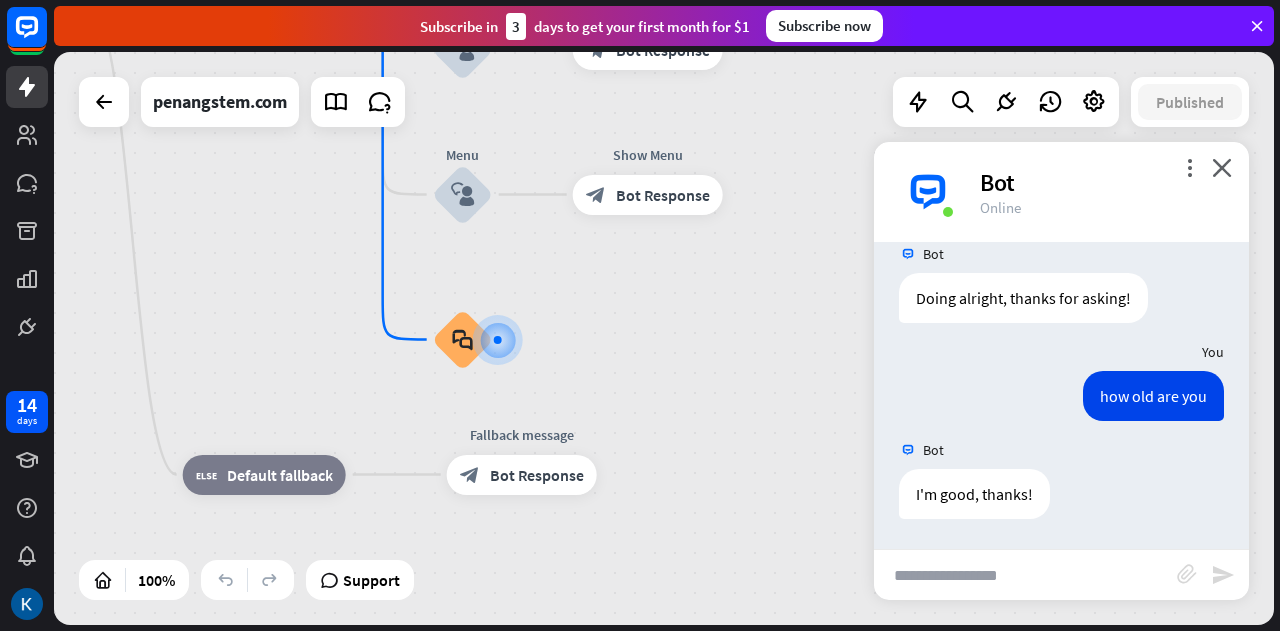 click on "home_2   Start point                 Welcome message   block_bot_response   Bot Response                 About us   block_user_input                 Provide company information   block_bot_response   Bot Response                 Back to Menu   block_user_input                 Was it helpful?   block_bot_response   Bot Response                 Yes   block_user_input                 Thank you!   block_bot_response   Bot Response                 No   block_user_input                 Back to Menu   block_goto   Go to step                 Contact us   block_user_input                 Contact flow   builder_tree   Flow                 Asking about email   block_user_input                   block_goto   Go to step                 Asking about phone number   block_user_input                 Is phone number?   filter   Filter                 Provides phone number   block_bot_response   Bot Response                 Back to Menu   block_goto   Go to step                 Else   filter   Filter" at bounding box center [543, 293] 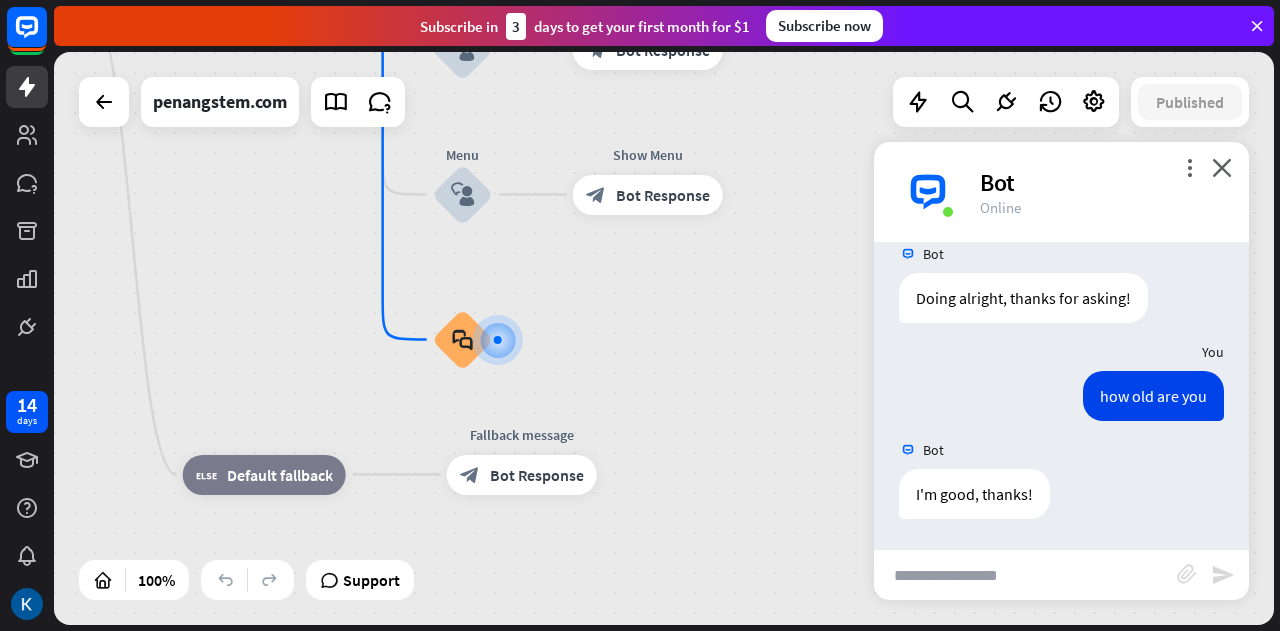 click on "home_2   Start point                 Welcome message   block_bot_response   Bot Response                 About us   block_user_input                 Provide company information   block_bot_response   Bot Response                 Back to Menu   block_user_input                 Was it helpful?   block_bot_response   Bot Response                 Yes   block_user_input                 Thank you!   block_bot_response   Bot Response                 No   block_user_input                 Back to Menu   block_goto   Go to step                 Contact us   block_user_input                 Contact flow   builder_tree   Flow                 Asking about email   block_user_input                   block_goto   Go to step                 Asking about phone number   block_user_input                 Is phone number?   filter   Filter                 Provides phone number   block_bot_response   Bot Response                 Back to Menu   block_goto   Go to step                 Else   filter   Filter" at bounding box center (543, 293) 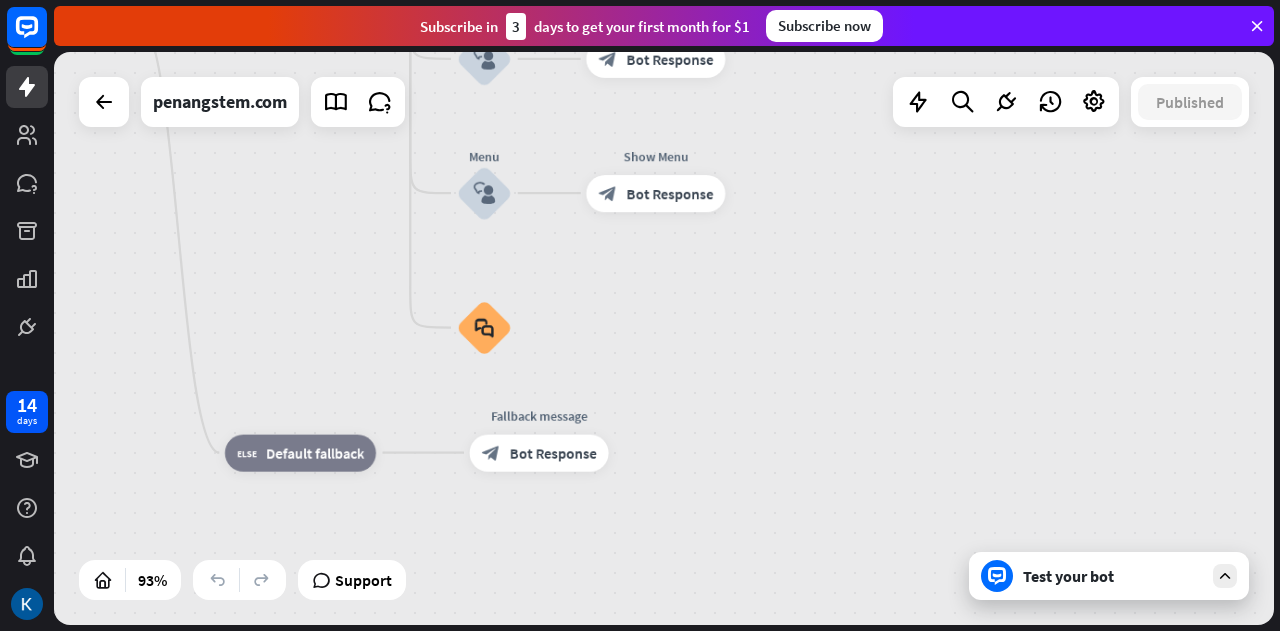 drag, startPoint x: 758, startPoint y: 203, endPoint x: 734, endPoint y: 415, distance: 213.35417 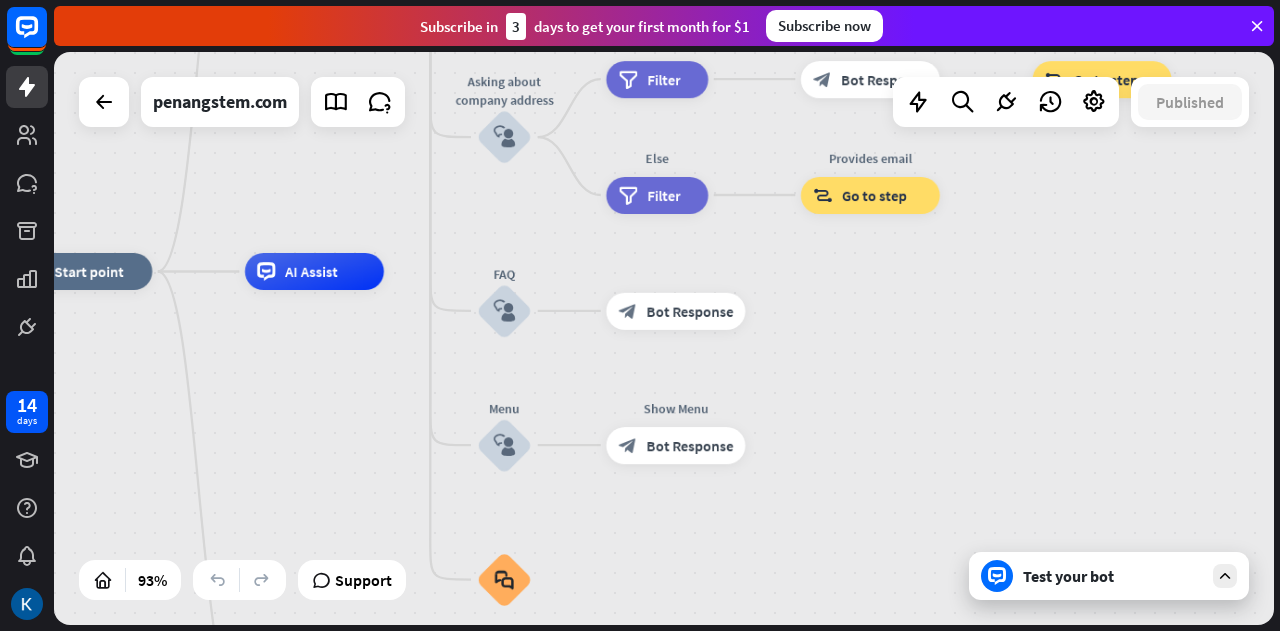 drag, startPoint x: 734, startPoint y: 415, endPoint x: 754, endPoint y: 667, distance: 252.7924 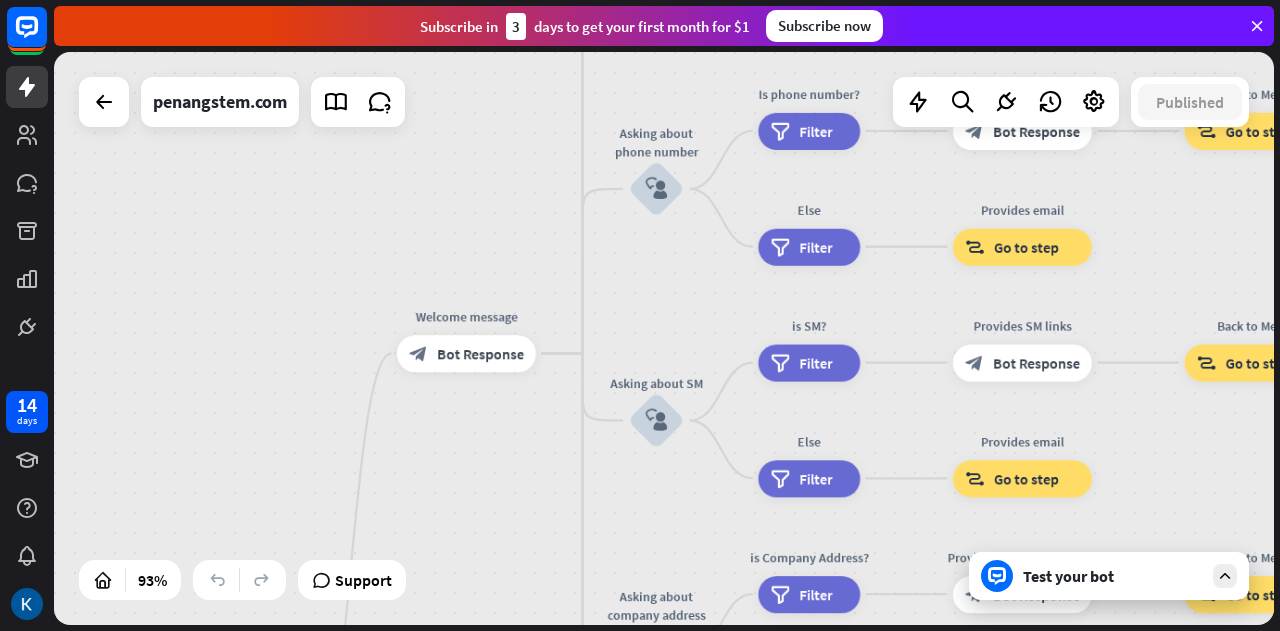 drag, startPoint x: 430, startPoint y: 163, endPoint x: 598, endPoint y: 678, distance: 541.70935 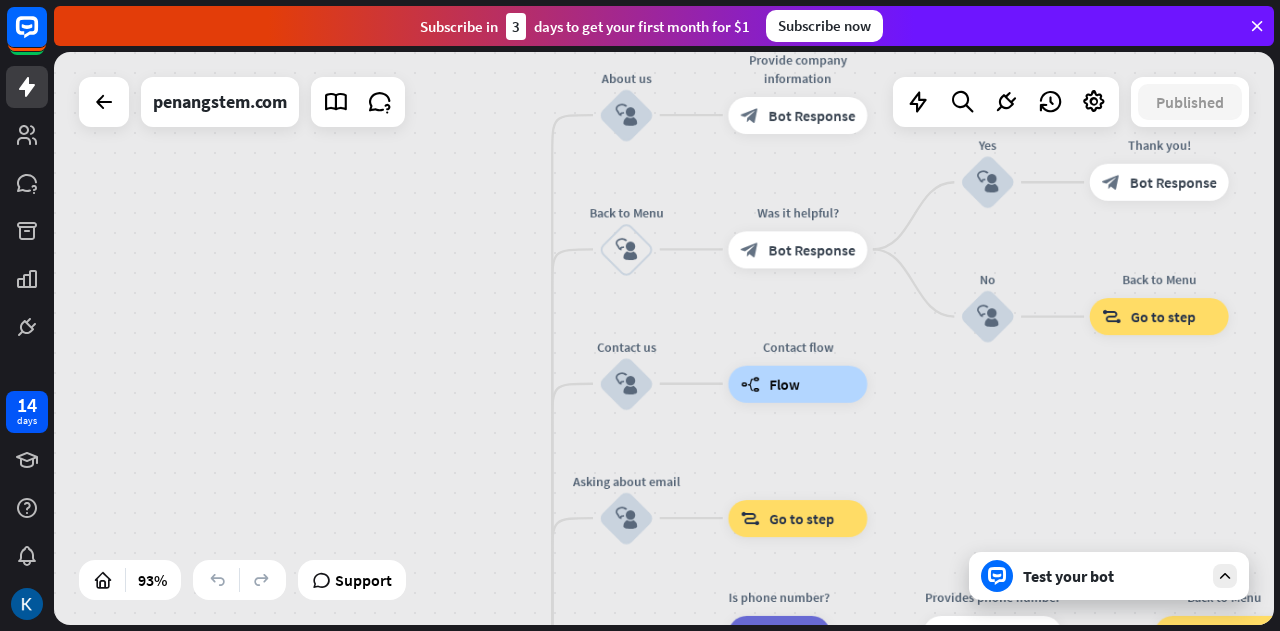 drag, startPoint x: 568, startPoint y: 147, endPoint x: 522, endPoint y: 650, distance: 505.099 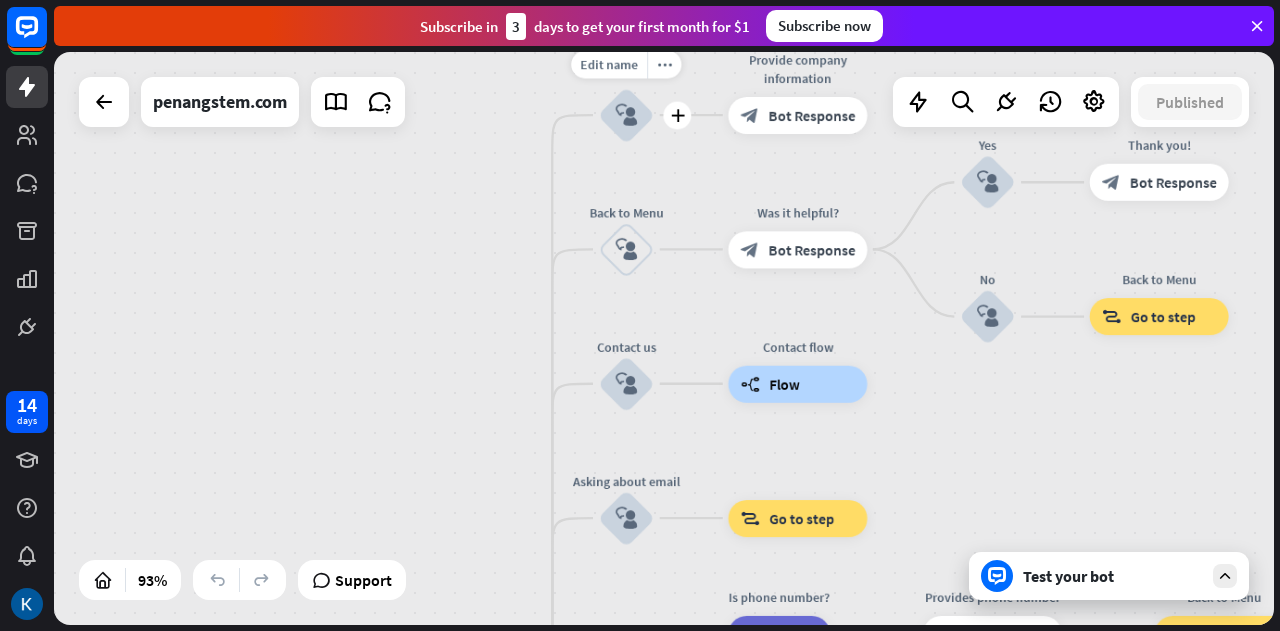 click on "block_user_input" at bounding box center (627, 115) 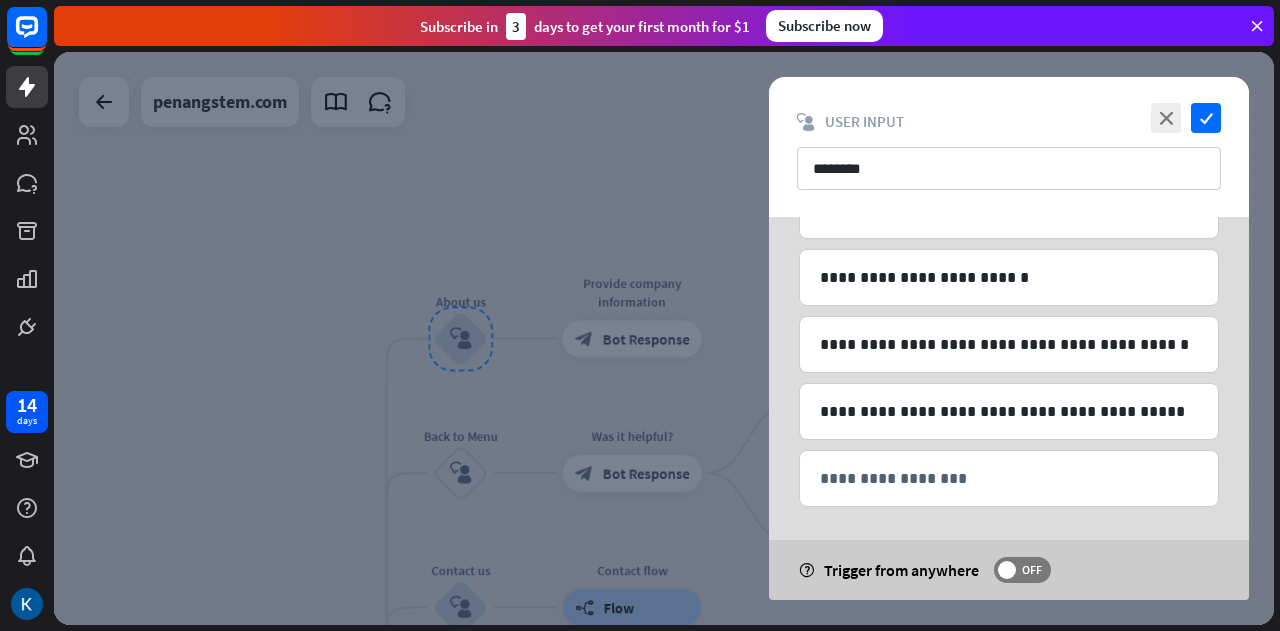 scroll, scrollTop: 392, scrollLeft: 0, axis: vertical 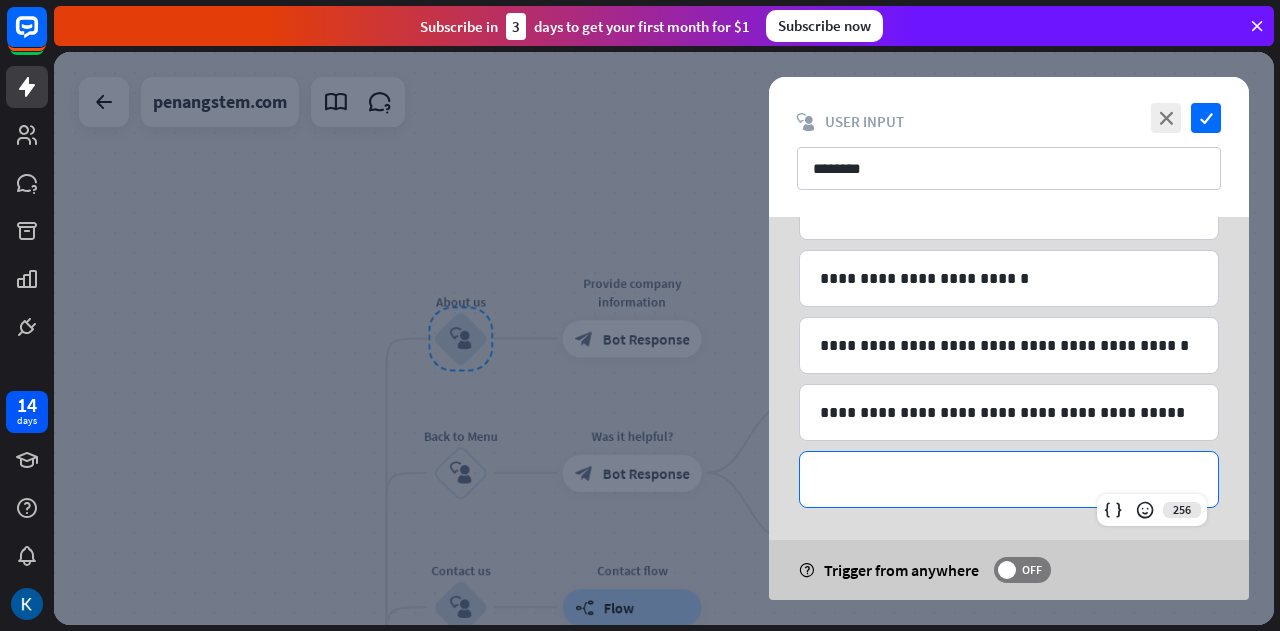 click on "**********" at bounding box center [1009, 479] 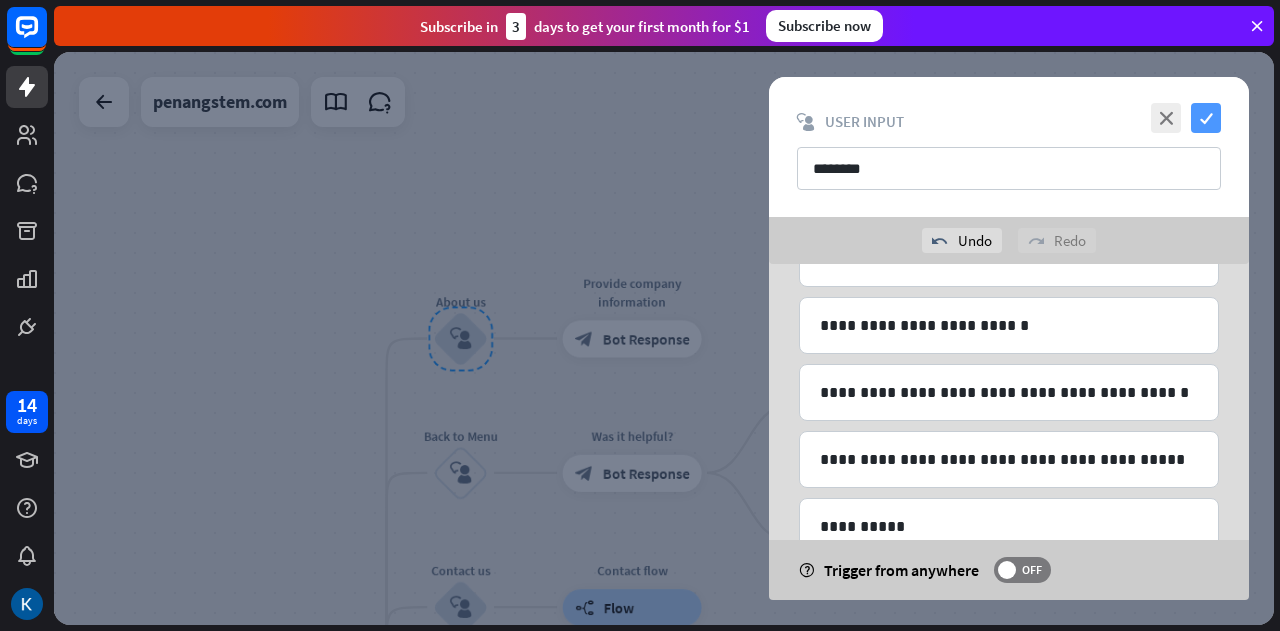 click on "check" at bounding box center [1206, 118] 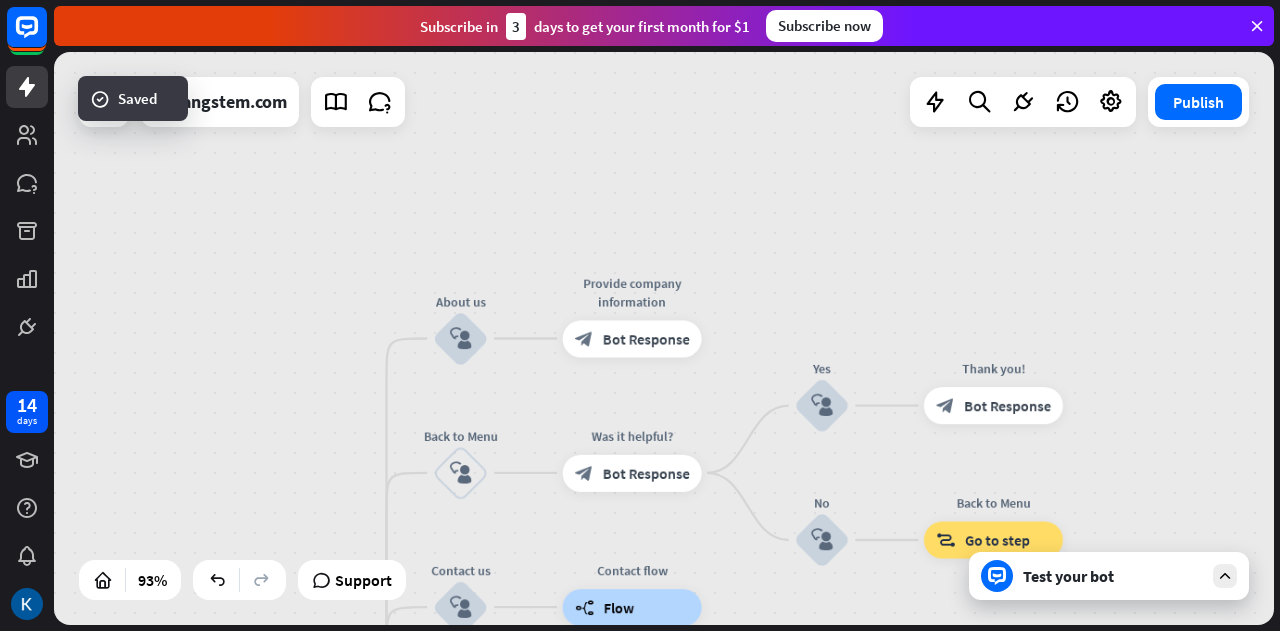 click on "Test your bot" at bounding box center (1113, 576) 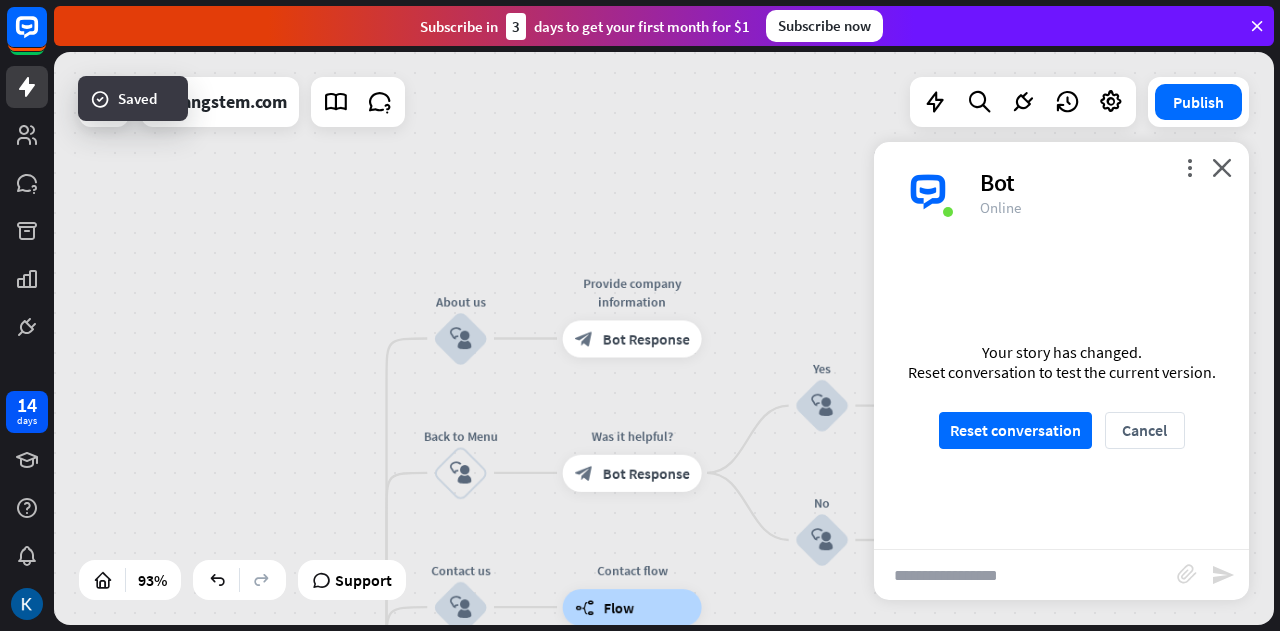 scroll, scrollTop: 2032, scrollLeft: 0, axis: vertical 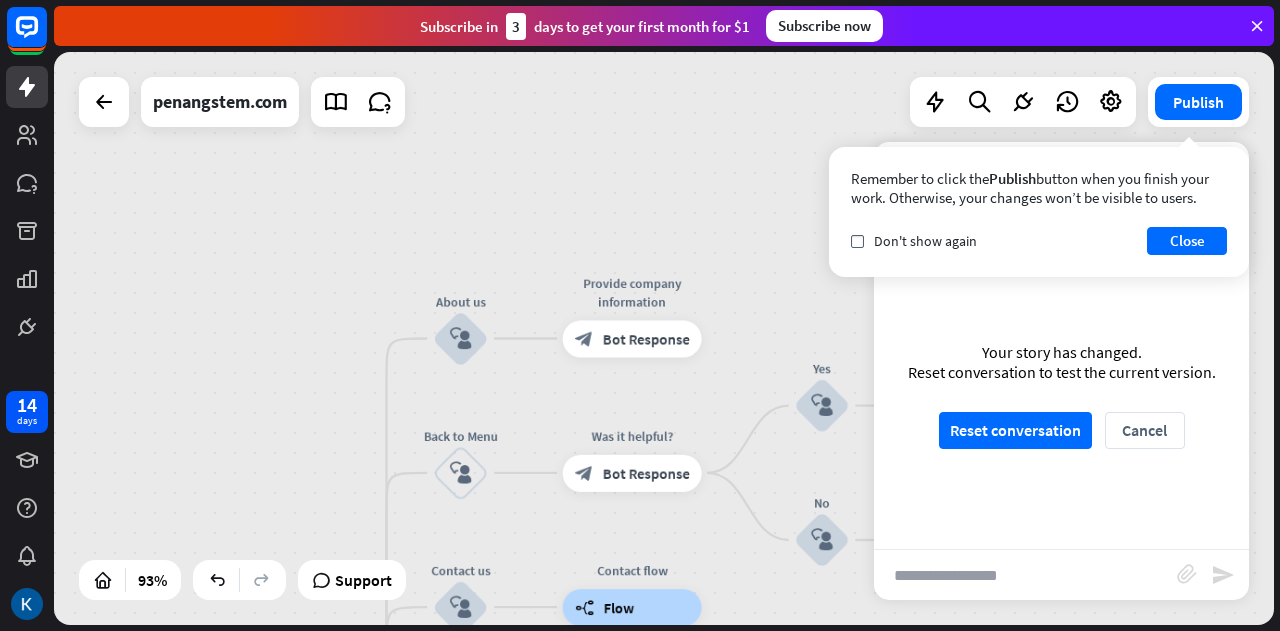 click at bounding box center [1025, 575] 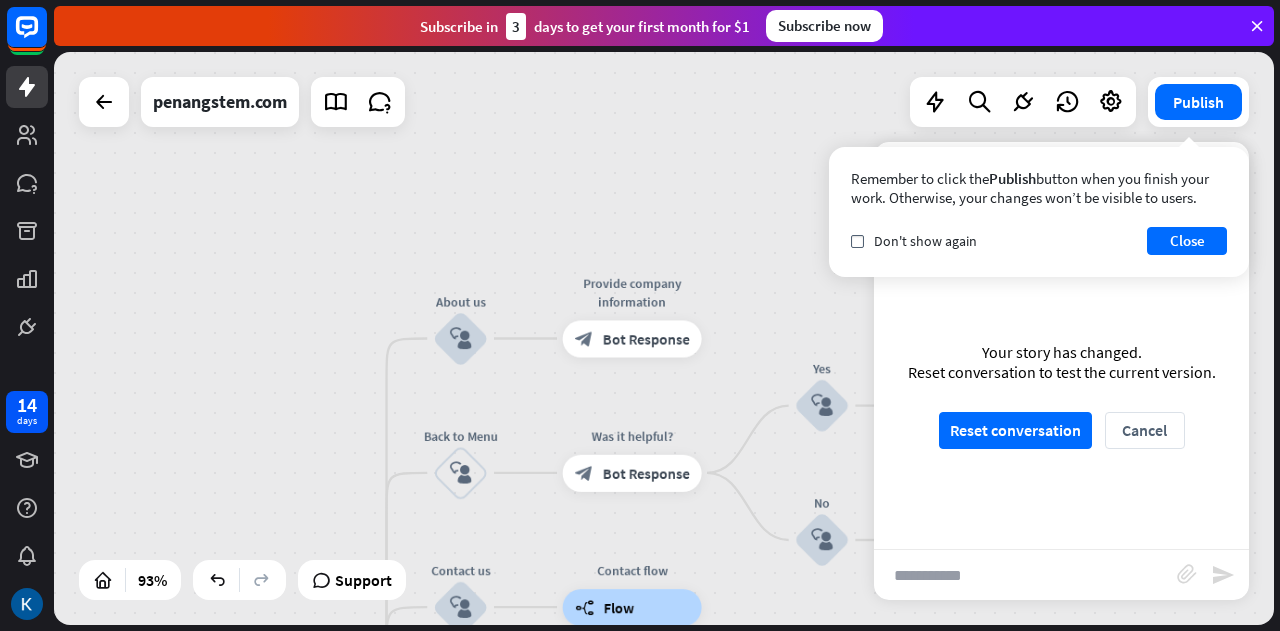 type on "**********" 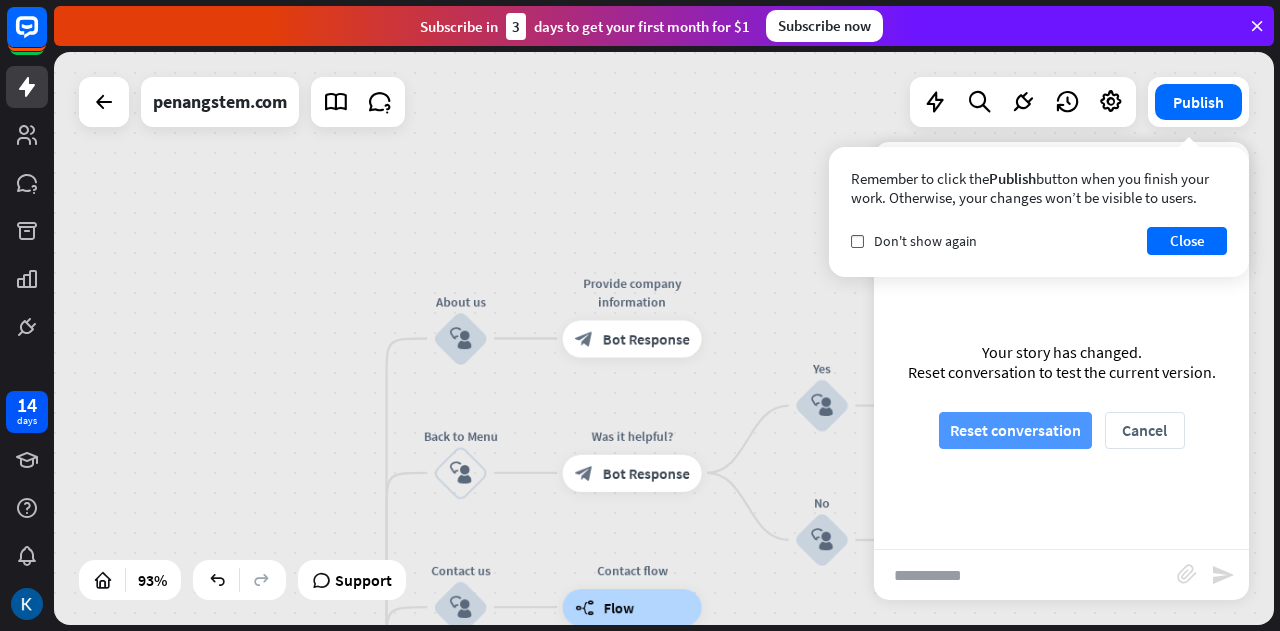 click on "Reset conversation" at bounding box center (1015, 430) 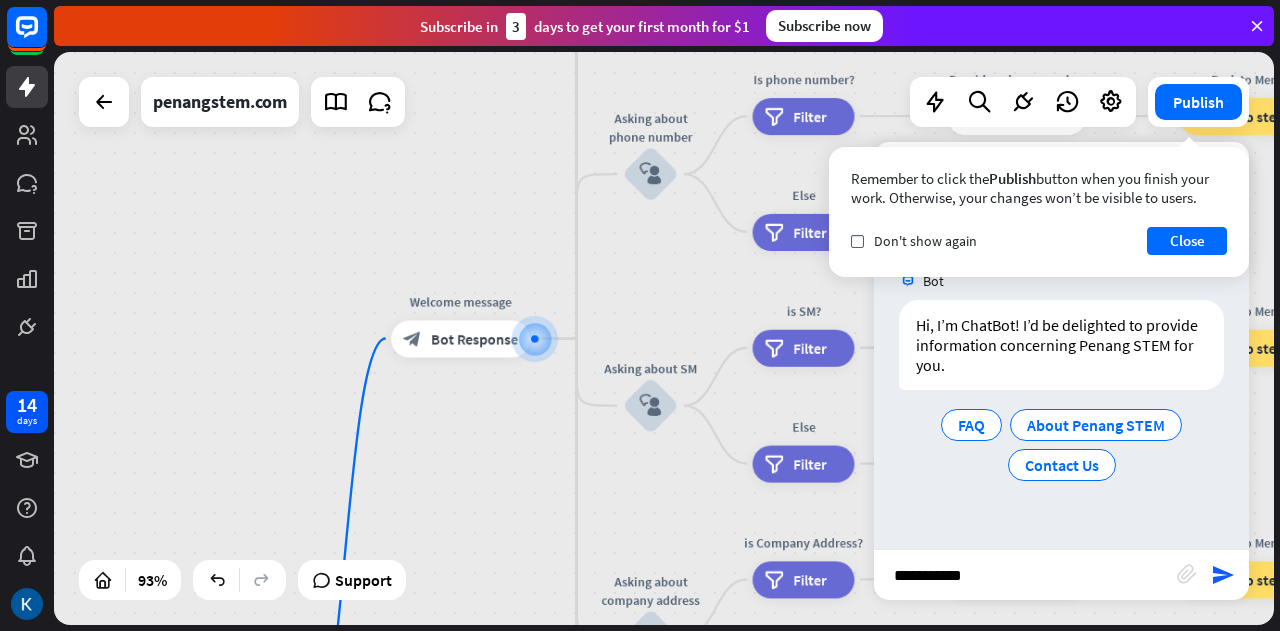 click on "**********" at bounding box center [1025, 575] 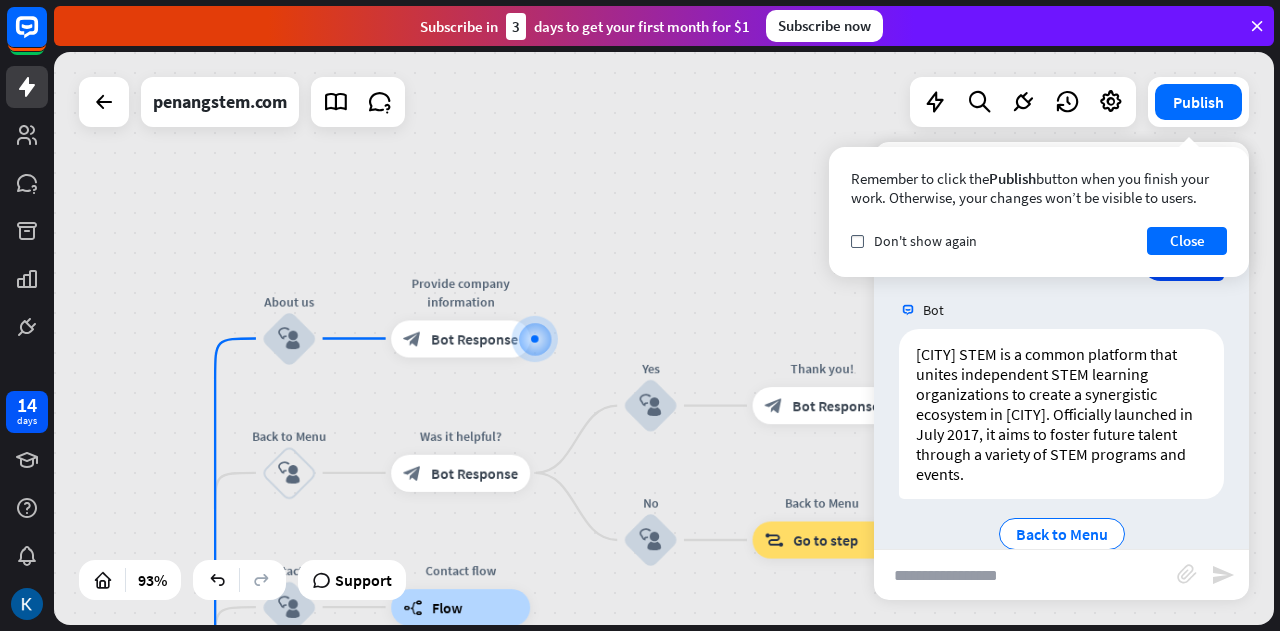 scroll, scrollTop: 241, scrollLeft: 0, axis: vertical 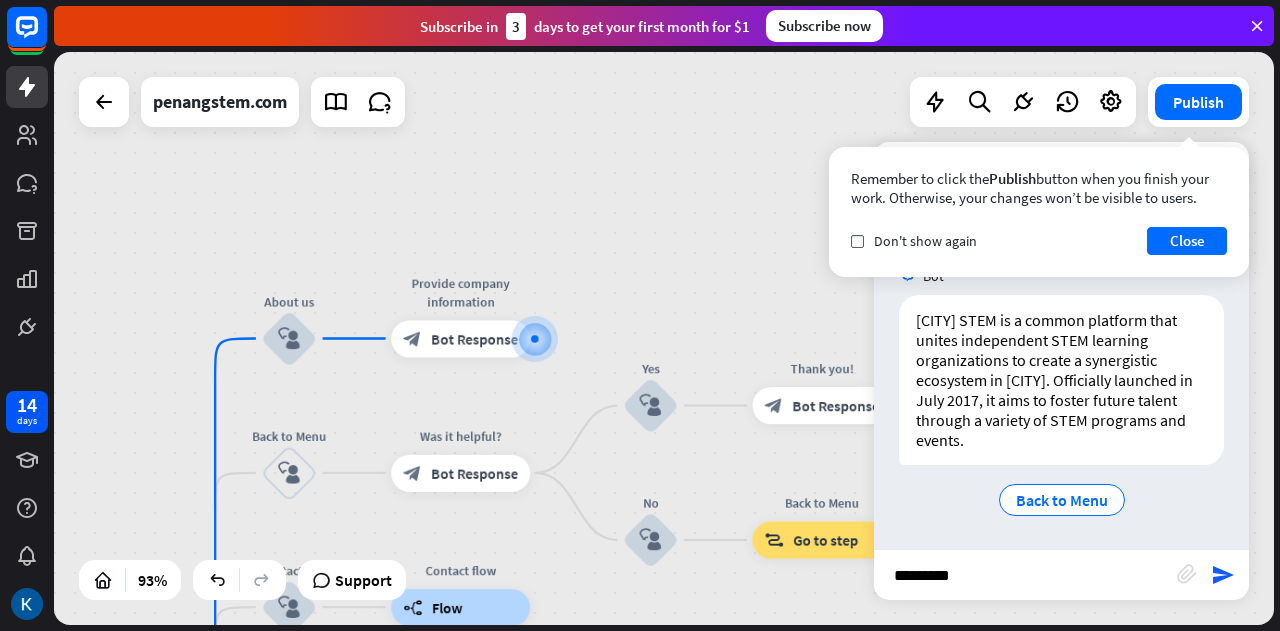 type on "**********" 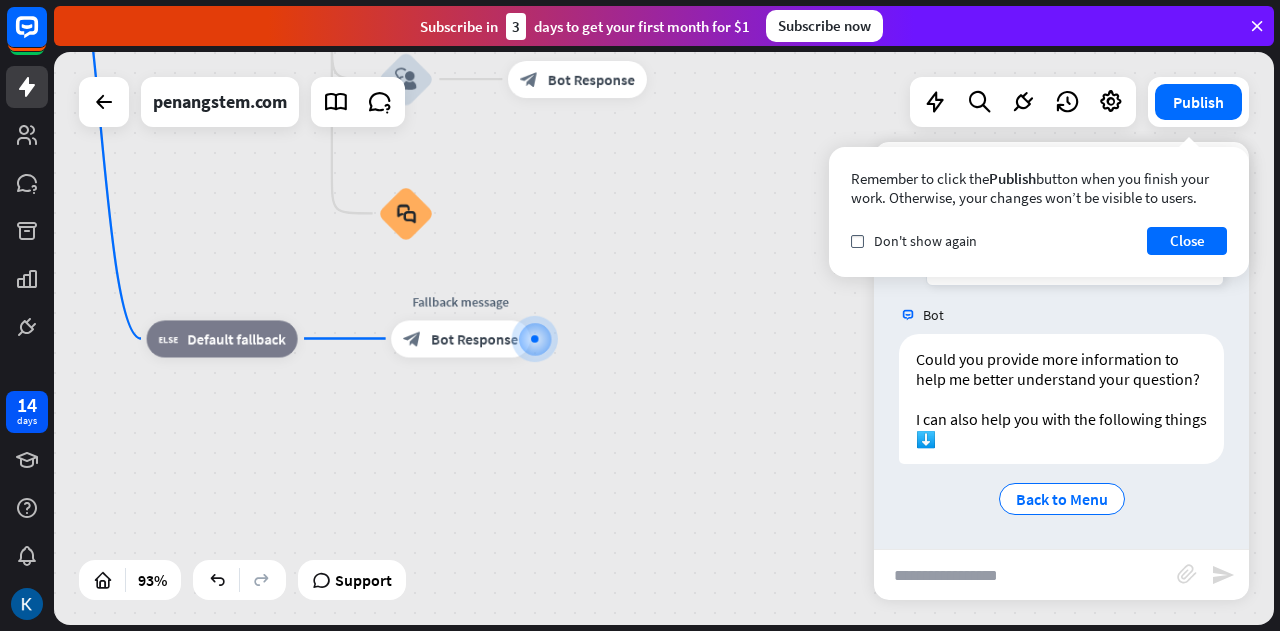 scroll, scrollTop: 640, scrollLeft: 0, axis: vertical 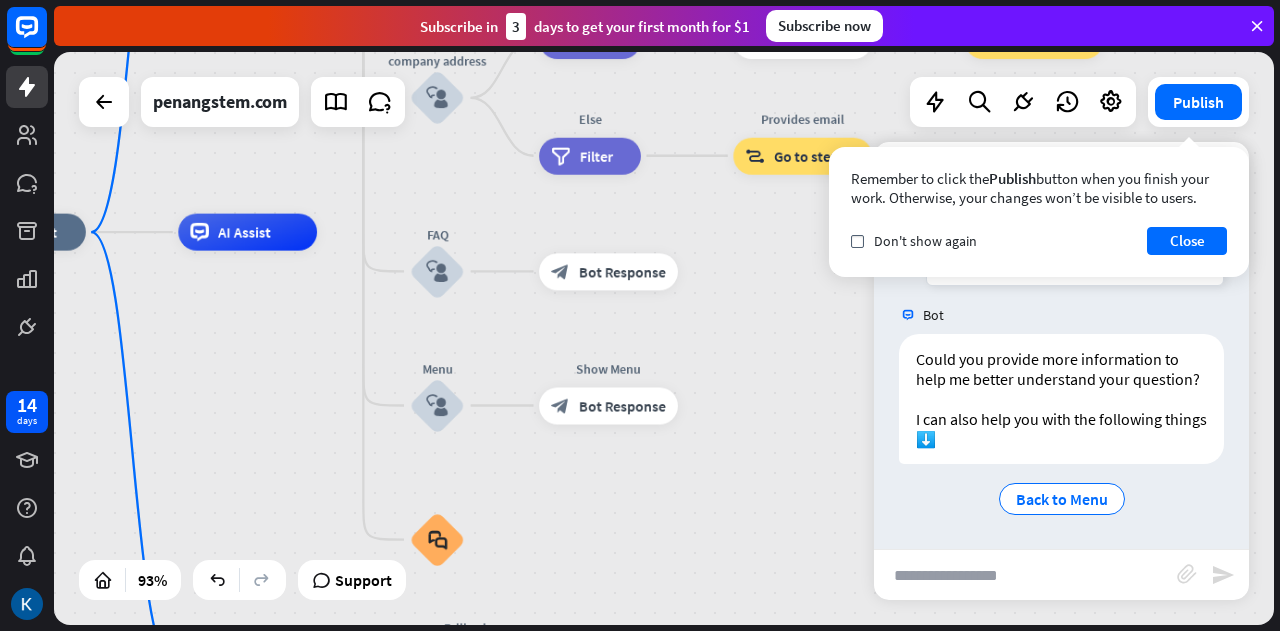 drag, startPoint x: 618, startPoint y: 352, endPoint x: 649, endPoint y: 677, distance: 326.47513 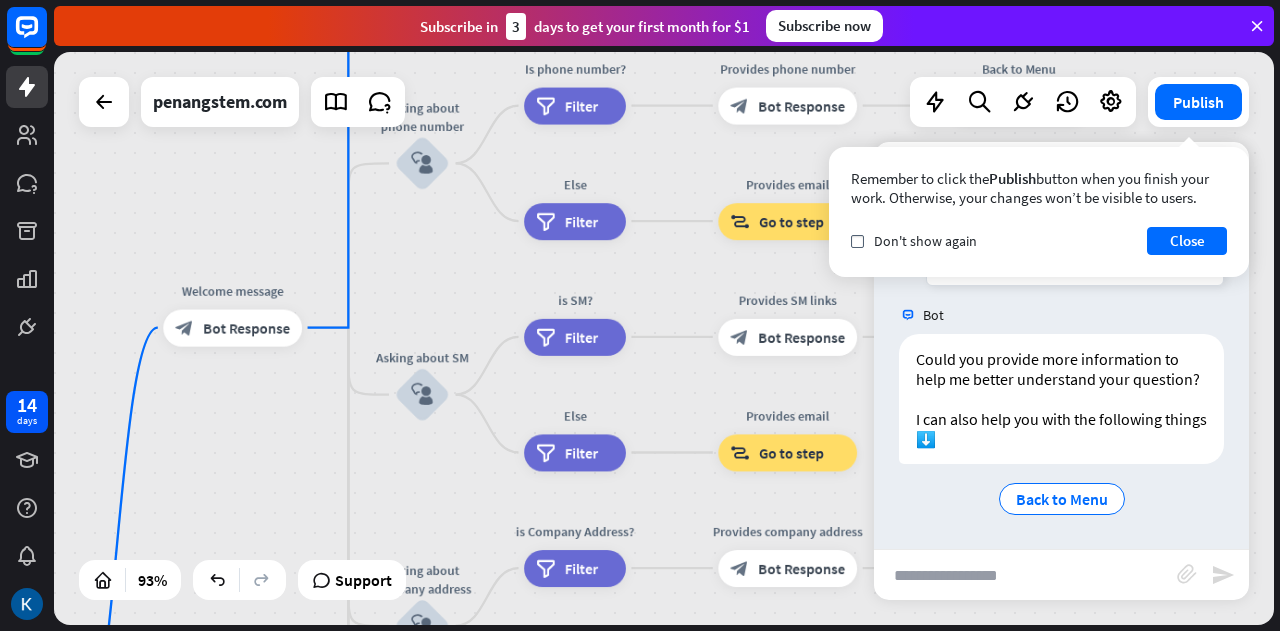 drag, startPoint x: 495, startPoint y: 149, endPoint x: 480, endPoint y: 678, distance: 529.21265 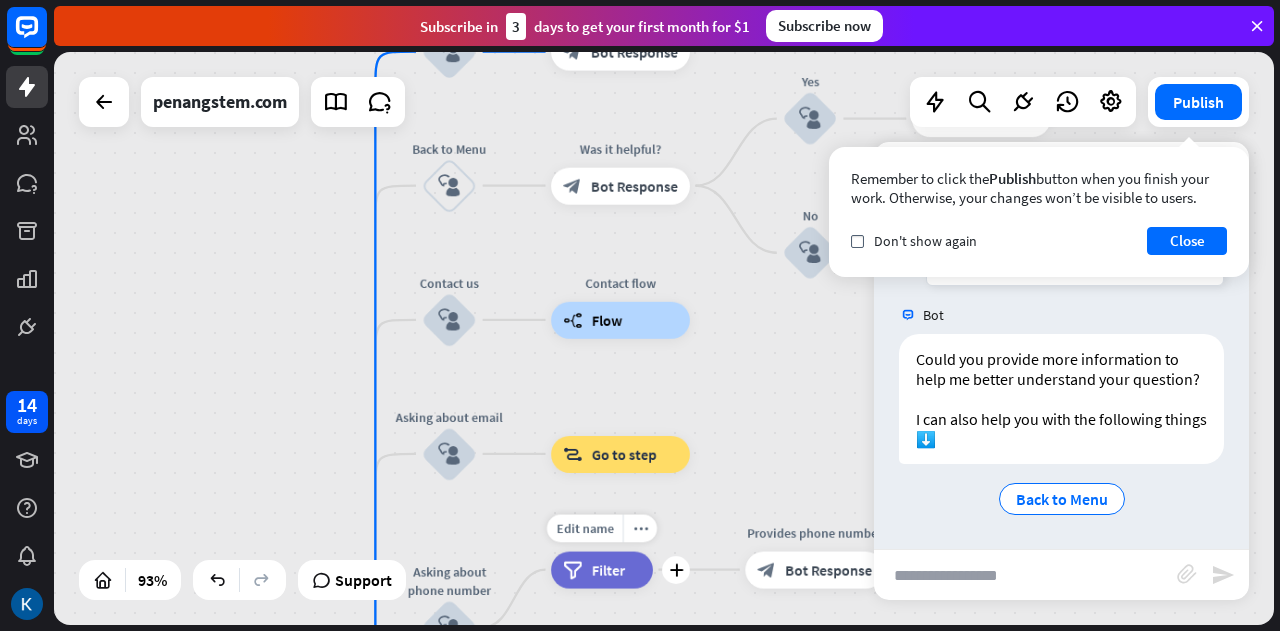 drag, startPoint x: 521, startPoint y: 118, endPoint x: 548, endPoint y: 582, distance: 464.78488 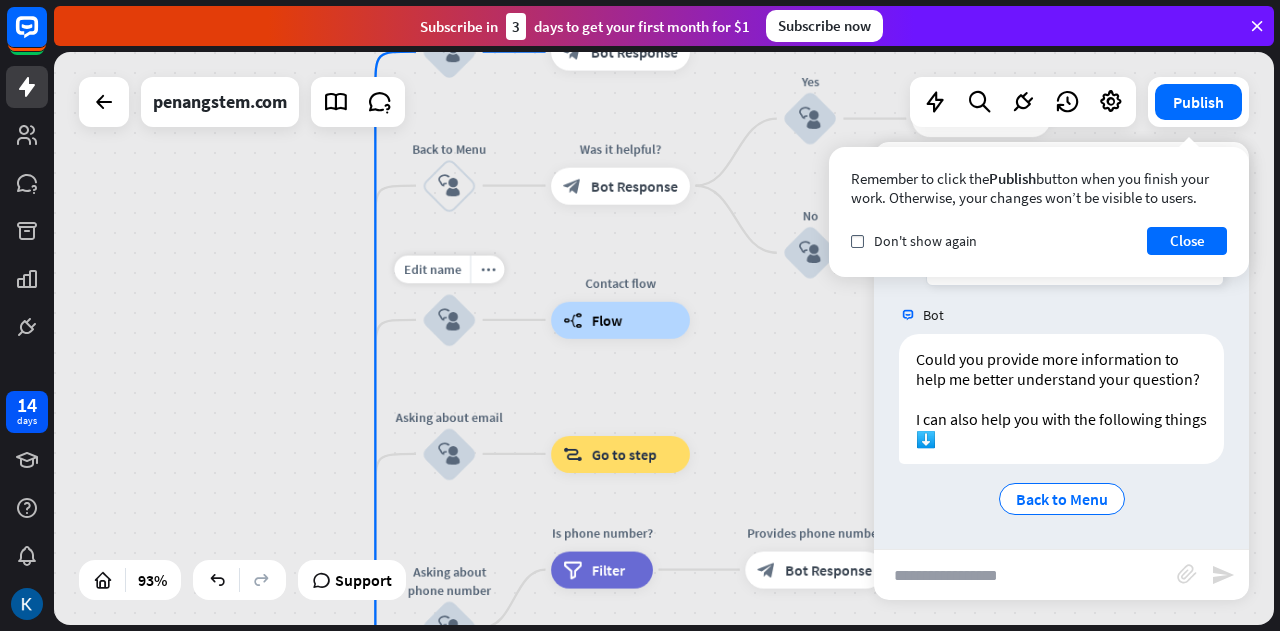 drag, startPoint x: 460, startPoint y: 199, endPoint x: 474, endPoint y: 385, distance: 186.52614 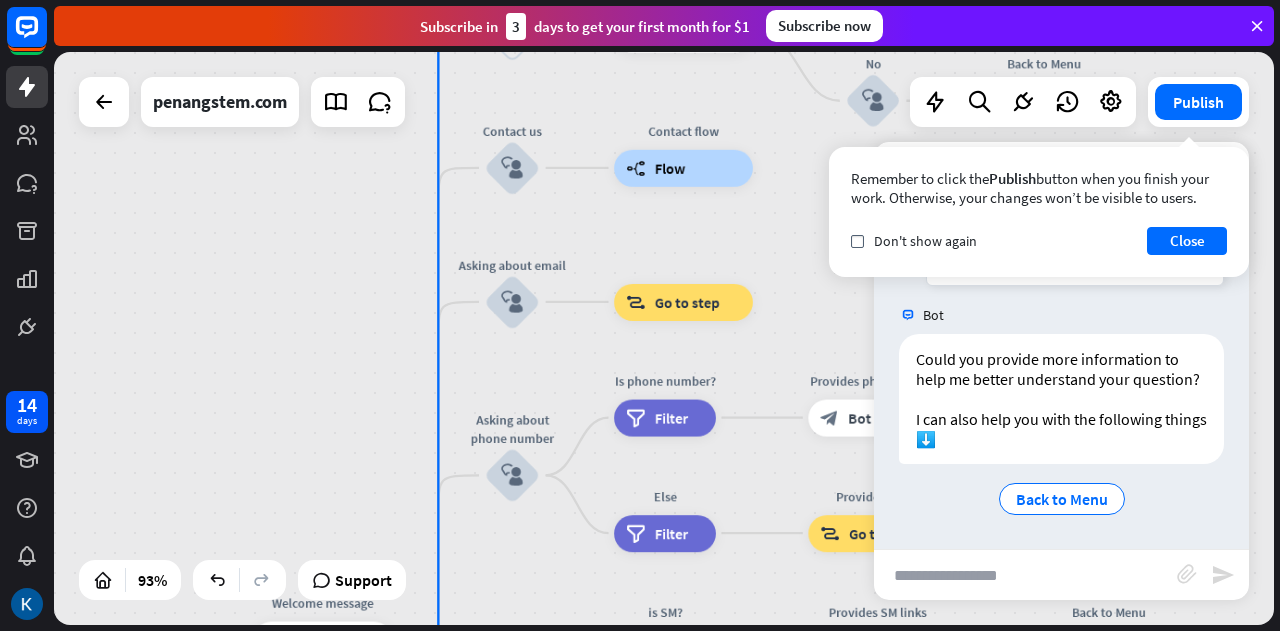 drag, startPoint x: 253, startPoint y: 303, endPoint x: 315, endPoint y: 152, distance: 163.23296 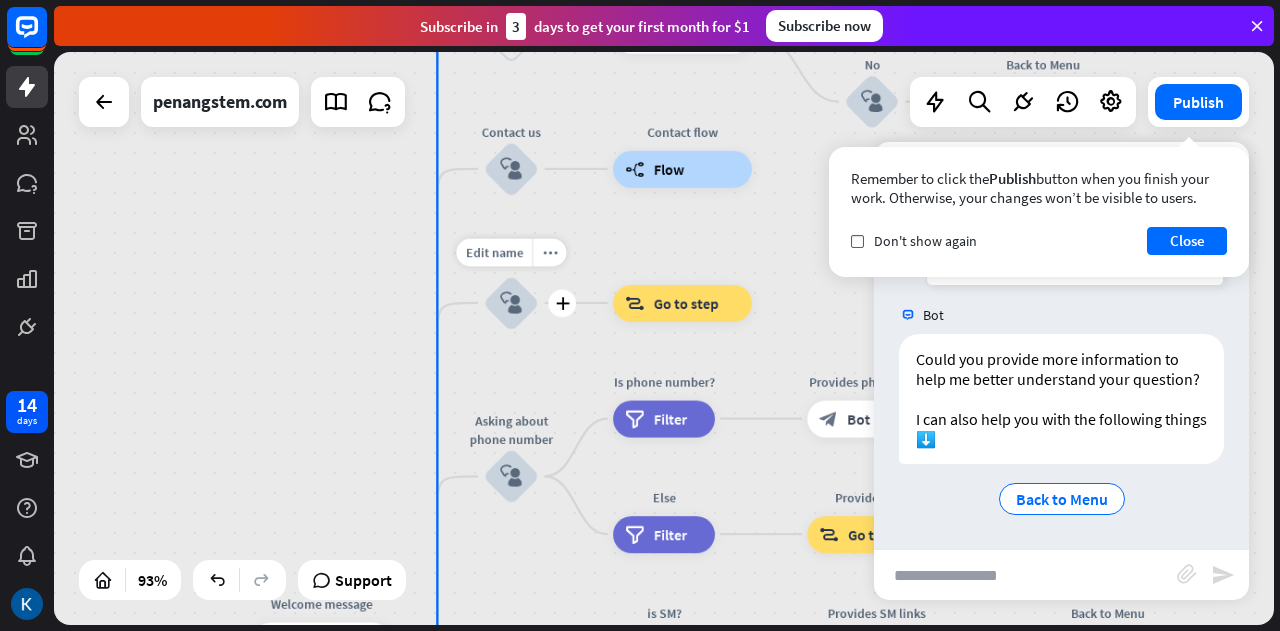 click on "block_user_input" at bounding box center (511, 303) 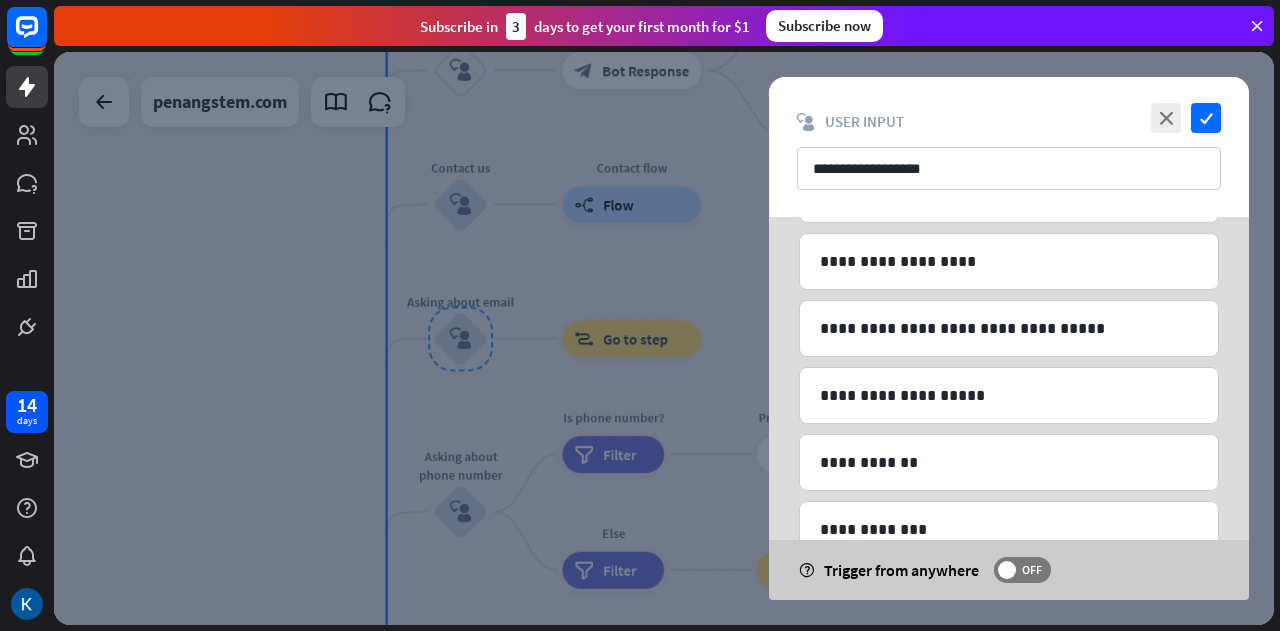 scroll, scrollTop: 1256, scrollLeft: 0, axis: vertical 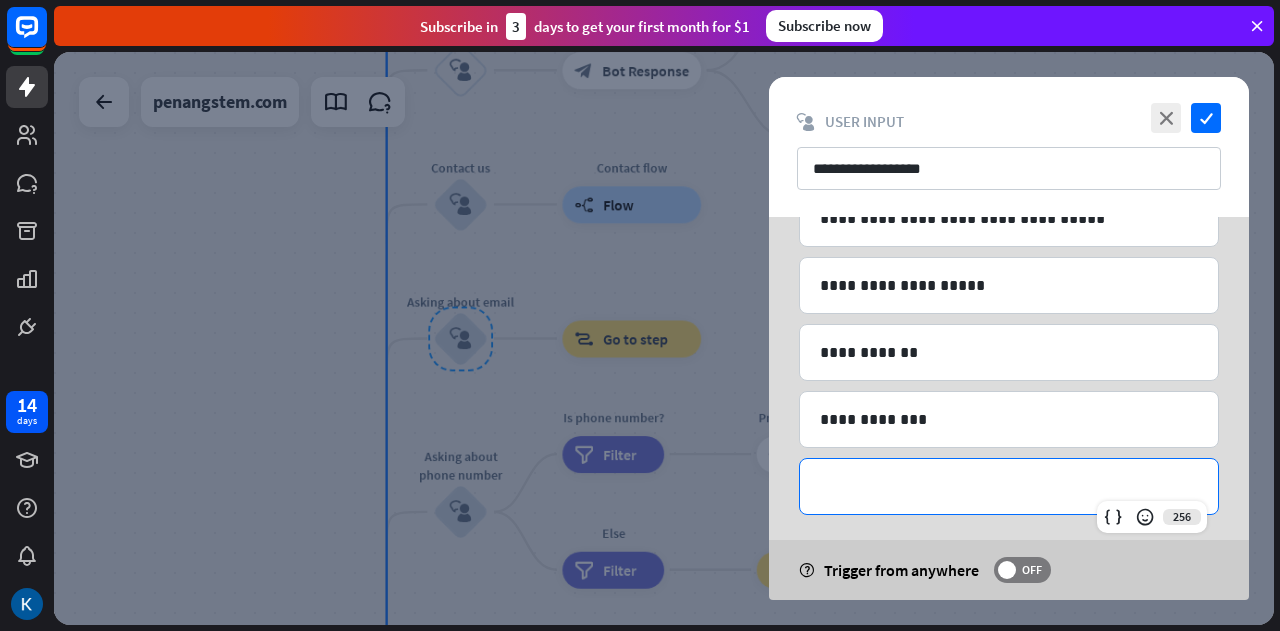 click on "**********" at bounding box center (1009, 486) 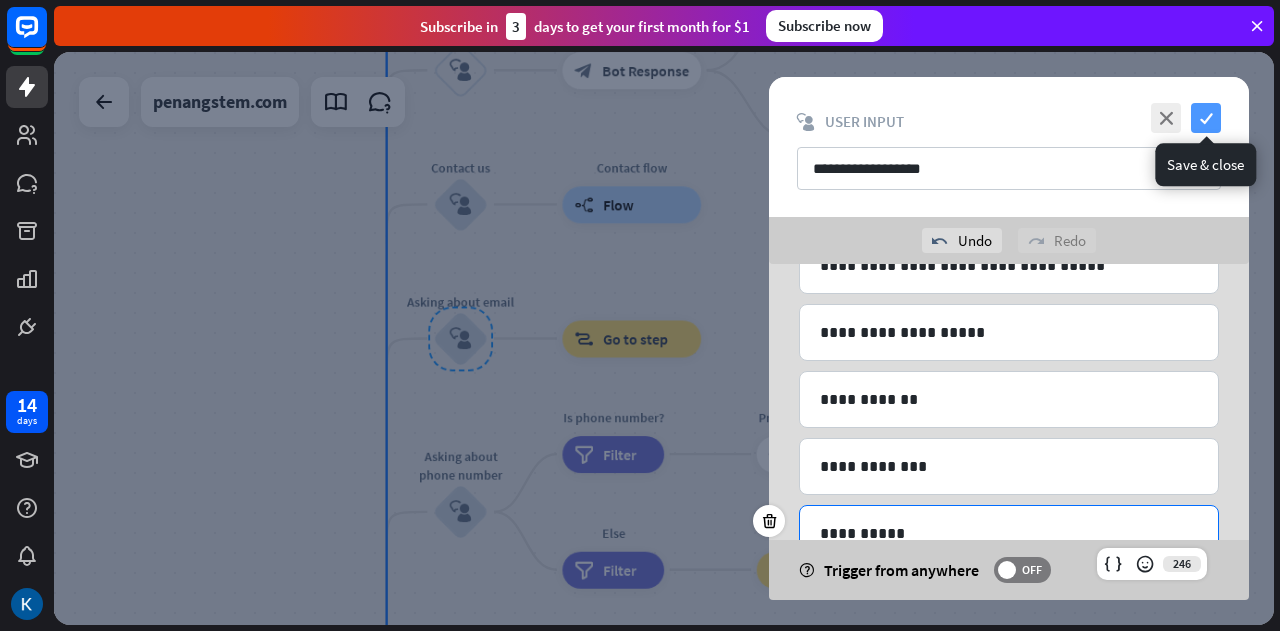 click on "check" at bounding box center (1206, 118) 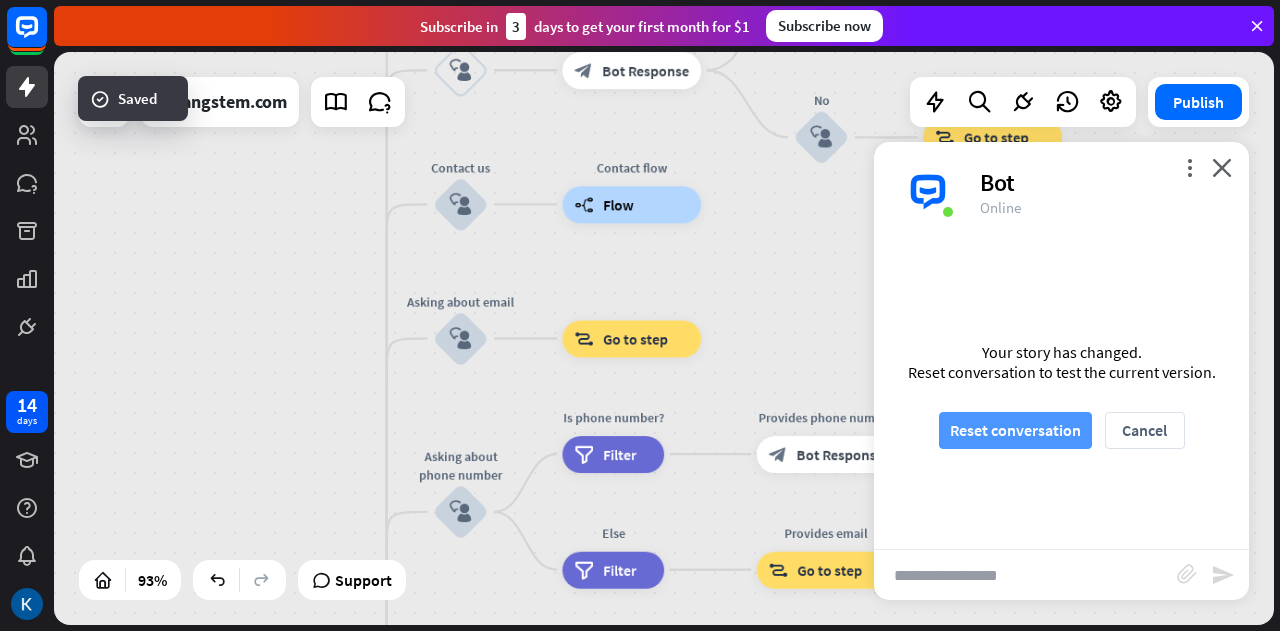 click on "Reset conversation" at bounding box center [1015, 430] 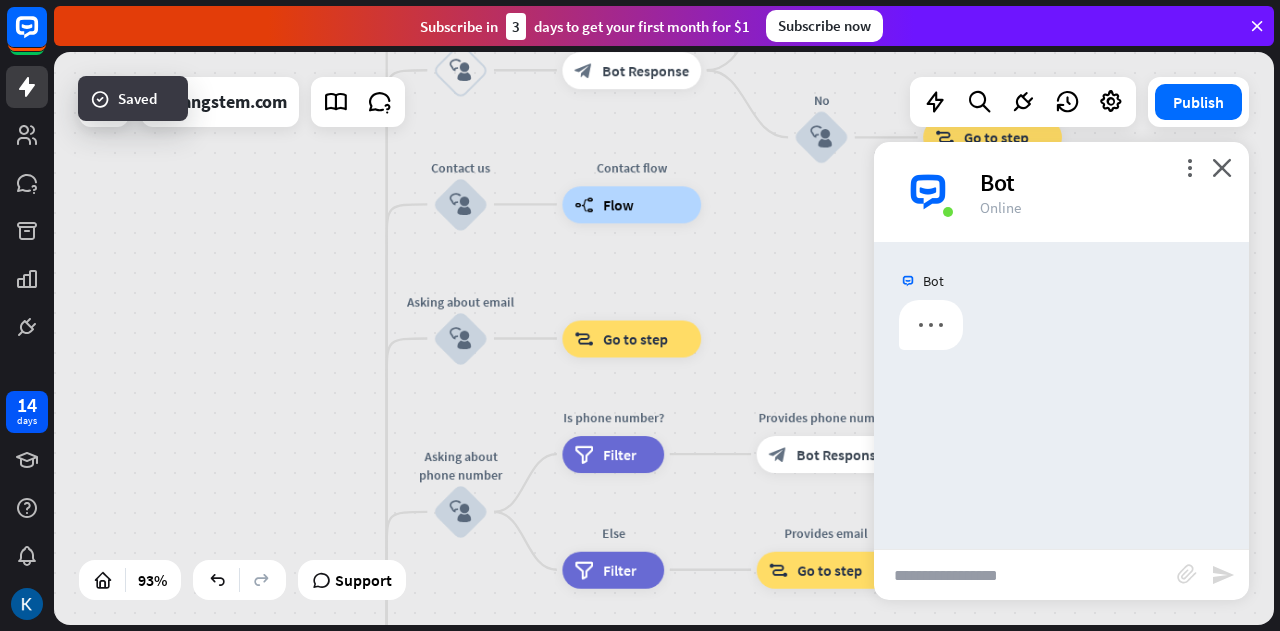 scroll, scrollTop: 0, scrollLeft: 0, axis: both 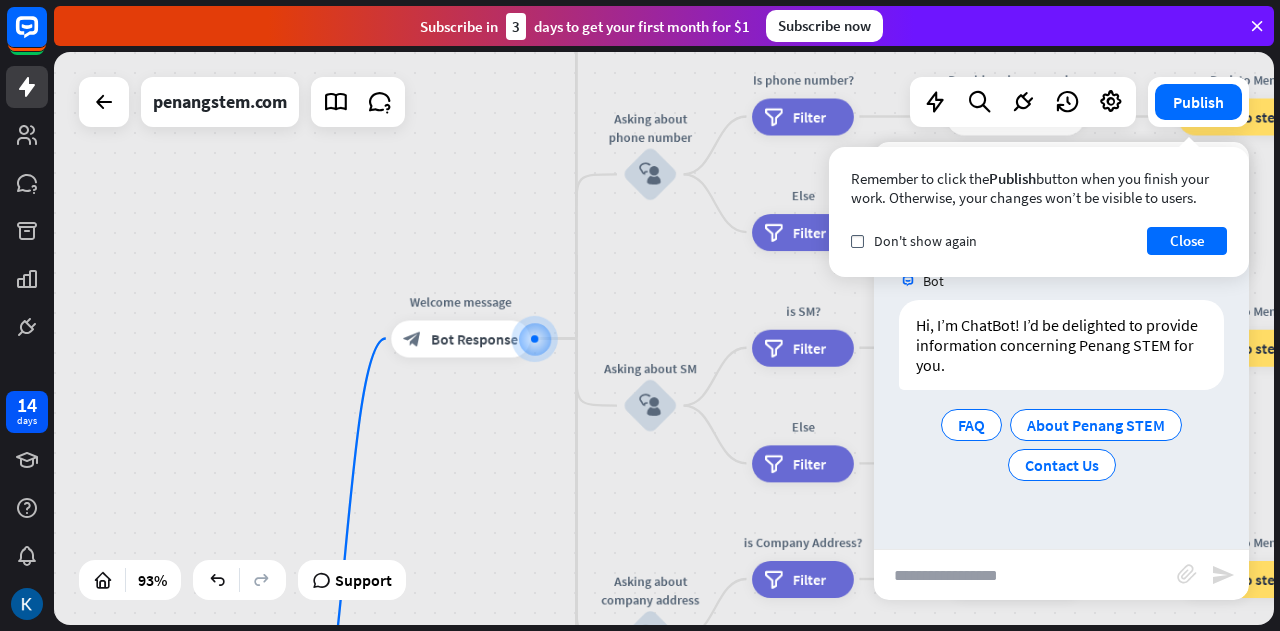 click at bounding box center (1025, 575) 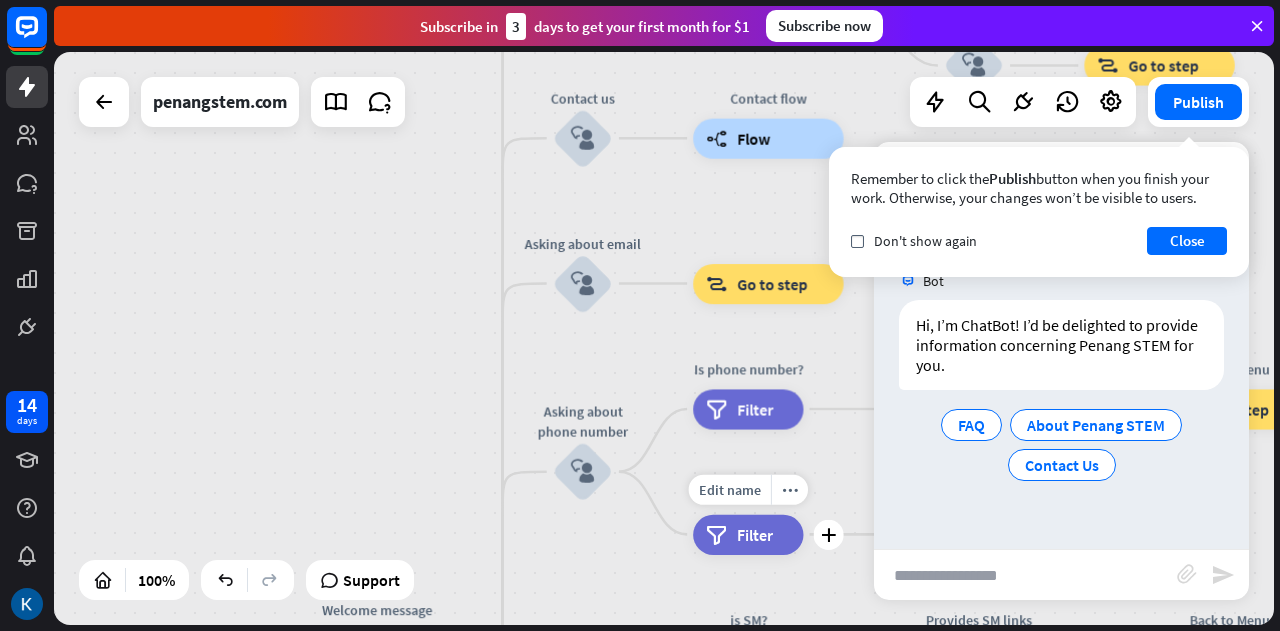 drag, startPoint x: 750, startPoint y: 230, endPoint x: 692, endPoint y: 532, distance: 307.5191 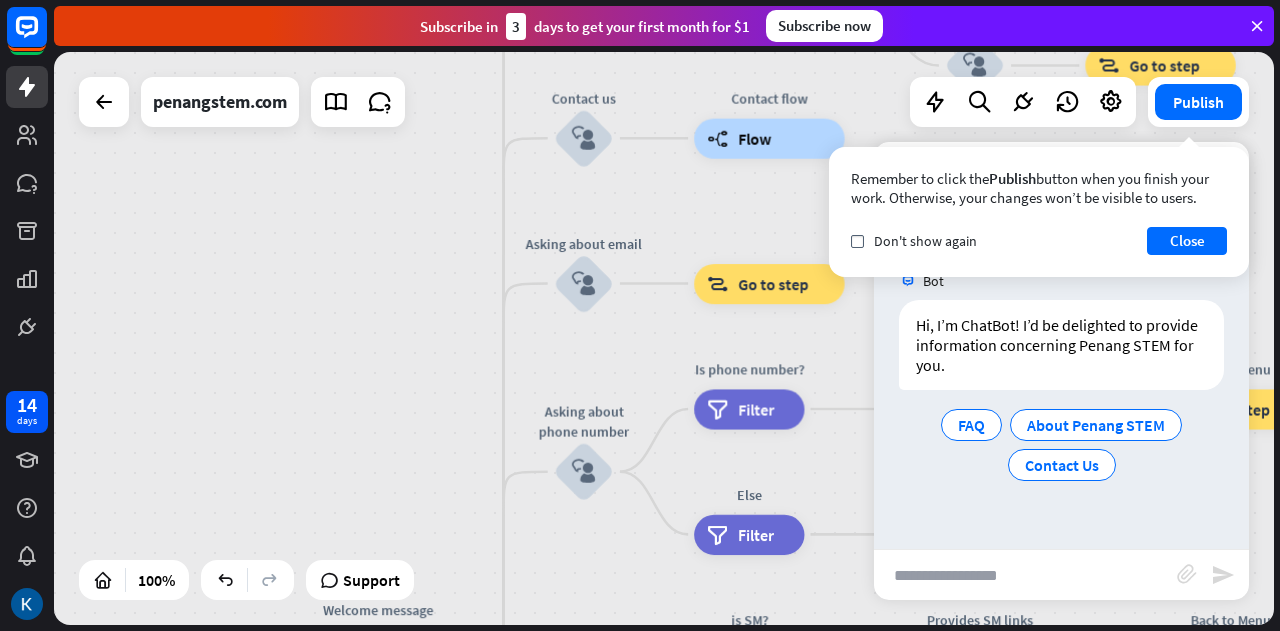click at bounding box center [1025, 575] 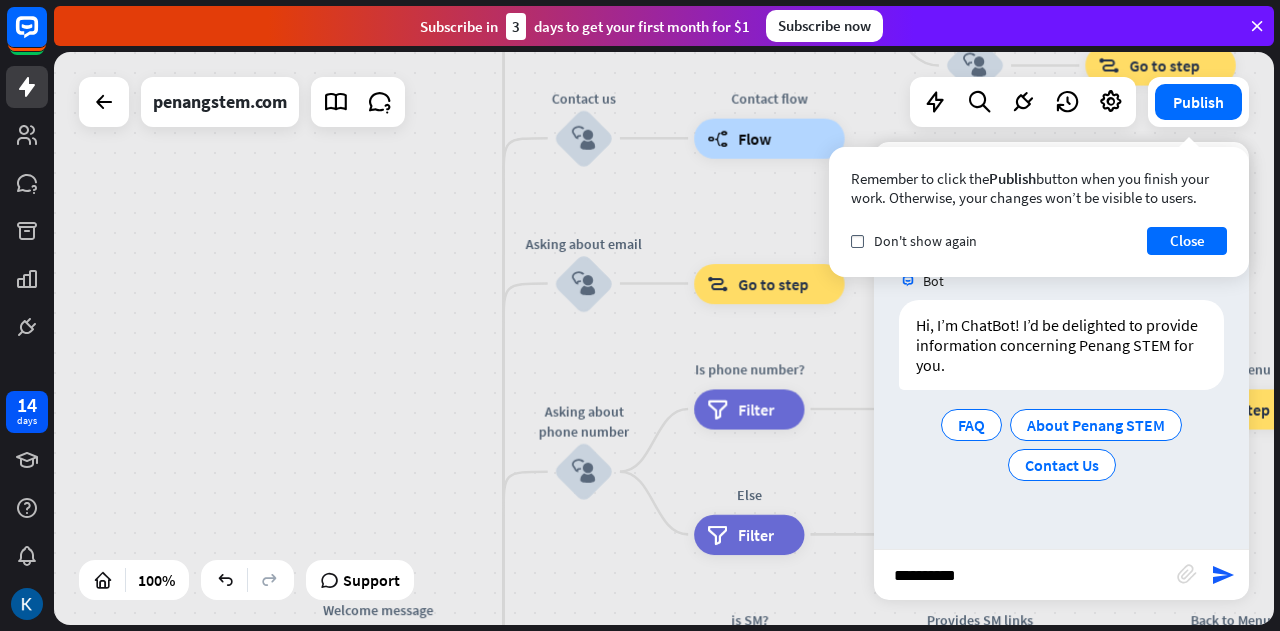 click on "**********" at bounding box center [1025, 575] 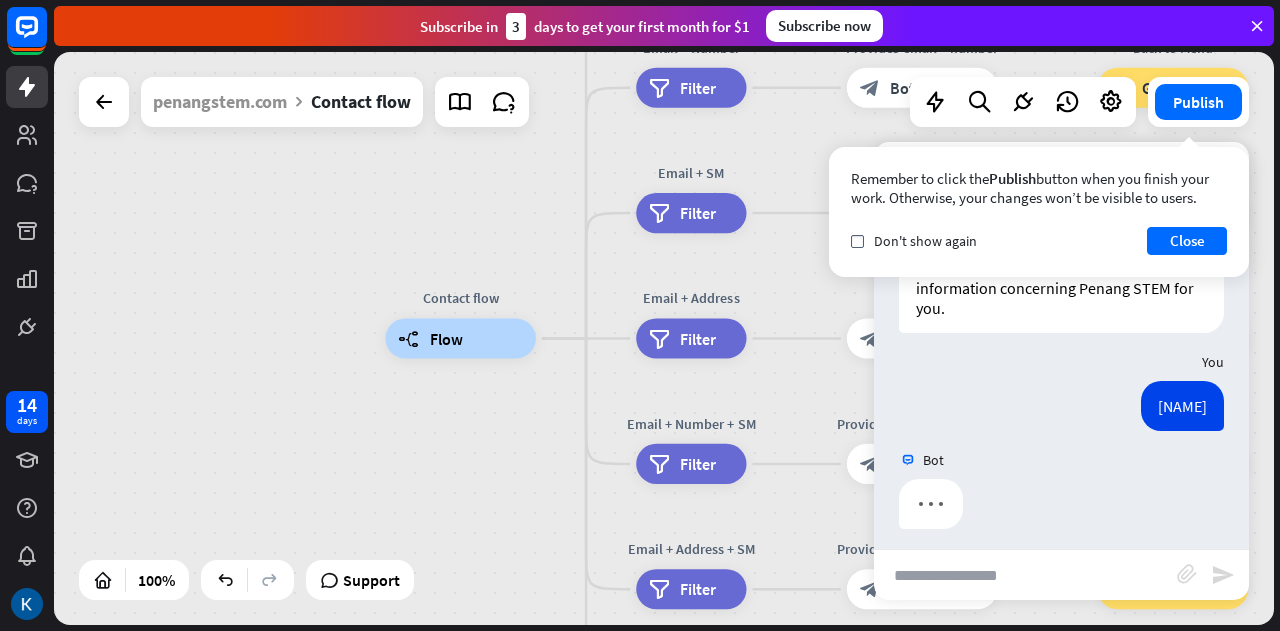 scroll, scrollTop: 66, scrollLeft: 0, axis: vertical 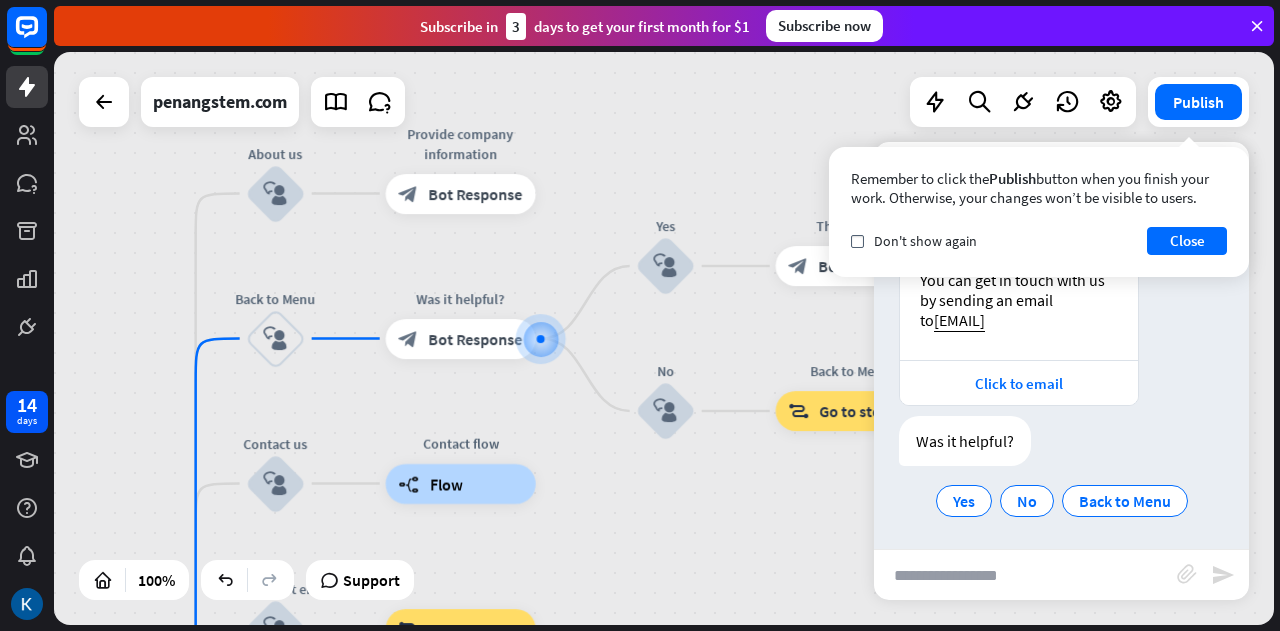 click at bounding box center (1025, 575) 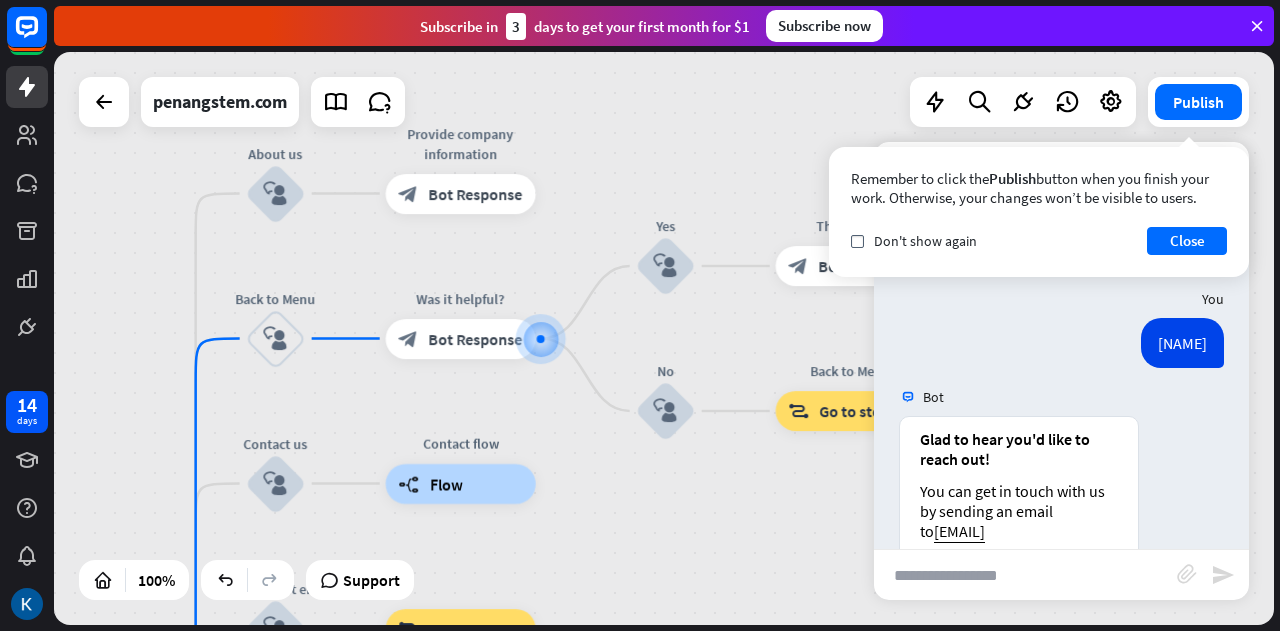scroll, scrollTop: 331, scrollLeft: 0, axis: vertical 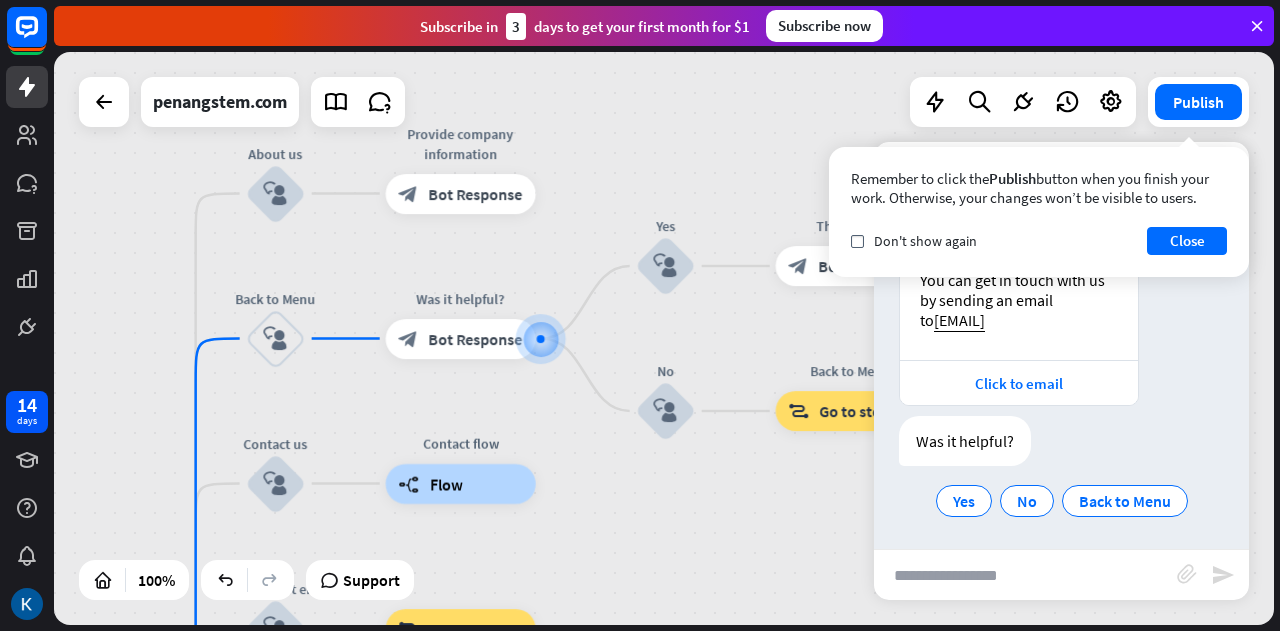 click at bounding box center [1025, 575] 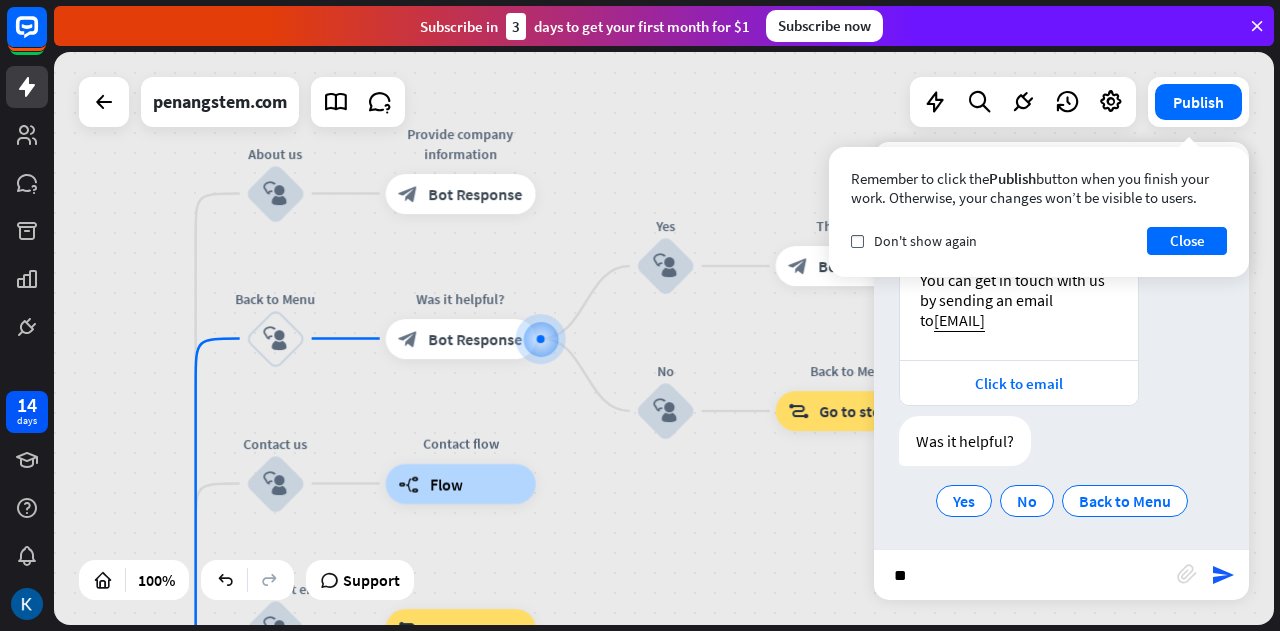 type on "*" 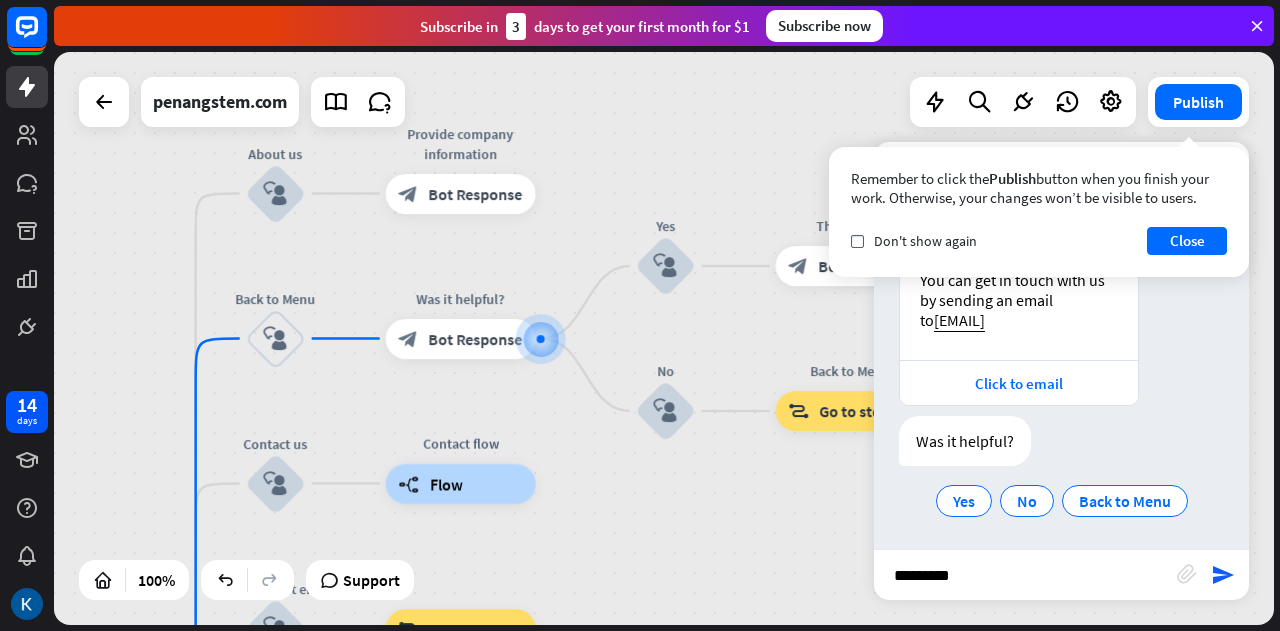 type on "**********" 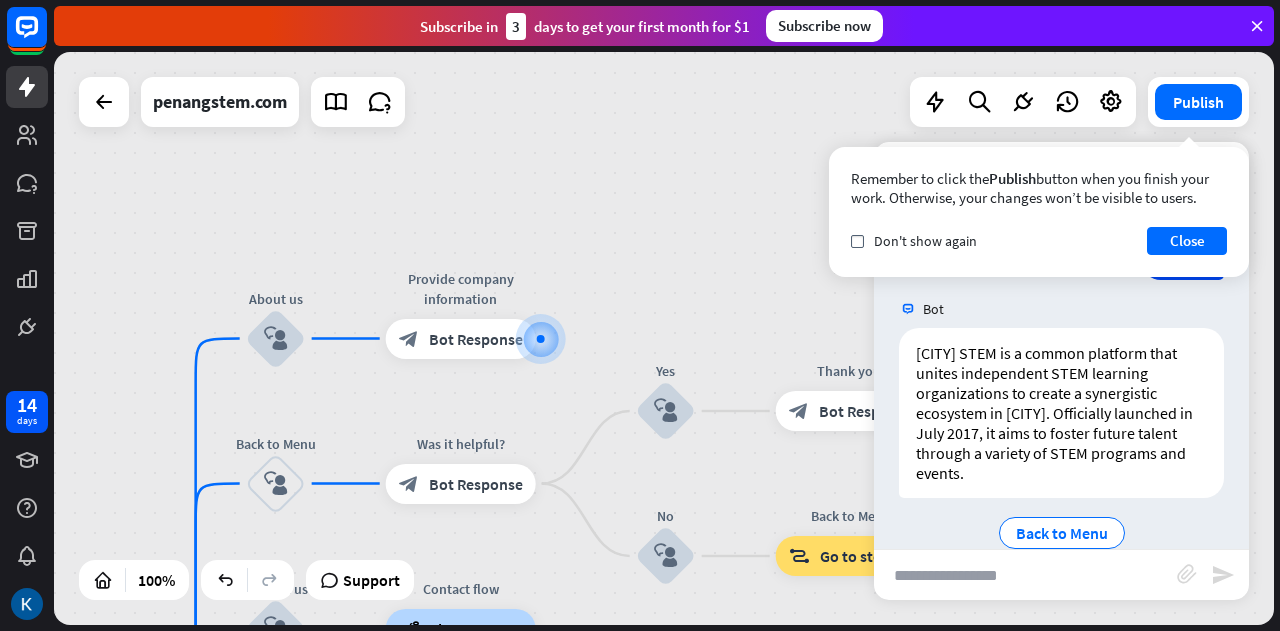 scroll, scrollTop: 647, scrollLeft: 0, axis: vertical 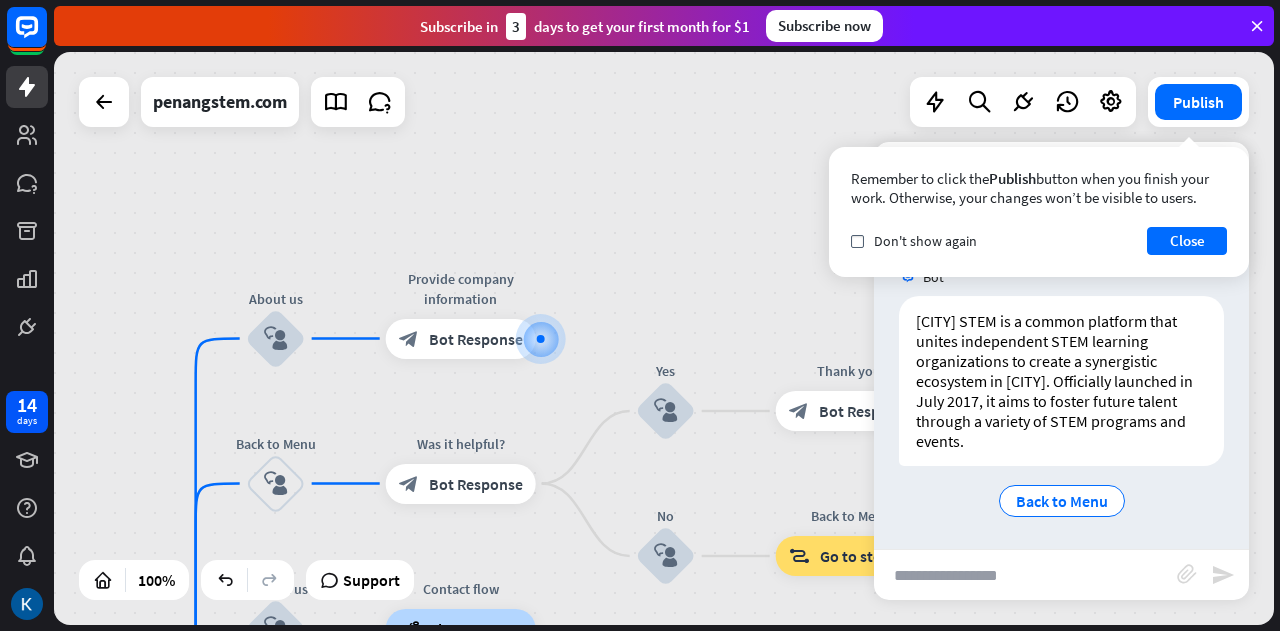 type on "*" 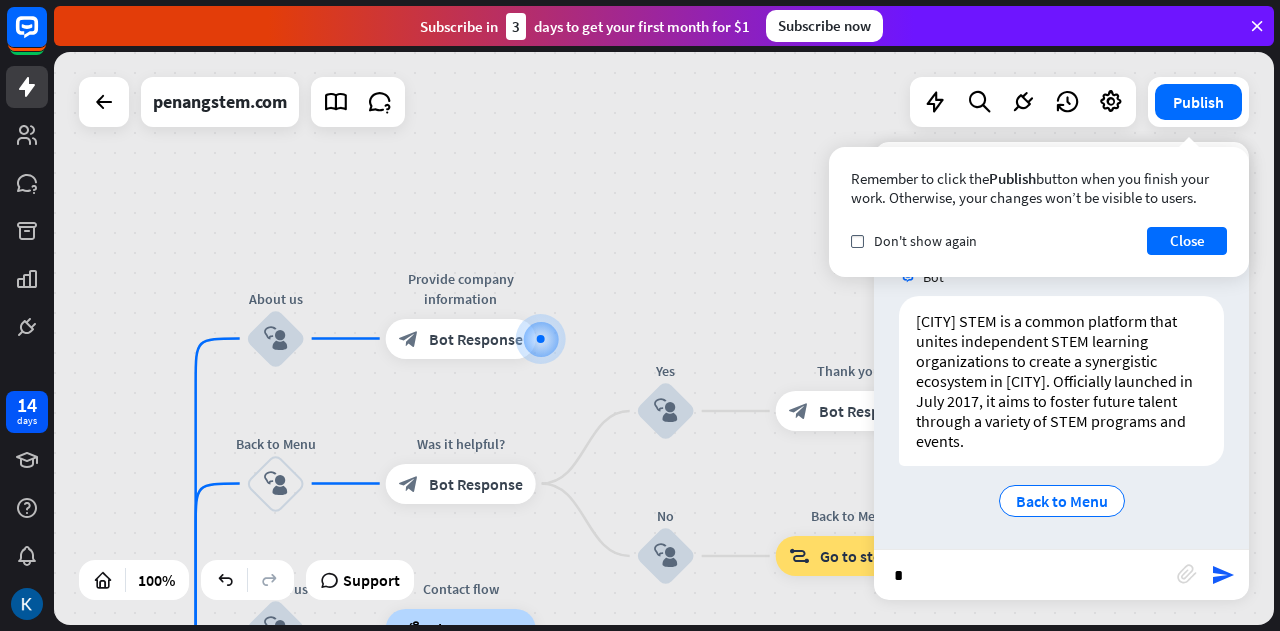 type 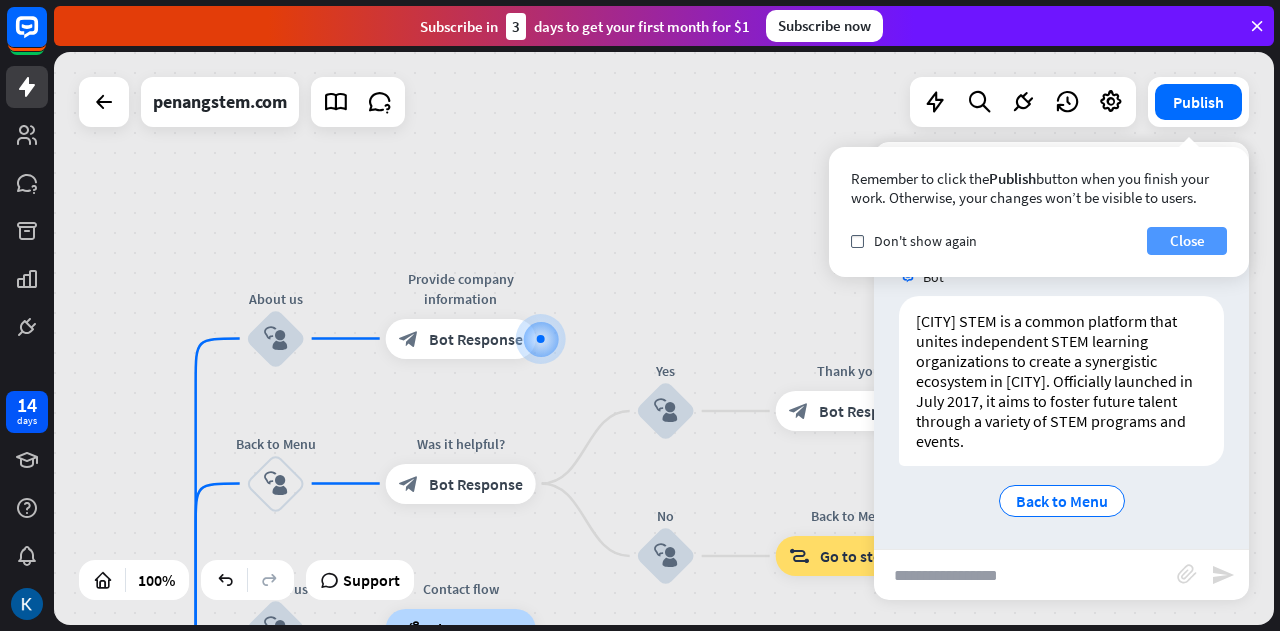 click on "Close" at bounding box center [1187, 241] 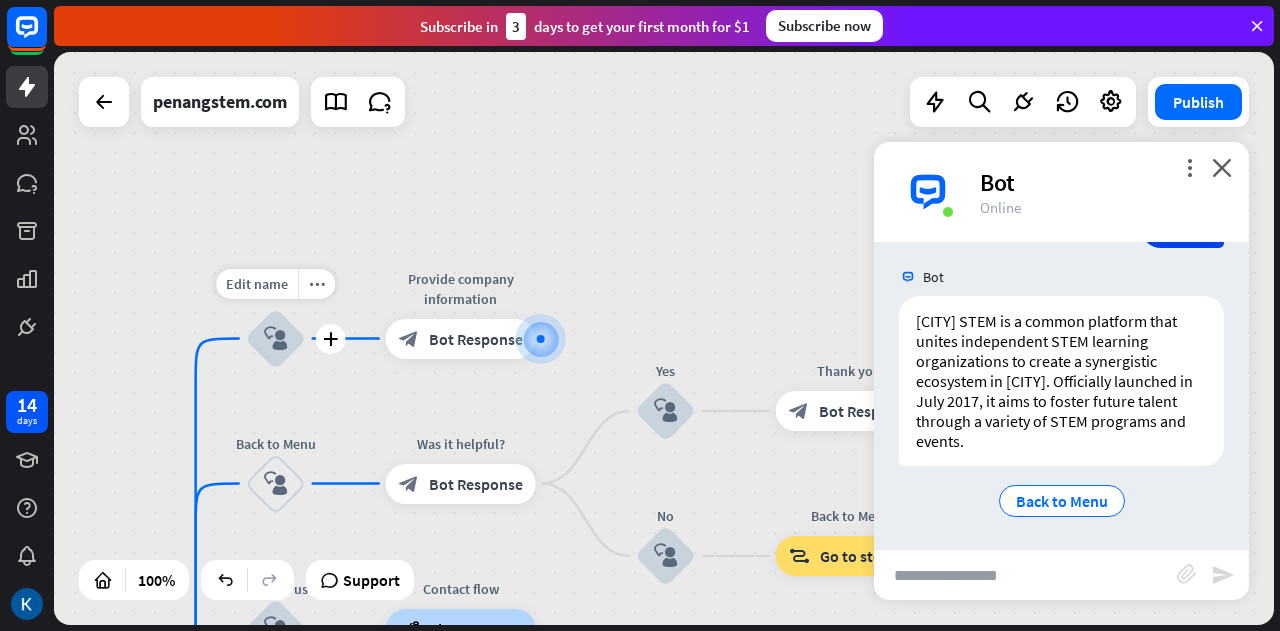 click on "block_user_input" at bounding box center [276, 339] 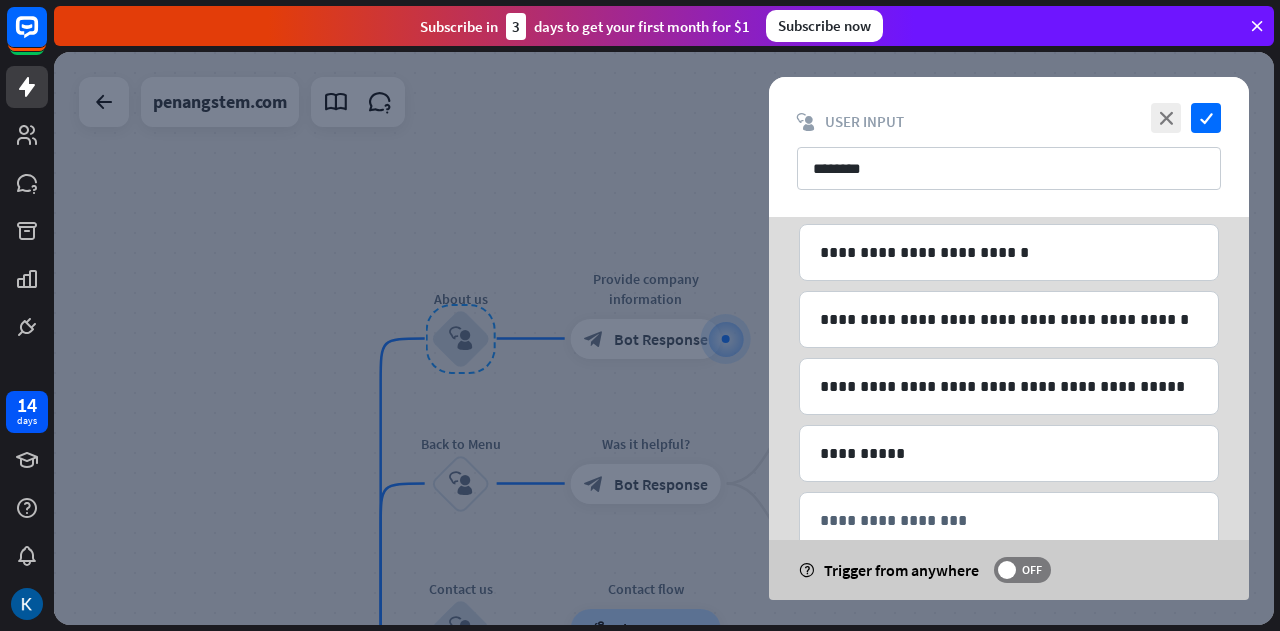 scroll, scrollTop: 419, scrollLeft: 0, axis: vertical 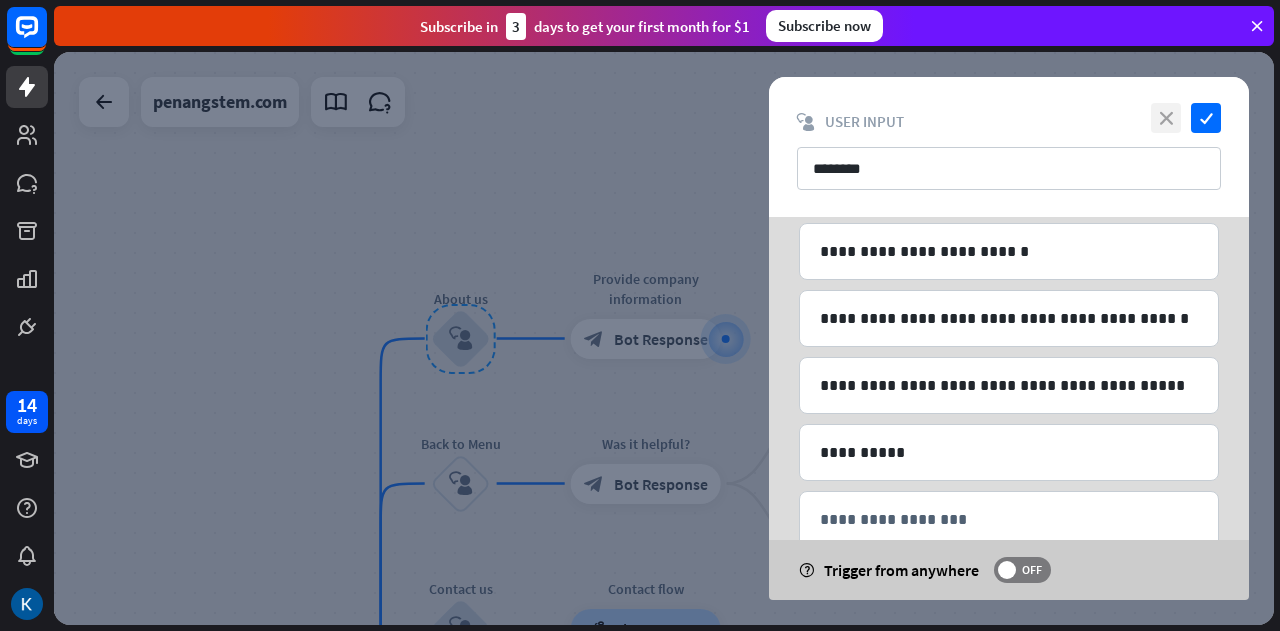click on "close" at bounding box center (1166, 118) 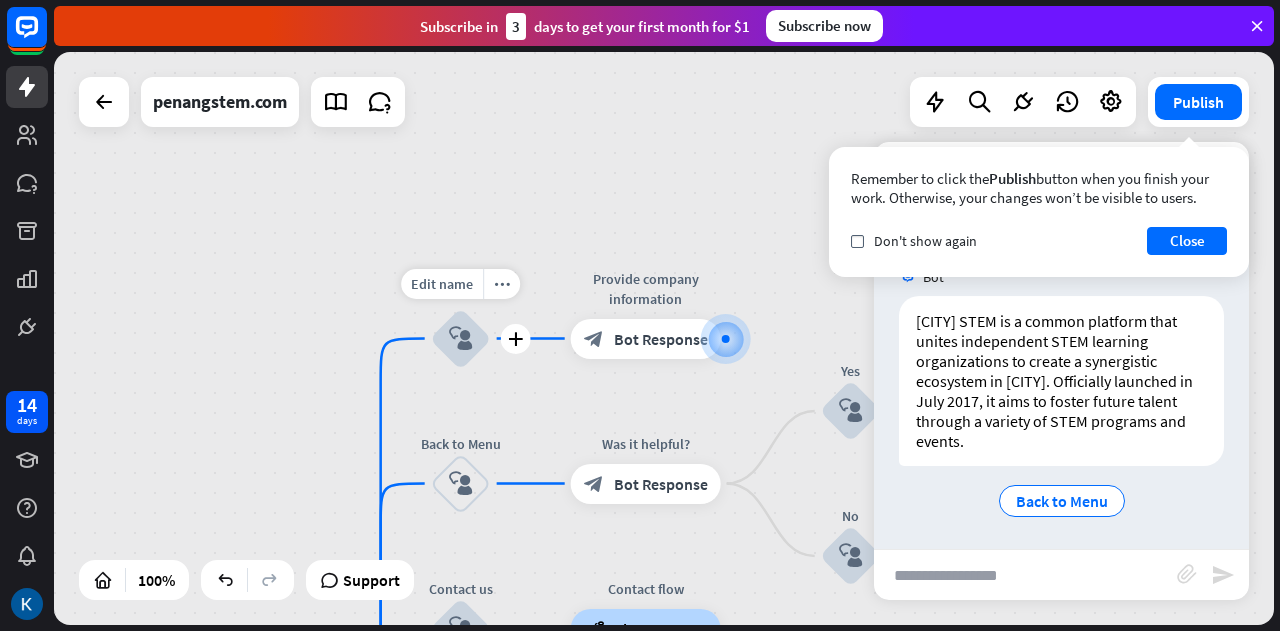 click on "block_user_input" at bounding box center (461, 339) 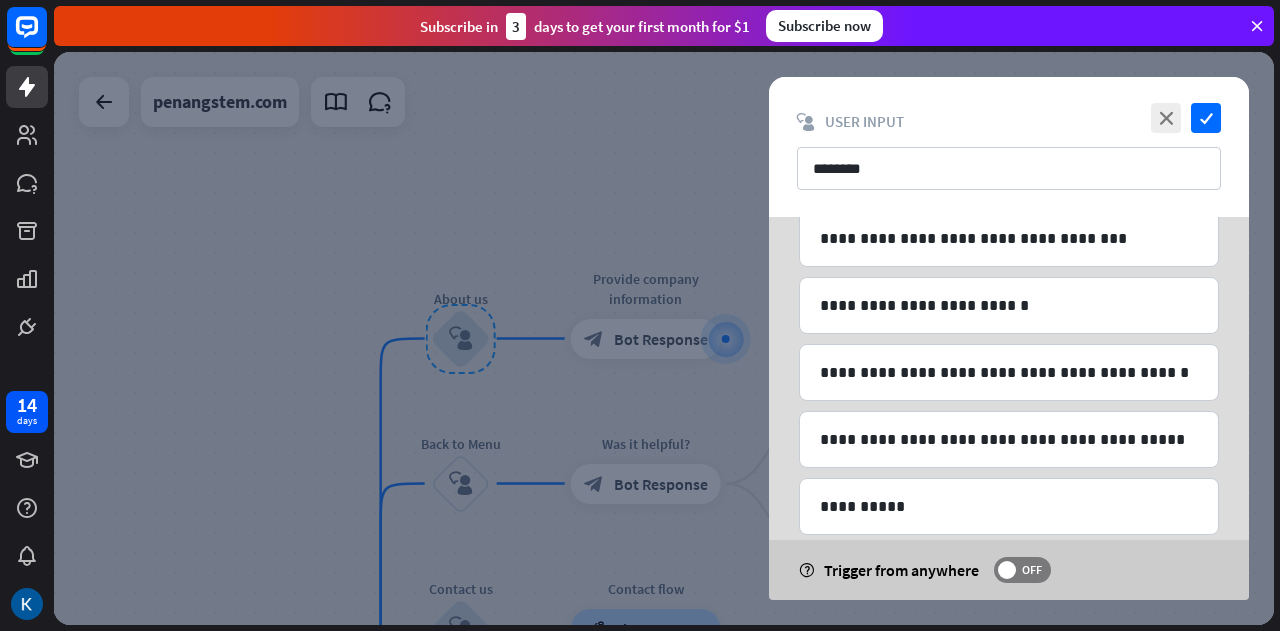 scroll, scrollTop: 460, scrollLeft: 0, axis: vertical 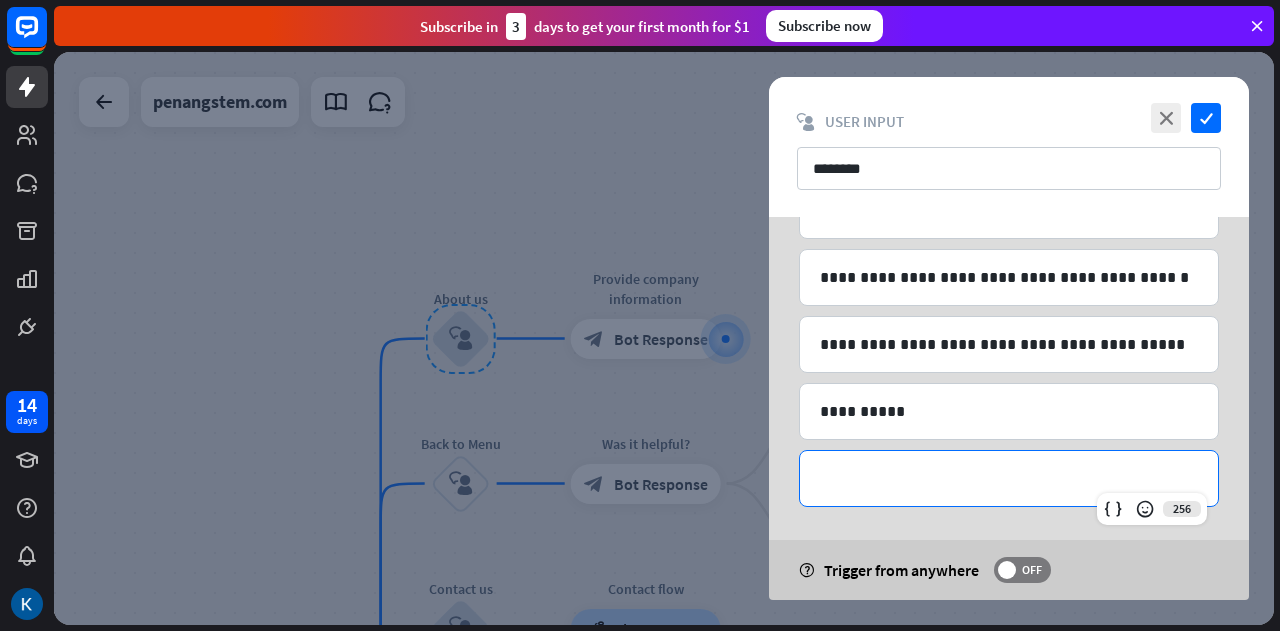 click on "**********" at bounding box center (1009, 478) 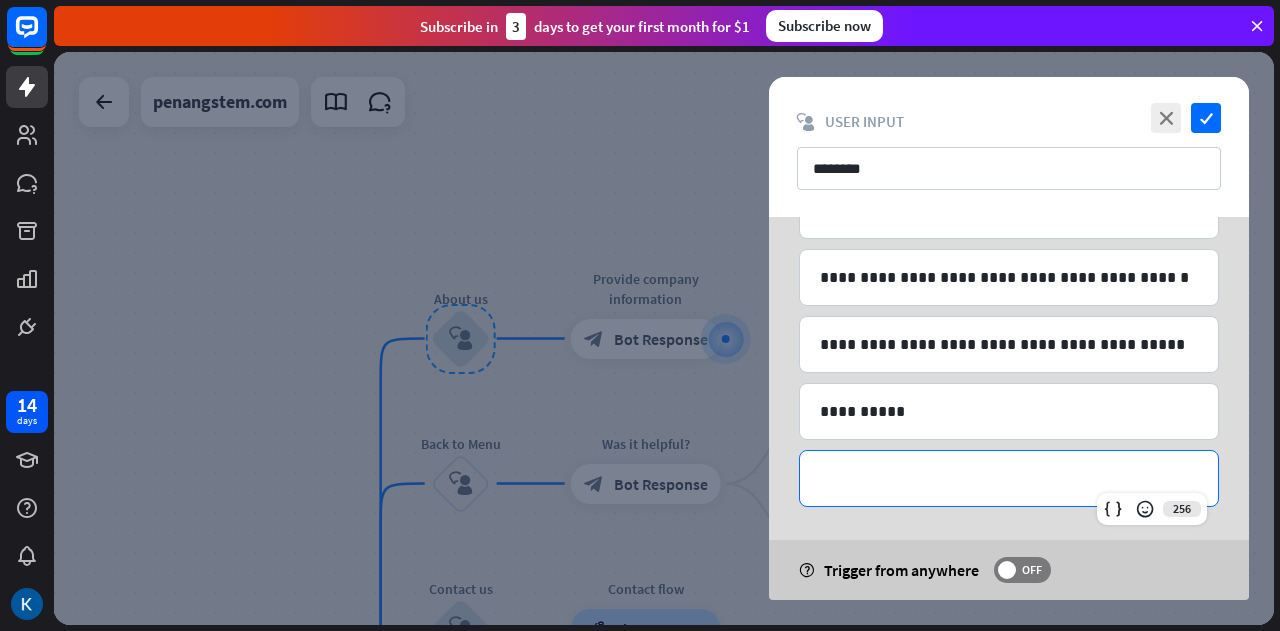 type 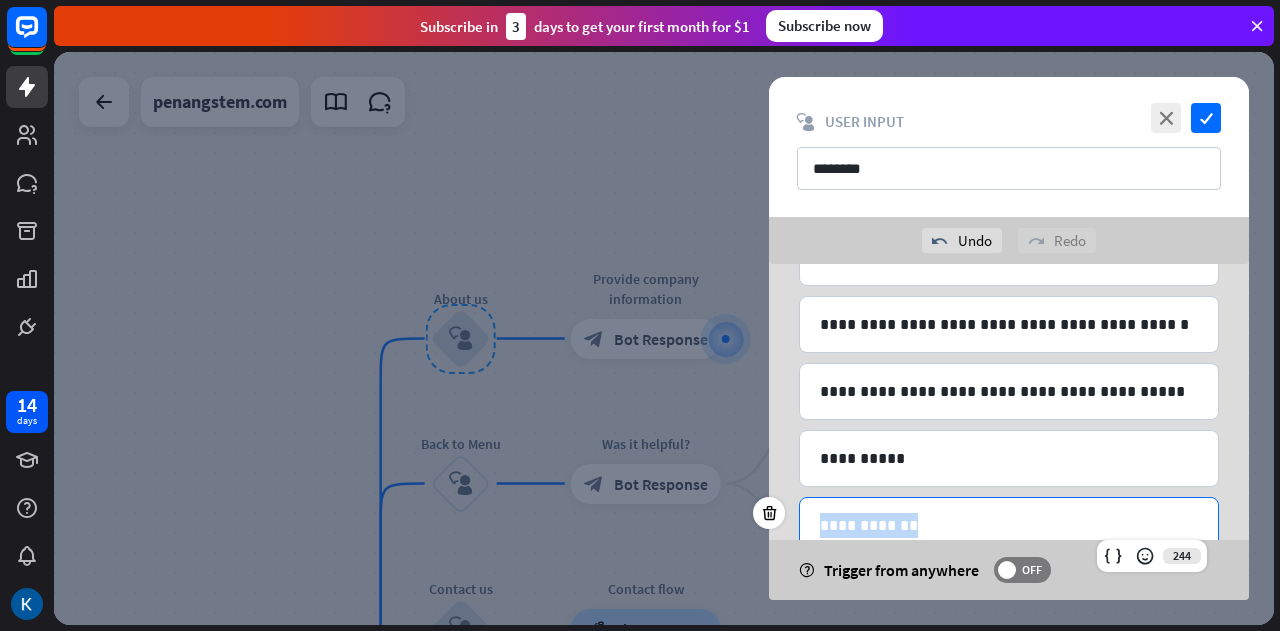 drag, startPoint x: 948, startPoint y: 519, endPoint x: 803, endPoint y: 509, distance: 145.34442 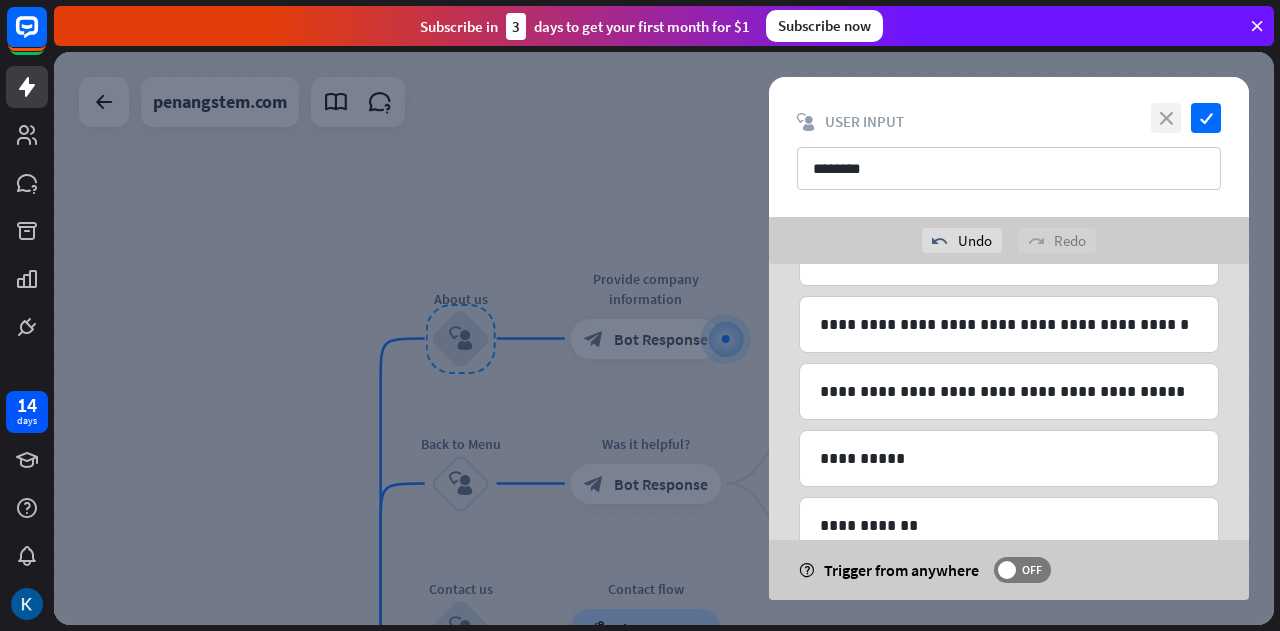 click on "close" at bounding box center (1166, 118) 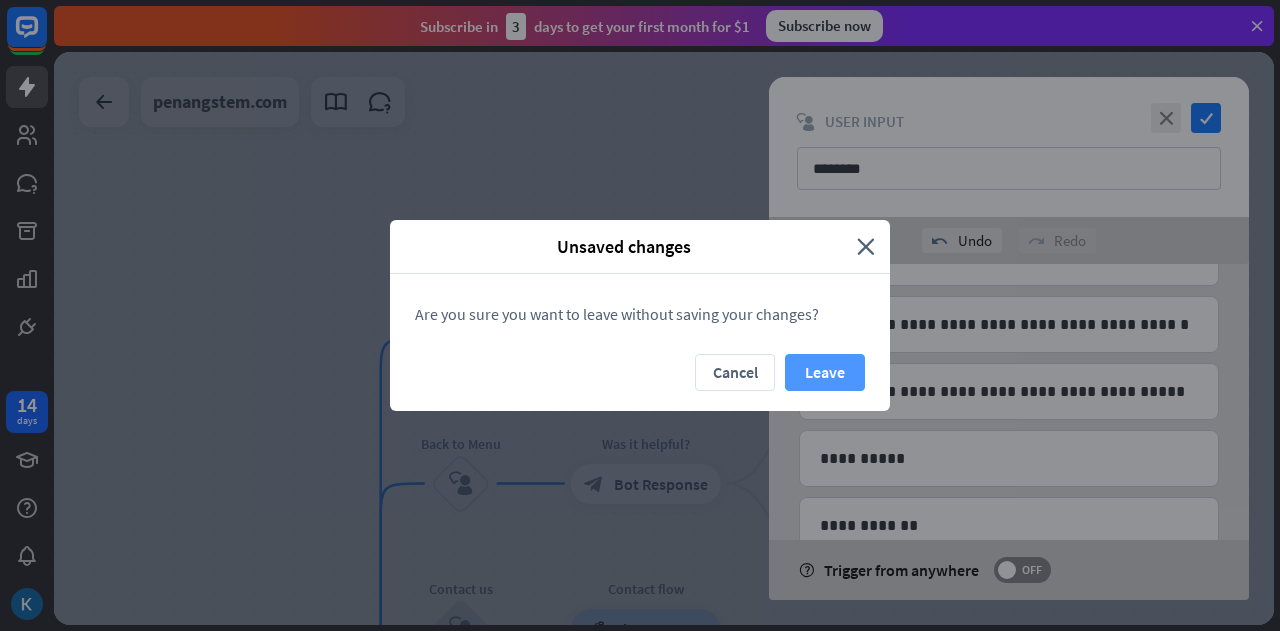 click on "Leave" at bounding box center (825, 372) 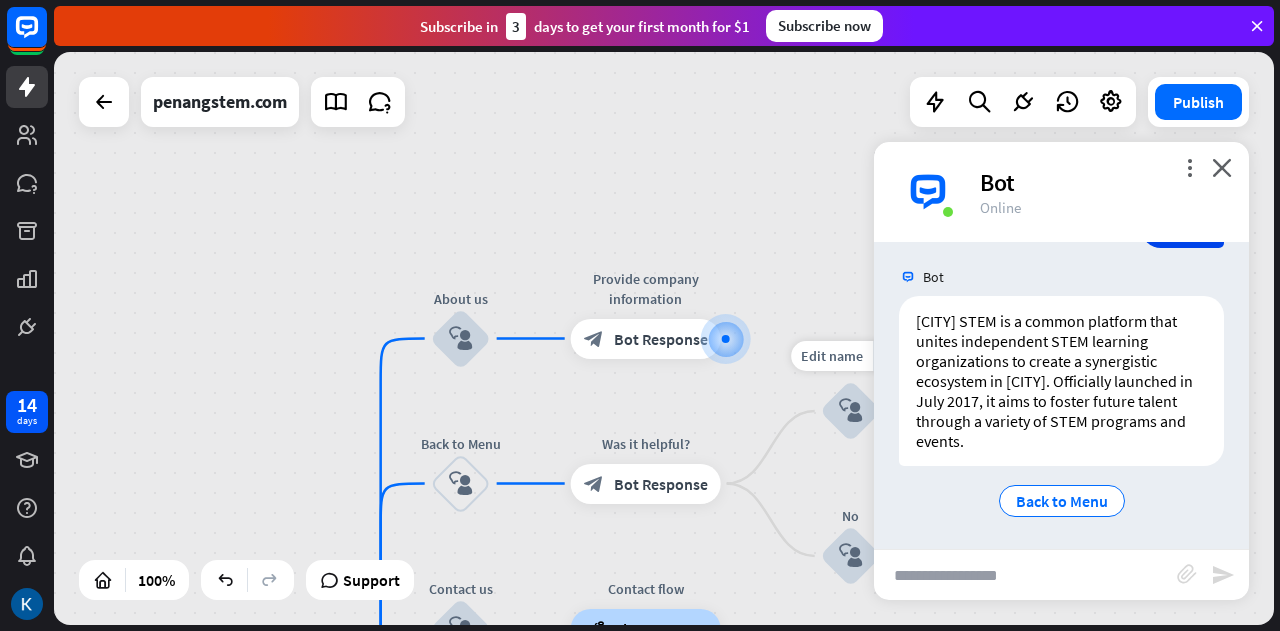 click on "Yes" at bounding box center [851, 371] 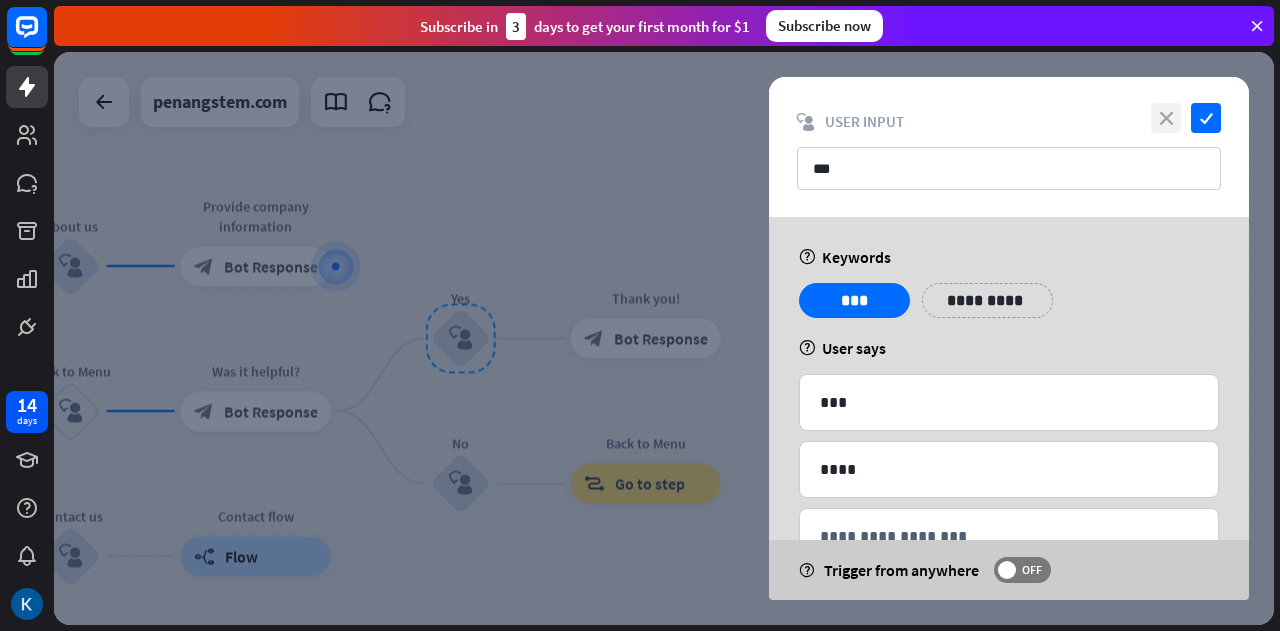 click on "close" at bounding box center [1166, 118] 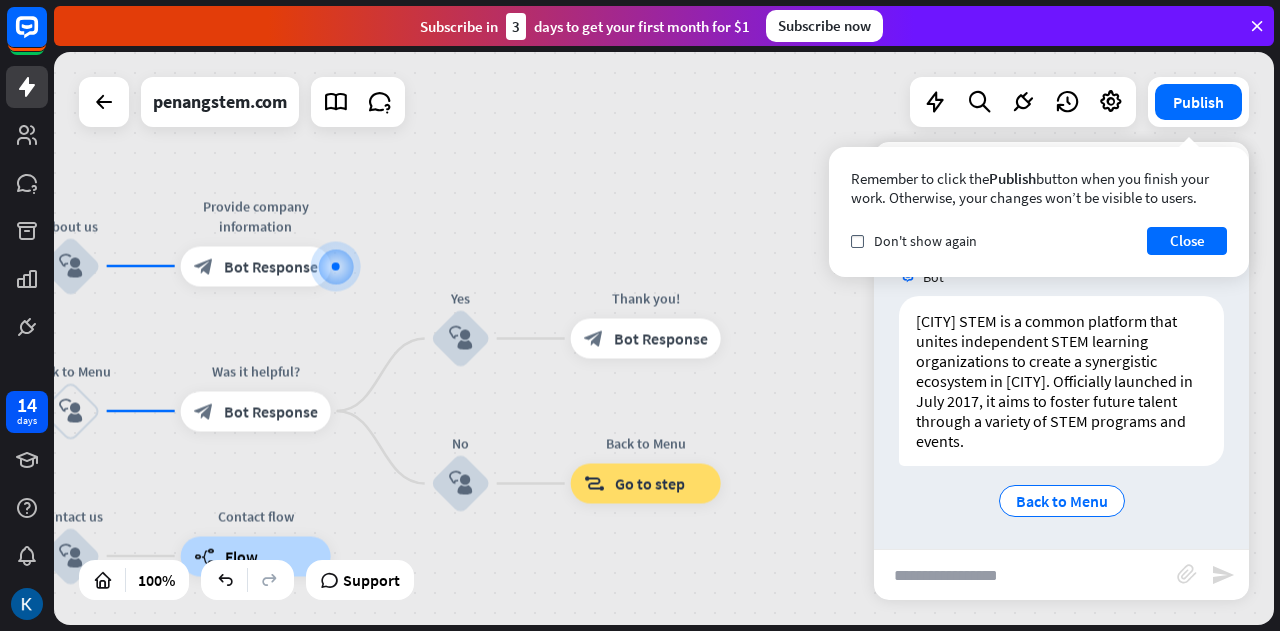 click at bounding box center (1025, 575) 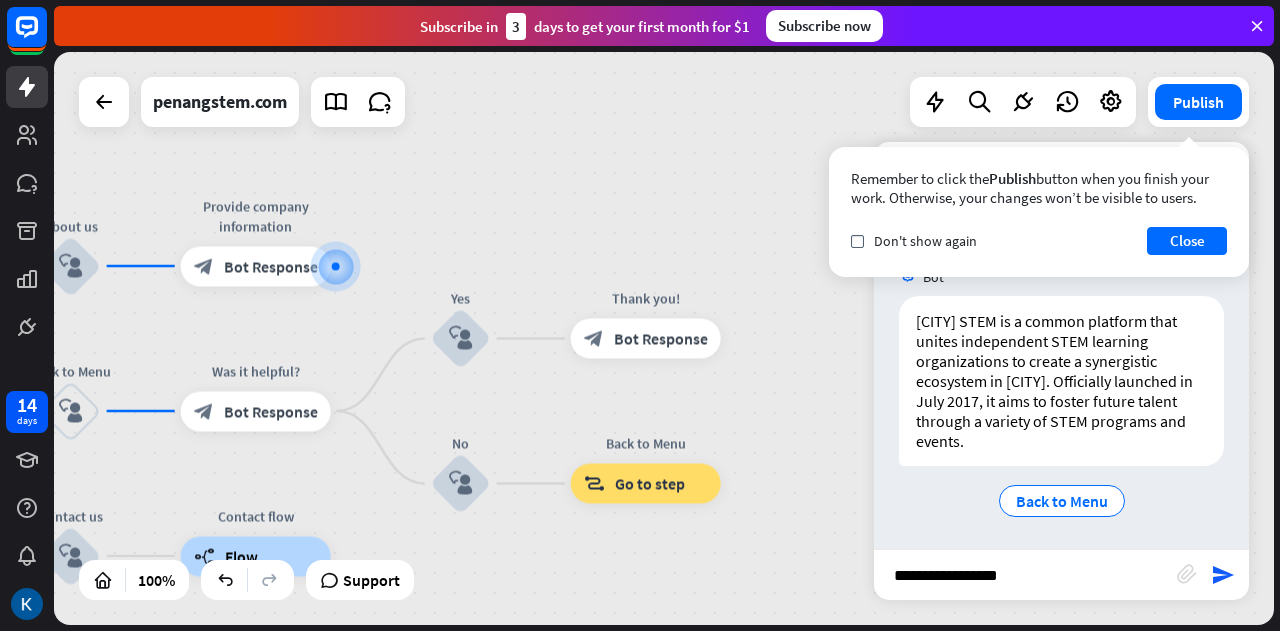 type on "**********" 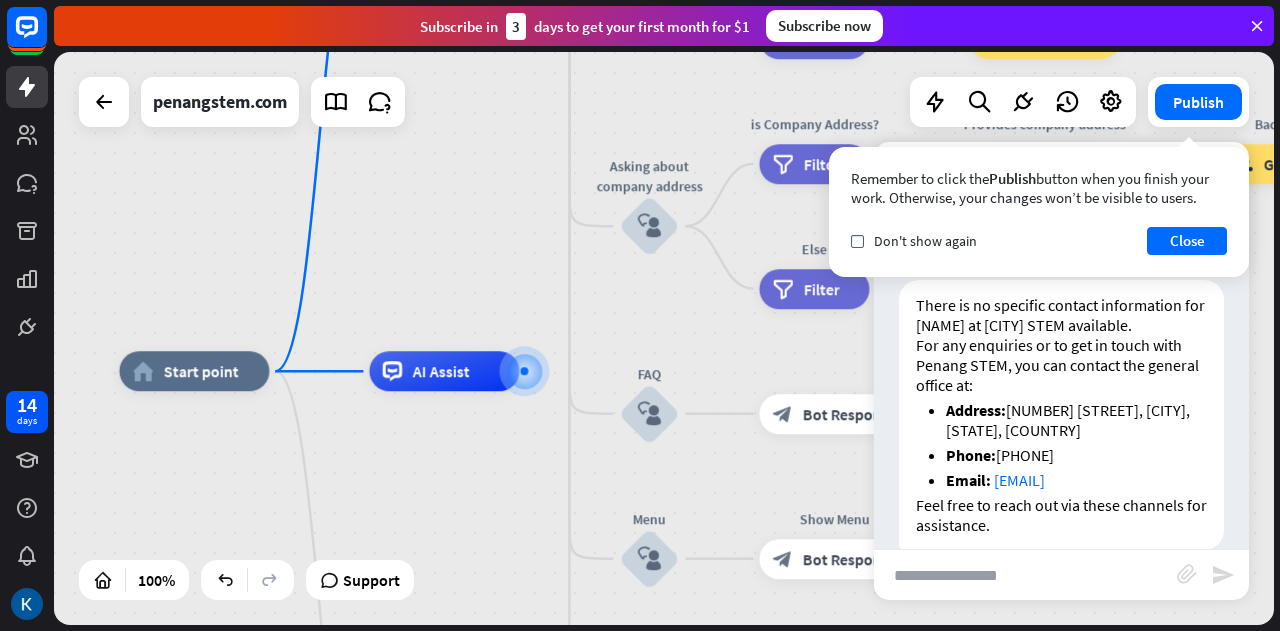 scroll, scrollTop: 1048, scrollLeft: 0, axis: vertical 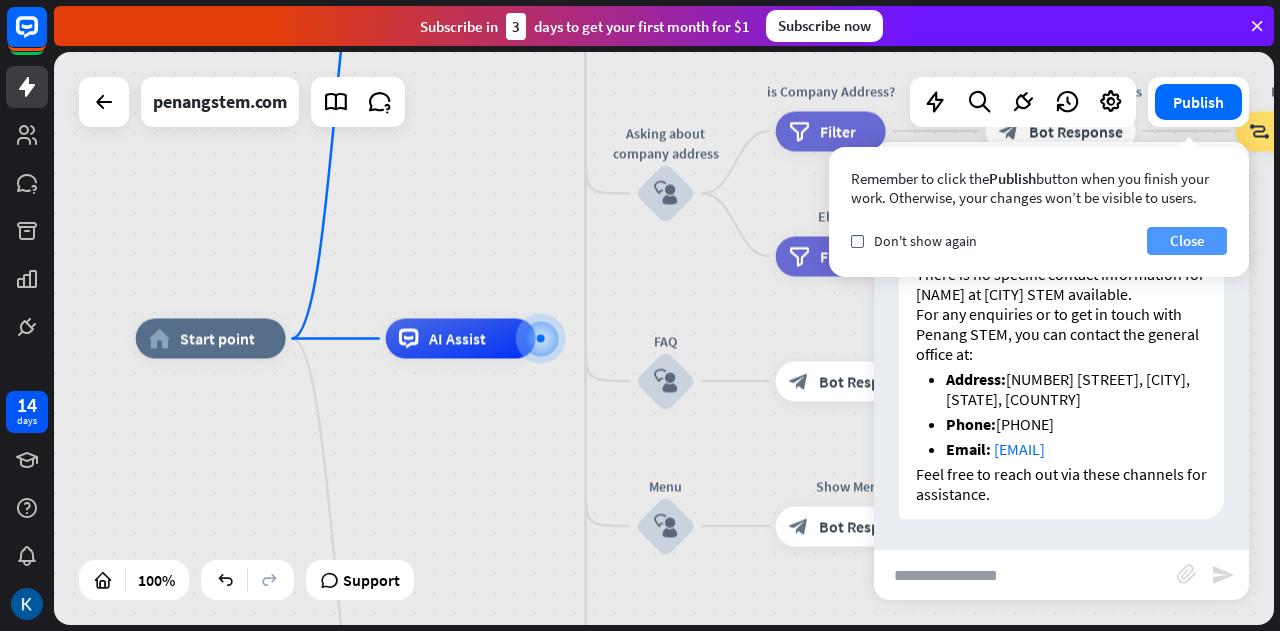 click on "Close" at bounding box center (1187, 241) 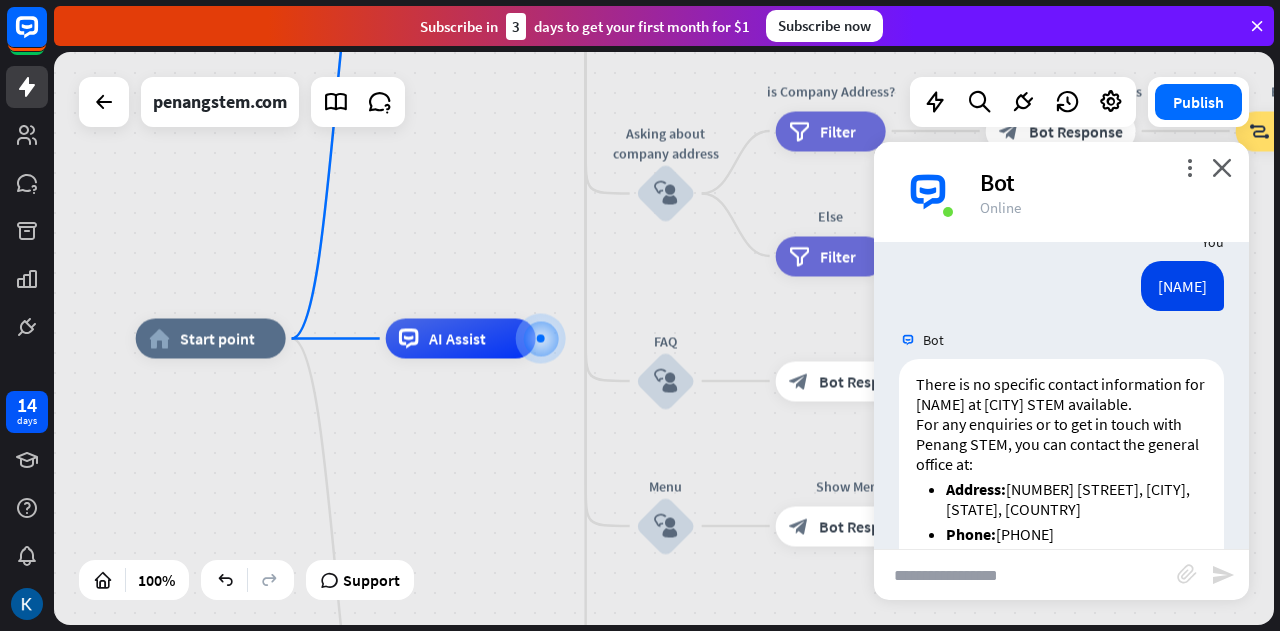scroll, scrollTop: 906, scrollLeft: 0, axis: vertical 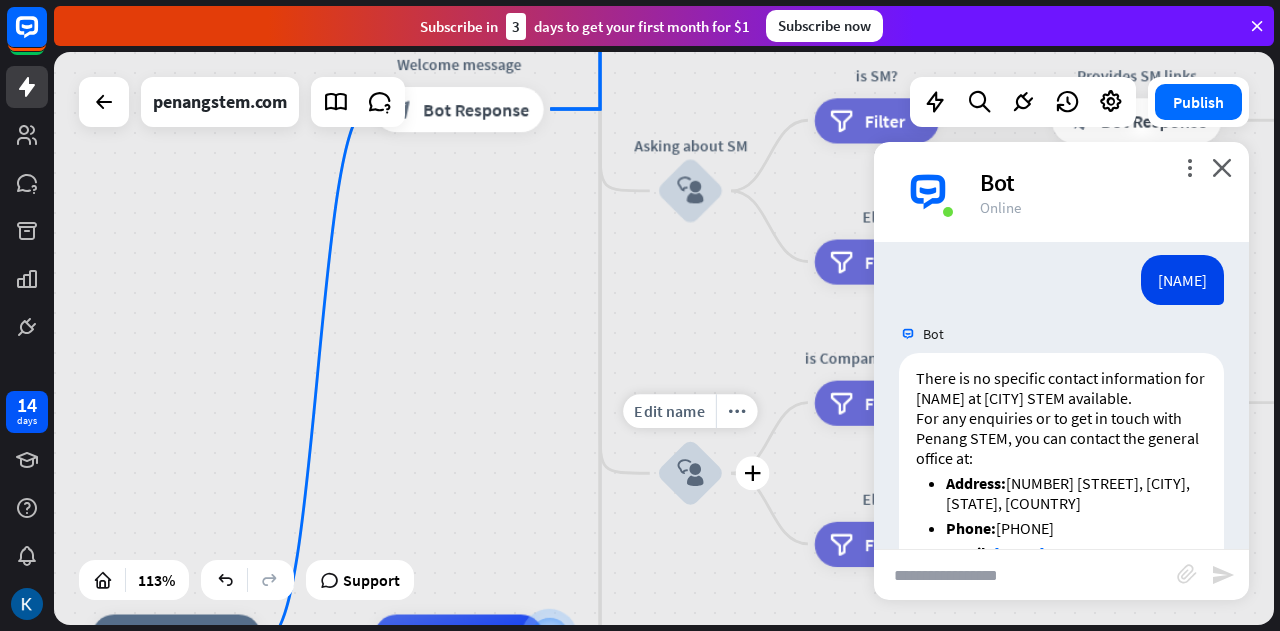 drag, startPoint x: 609, startPoint y: 239, endPoint x: 633, endPoint y: 535, distance: 296.97137 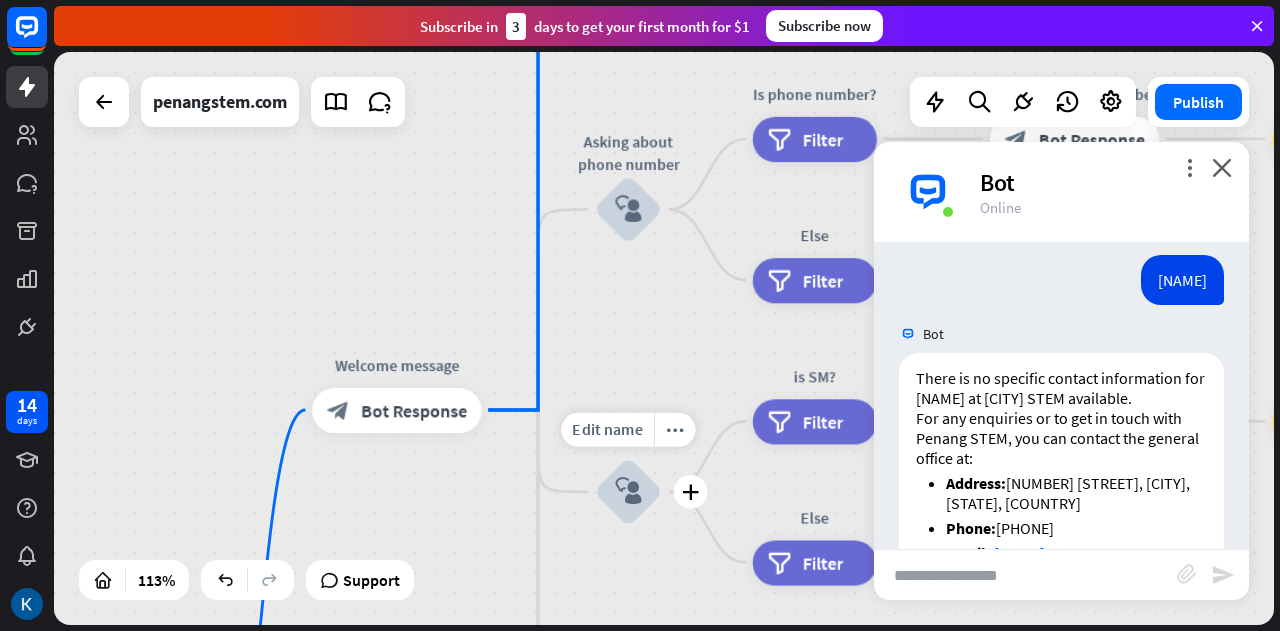 drag, startPoint x: 644, startPoint y: 162, endPoint x: 582, endPoint y: 463, distance: 307.31906 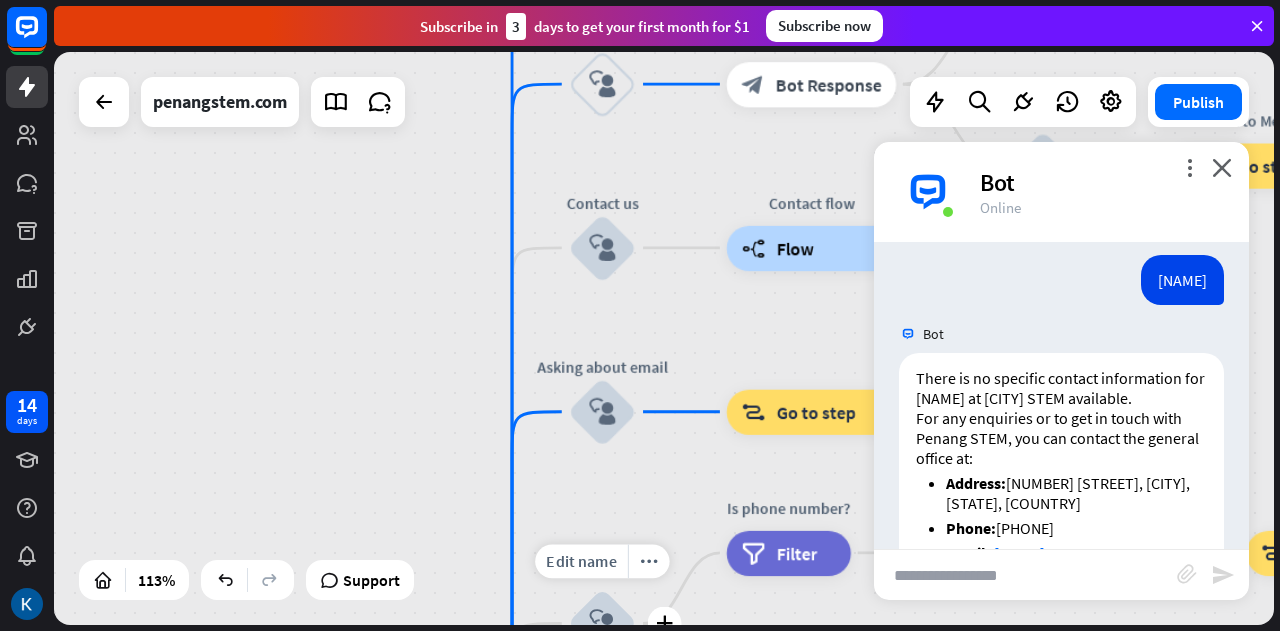 drag, startPoint x: 559, startPoint y: 174, endPoint x: 533, endPoint y: 588, distance: 414.8156 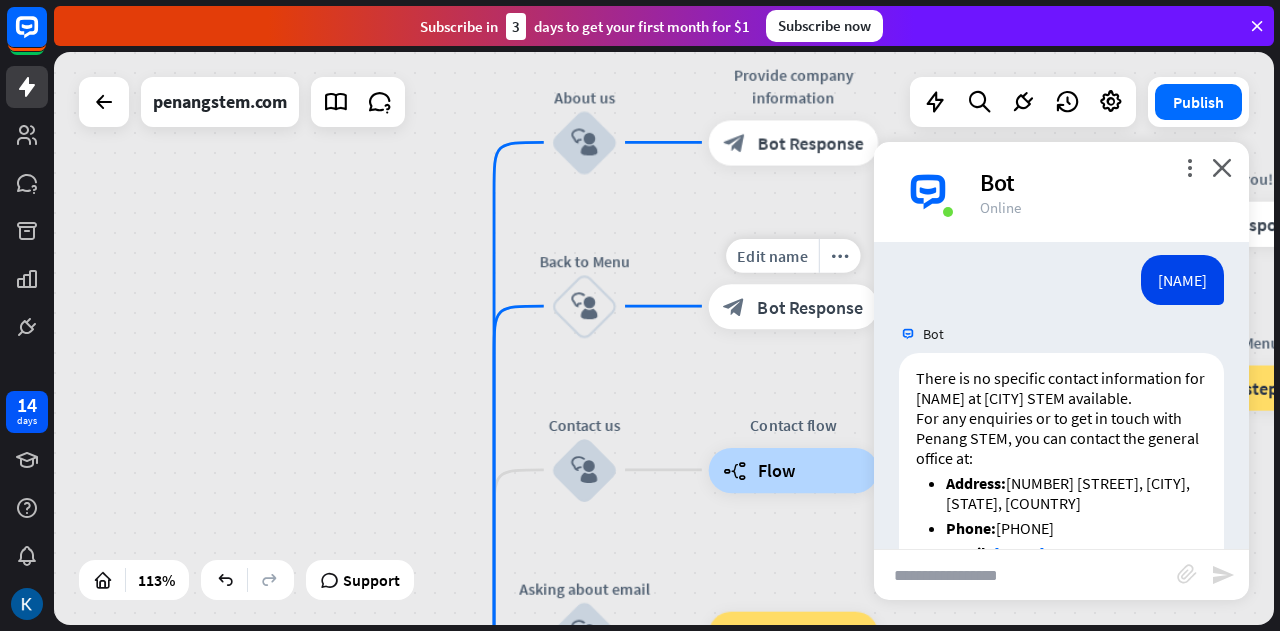 drag, startPoint x: 705, startPoint y: 128, endPoint x: 687, endPoint y: 350, distance: 222.72853 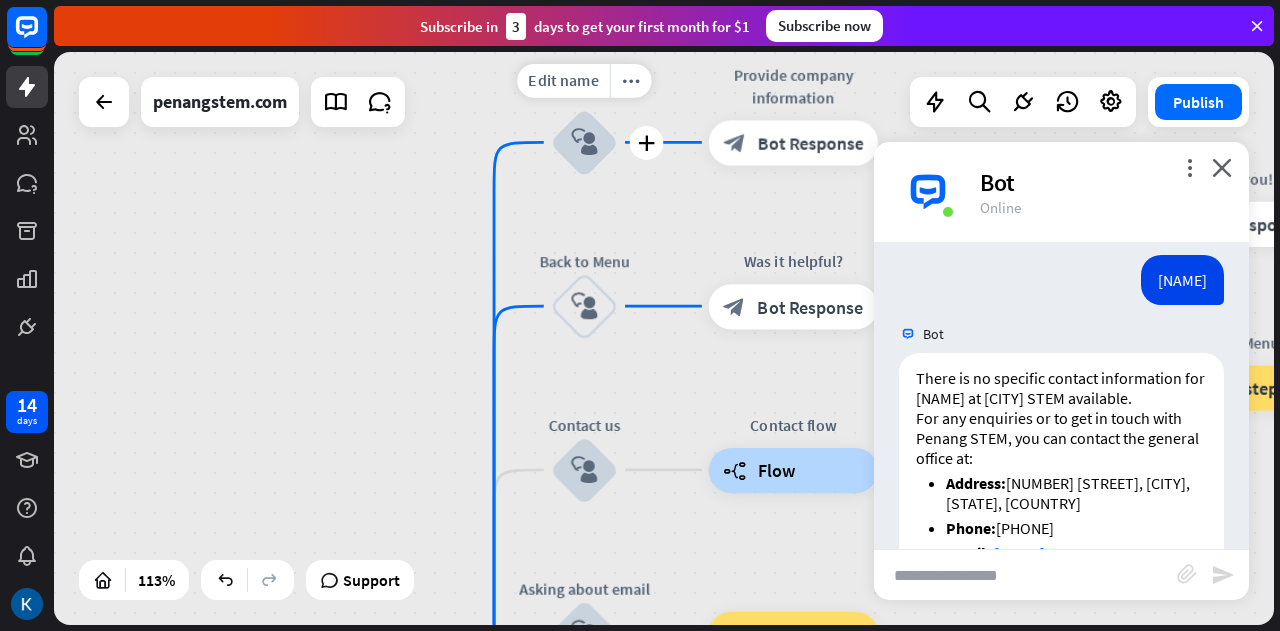 click on "block_user_input" at bounding box center (584, 142) 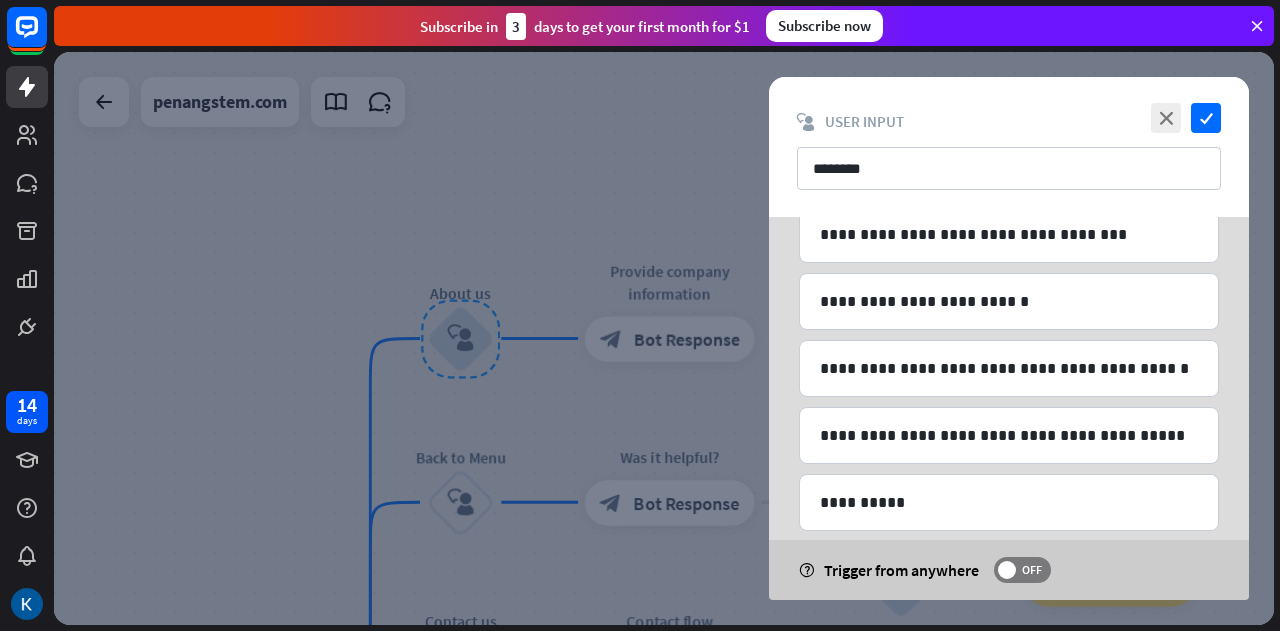 scroll, scrollTop: 460, scrollLeft: 0, axis: vertical 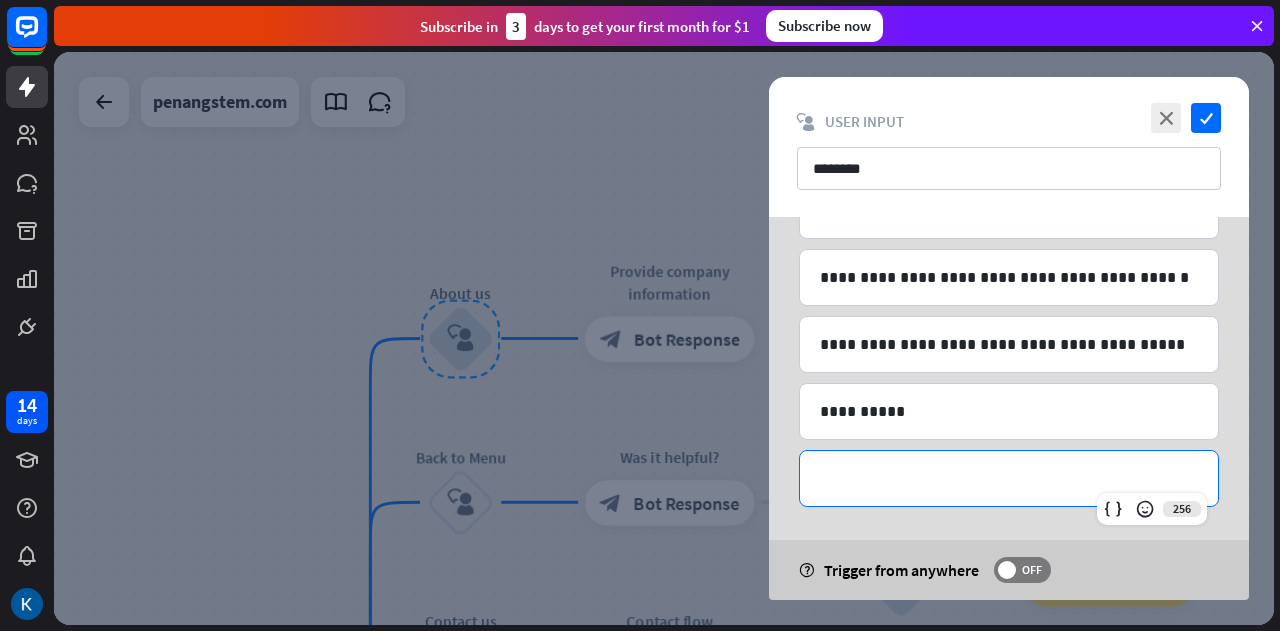click on "**********" at bounding box center (1009, 478) 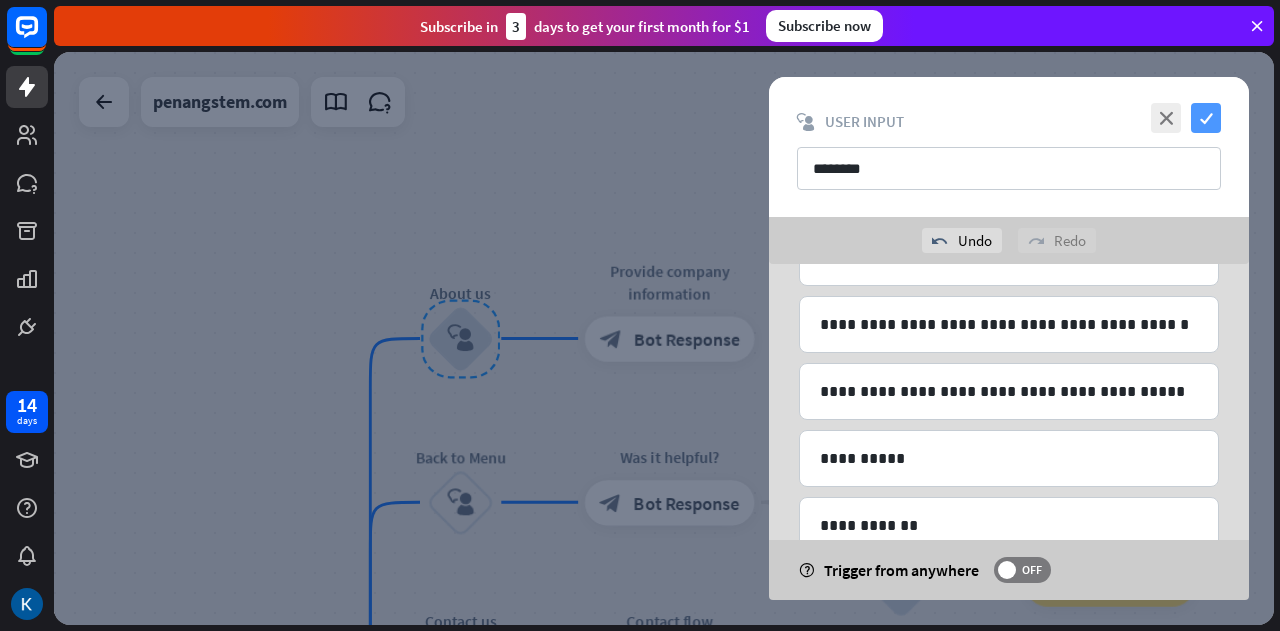 click on "check" at bounding box center (1206, 118) 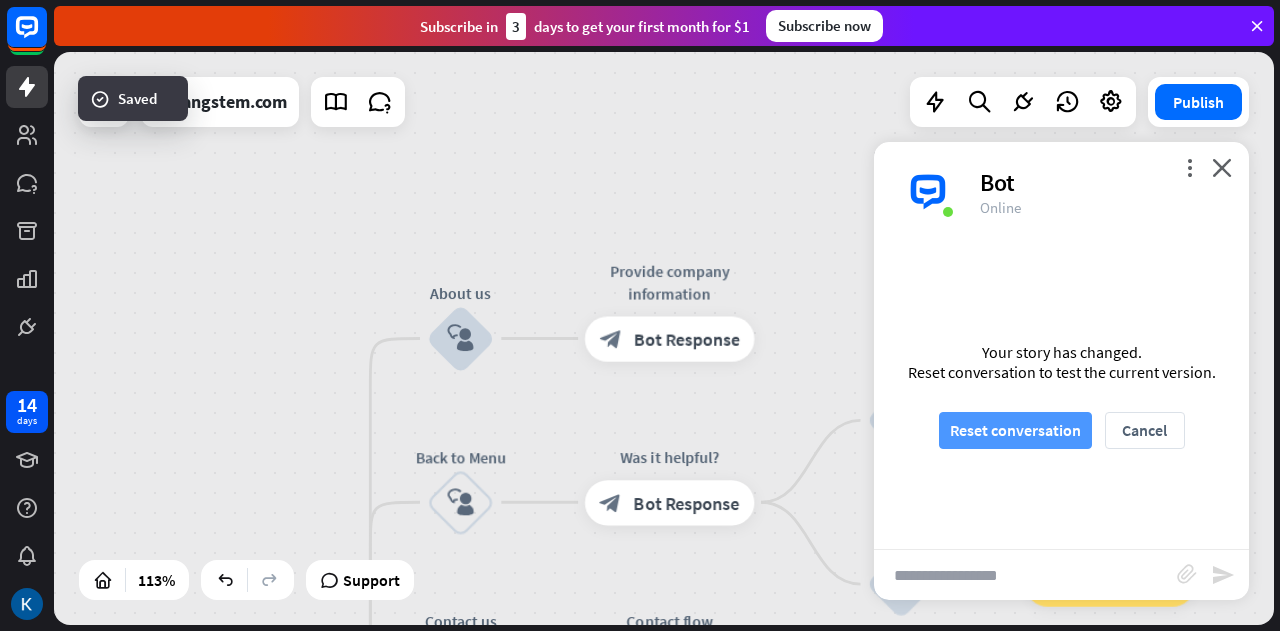 click on "Reset conversation" at bounding box center [1015, 430] 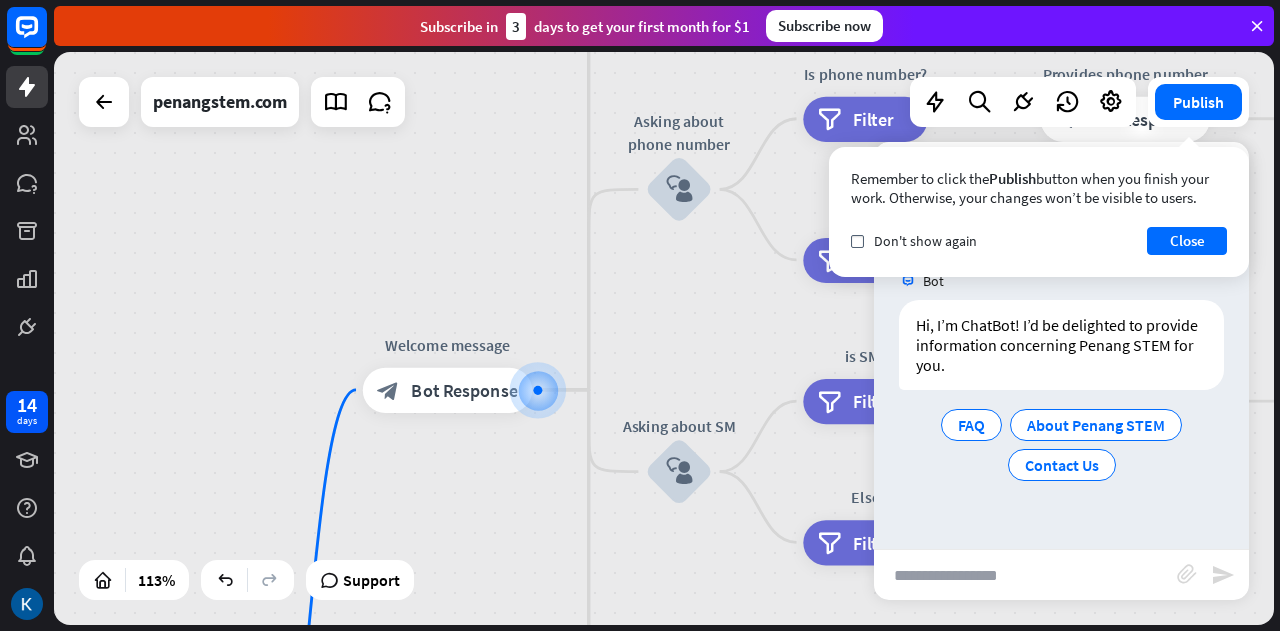 click at bounding box center (1025, 575) 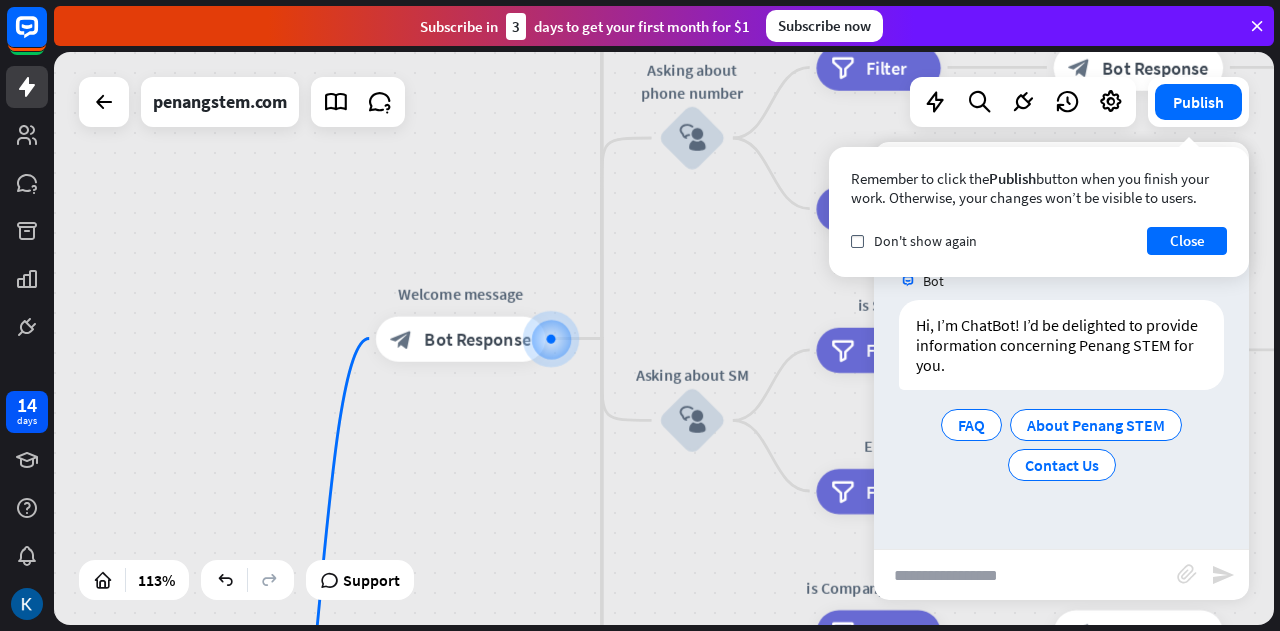 paste on "**********" 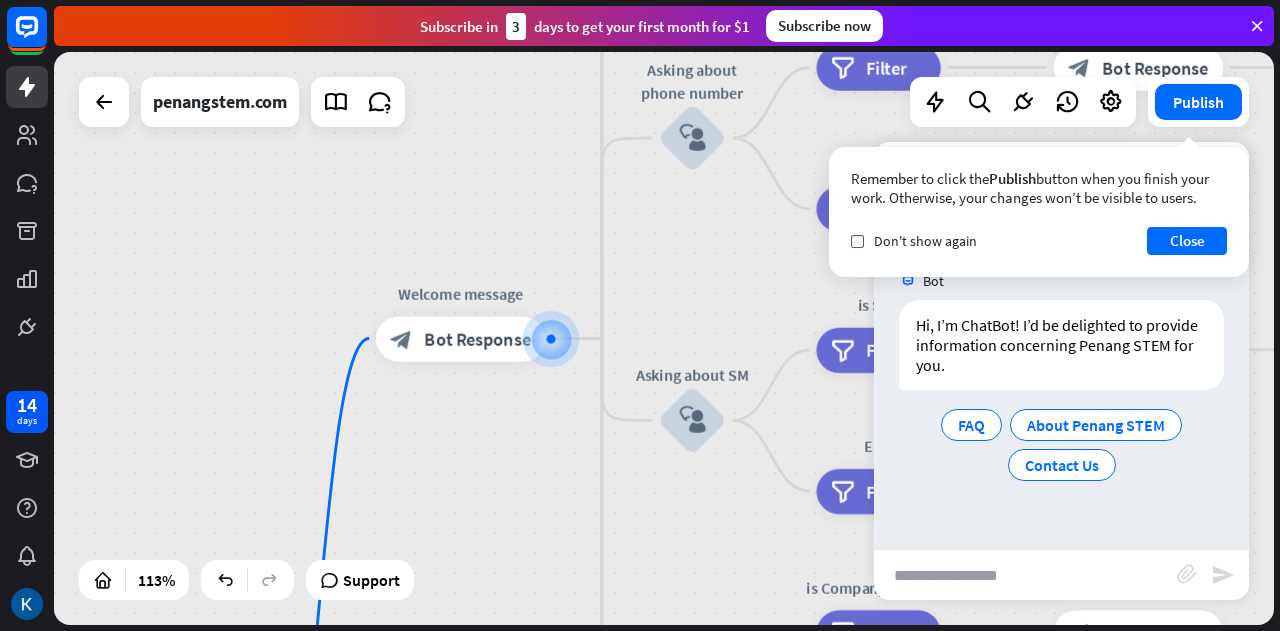 type on "**********" 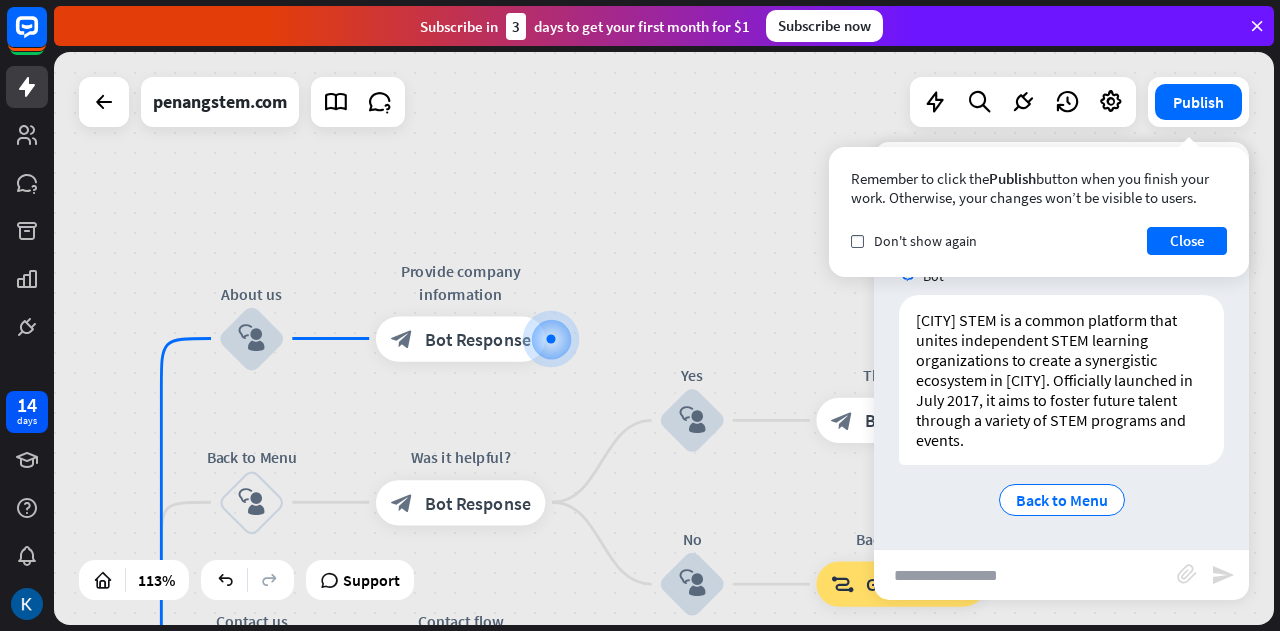 scroll, scrollTop: 241, scrollLeft: 0, axis: vertical 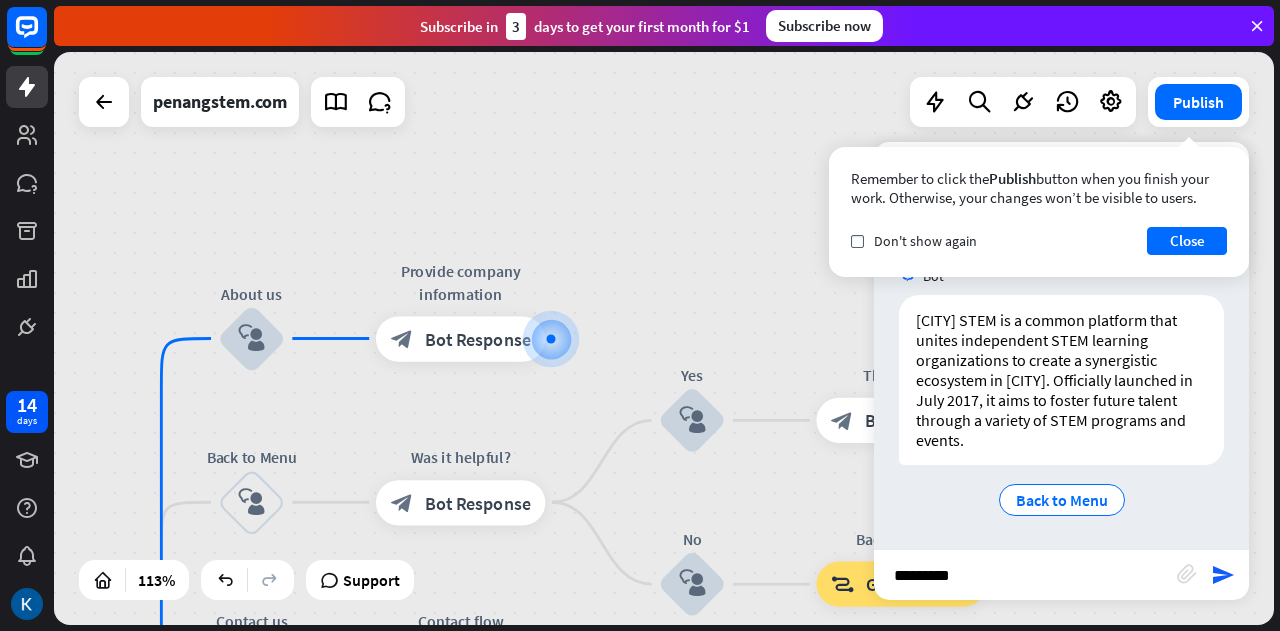 type on "**********" 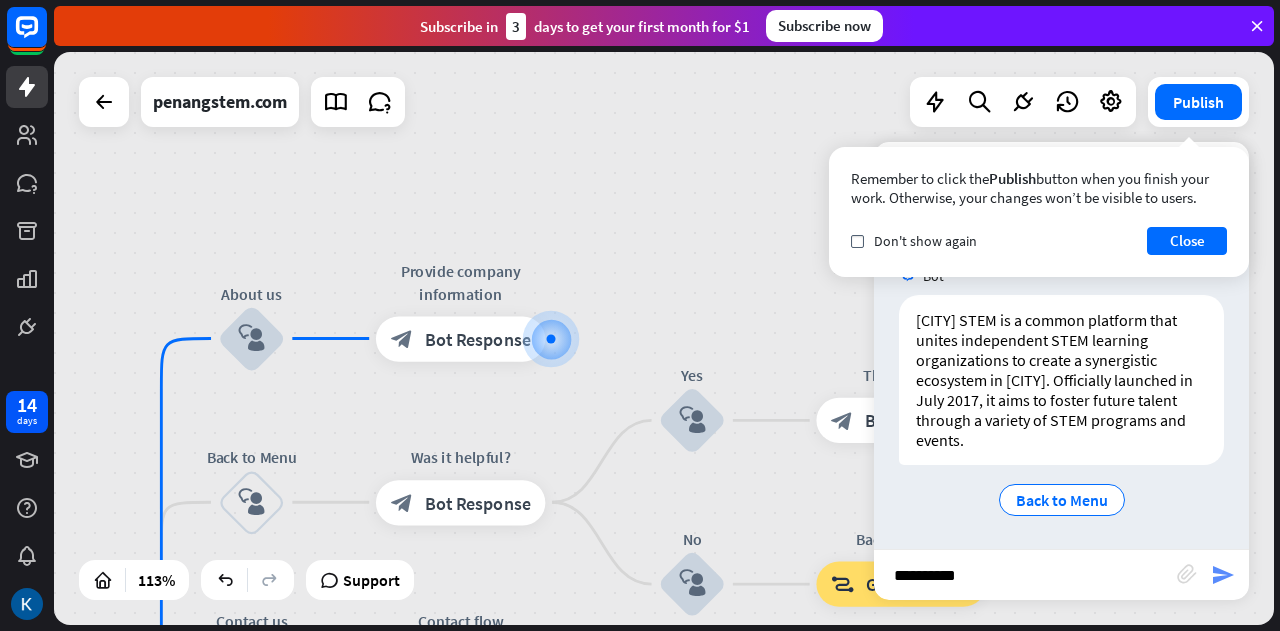 type 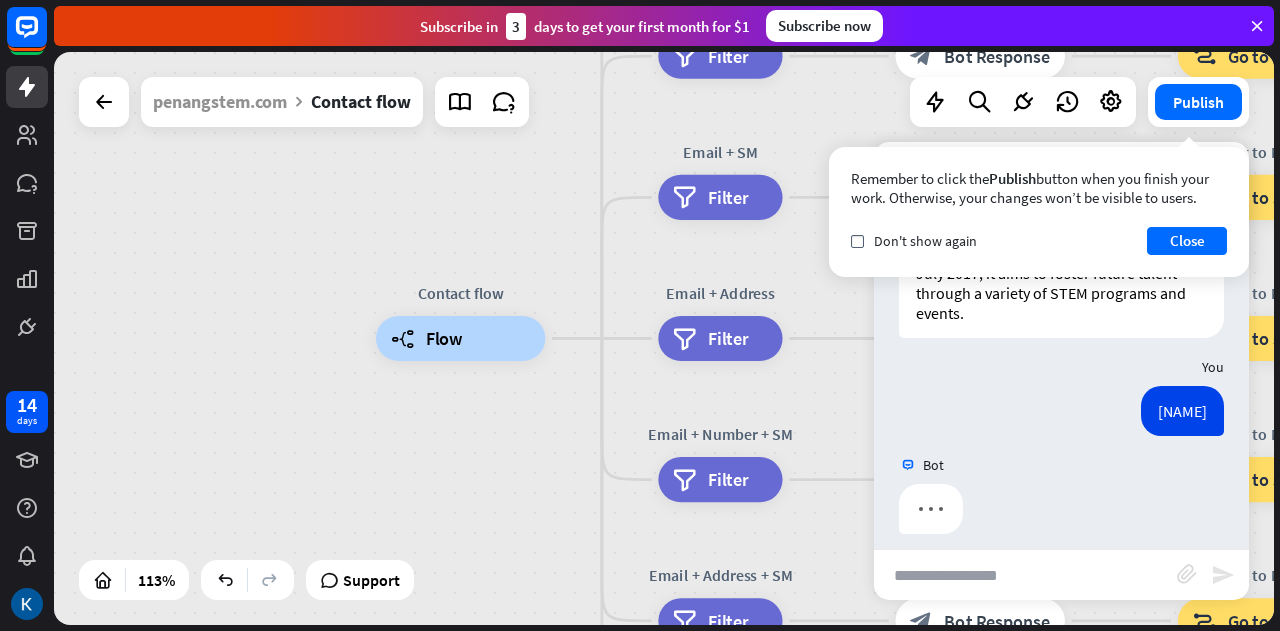 scroll, scrollTop: 382, scrollLeft: 0, axis: vertical 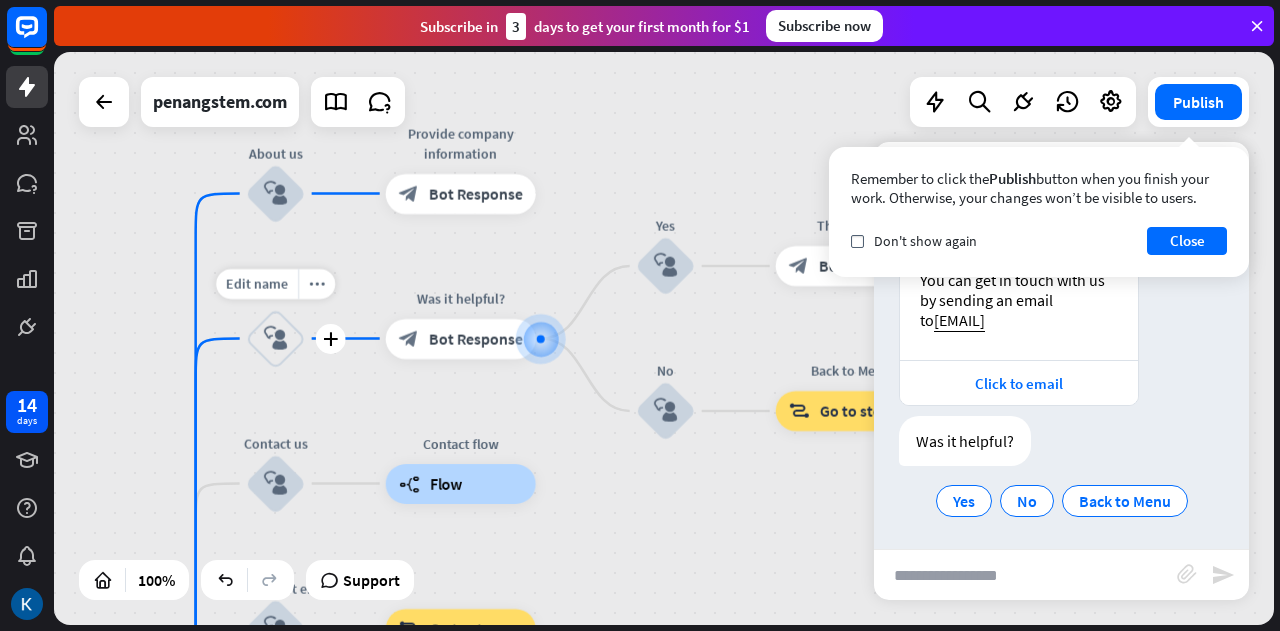 click on "block_user_input" at bounding box center [276, 339] 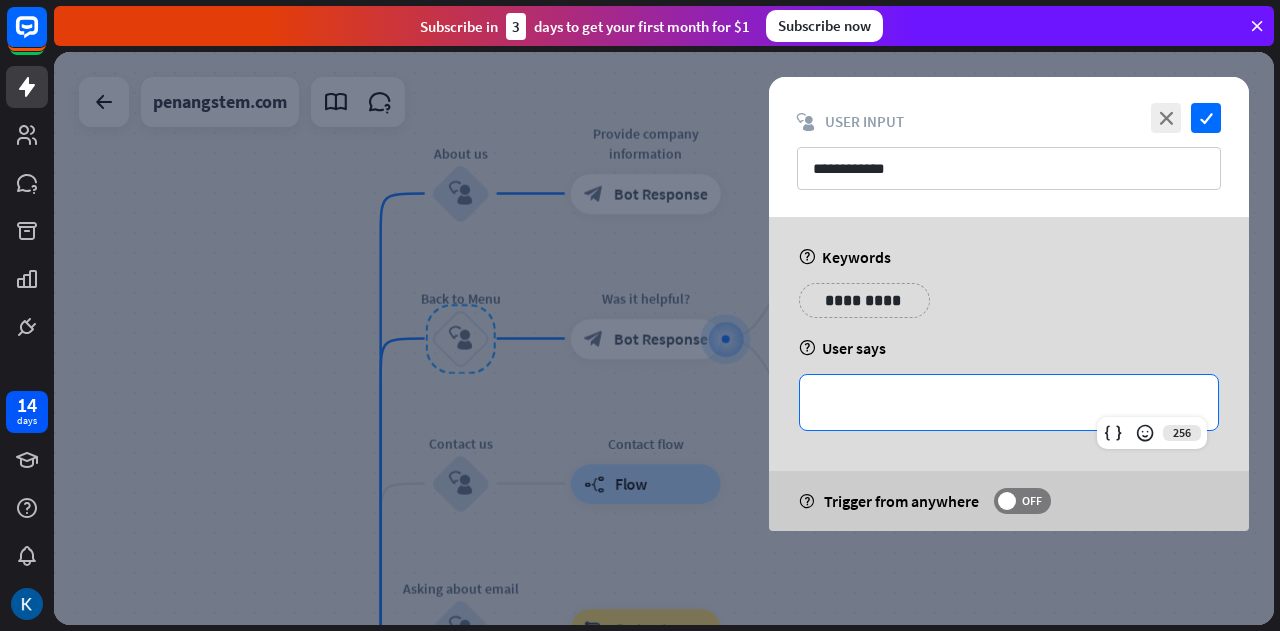 click on "**********" at bounding box center (1009, 402) 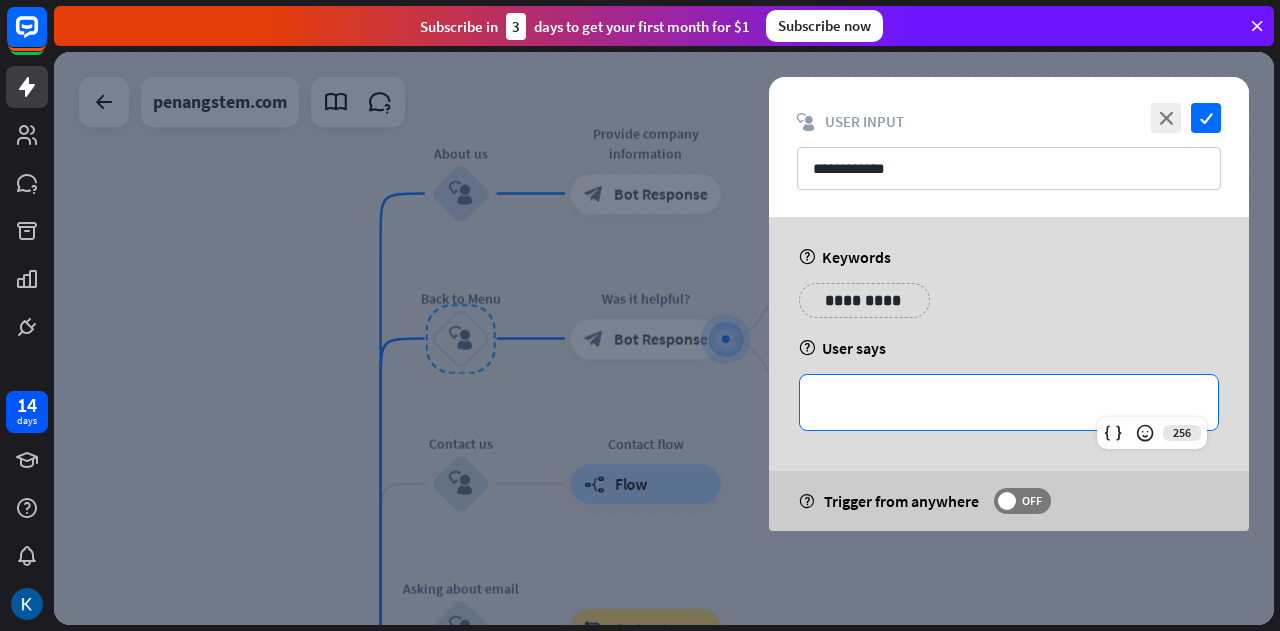 type 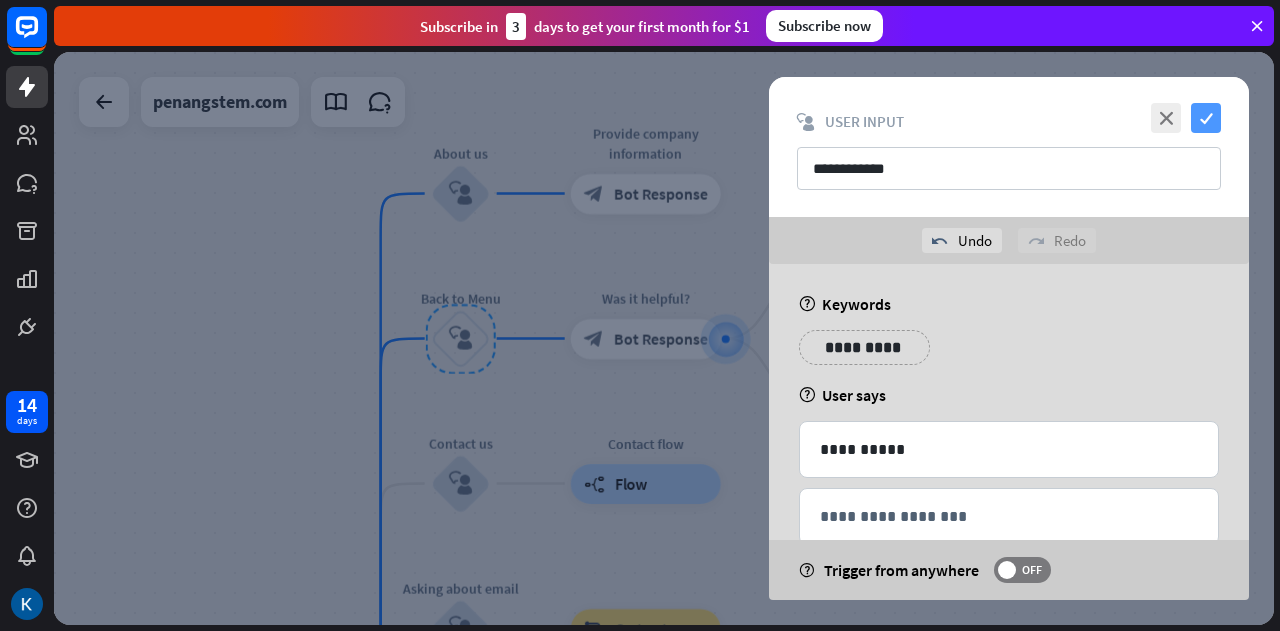click on "check" at bounding box center [1206, 118] 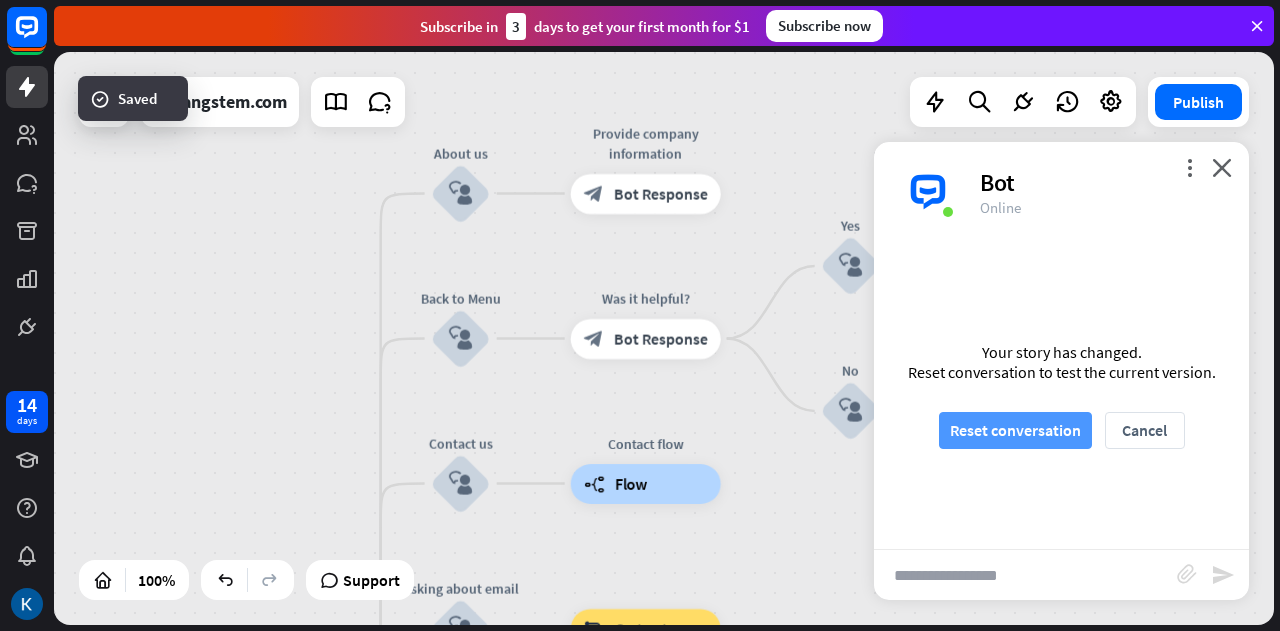 click on "Reset conversation" at bounding box center (1015, 430) 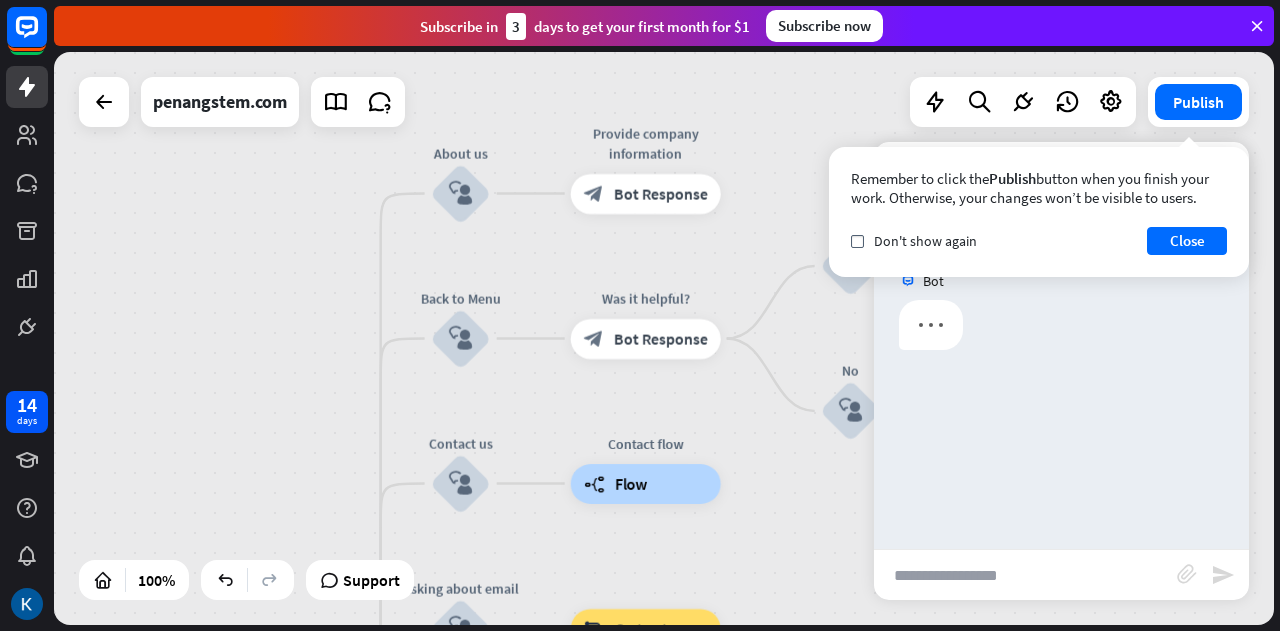 scroll, scrollTop: 0, scrollLeft: 0, axis: both 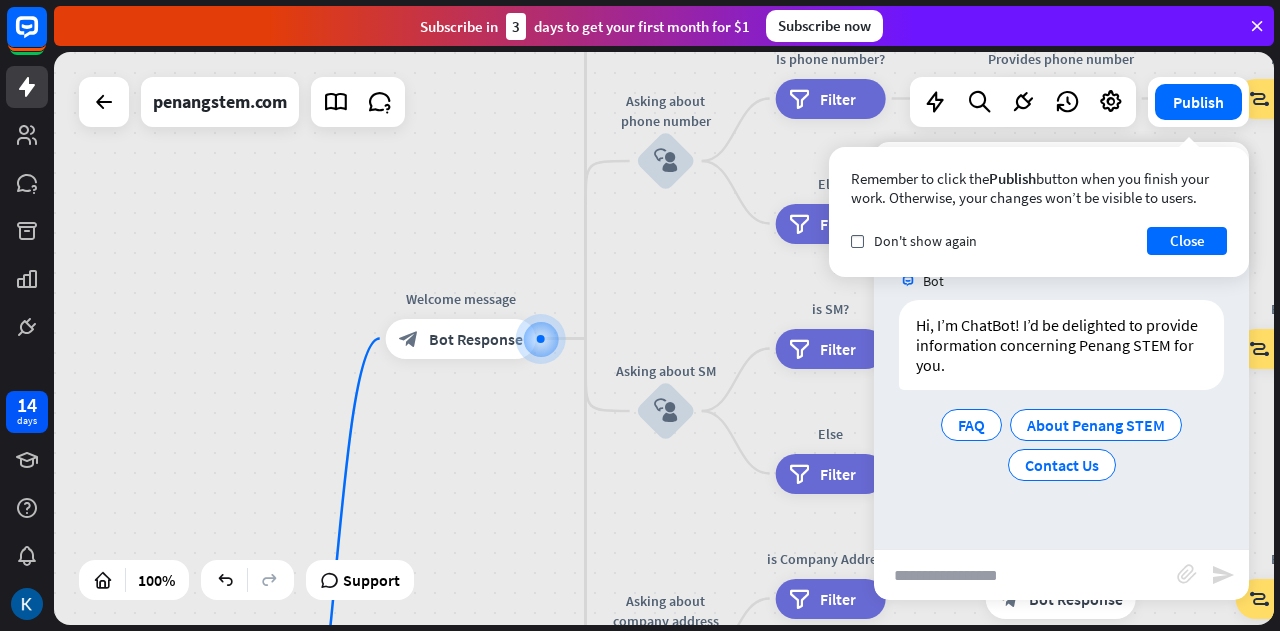 click at bounding box center [1025, 575] 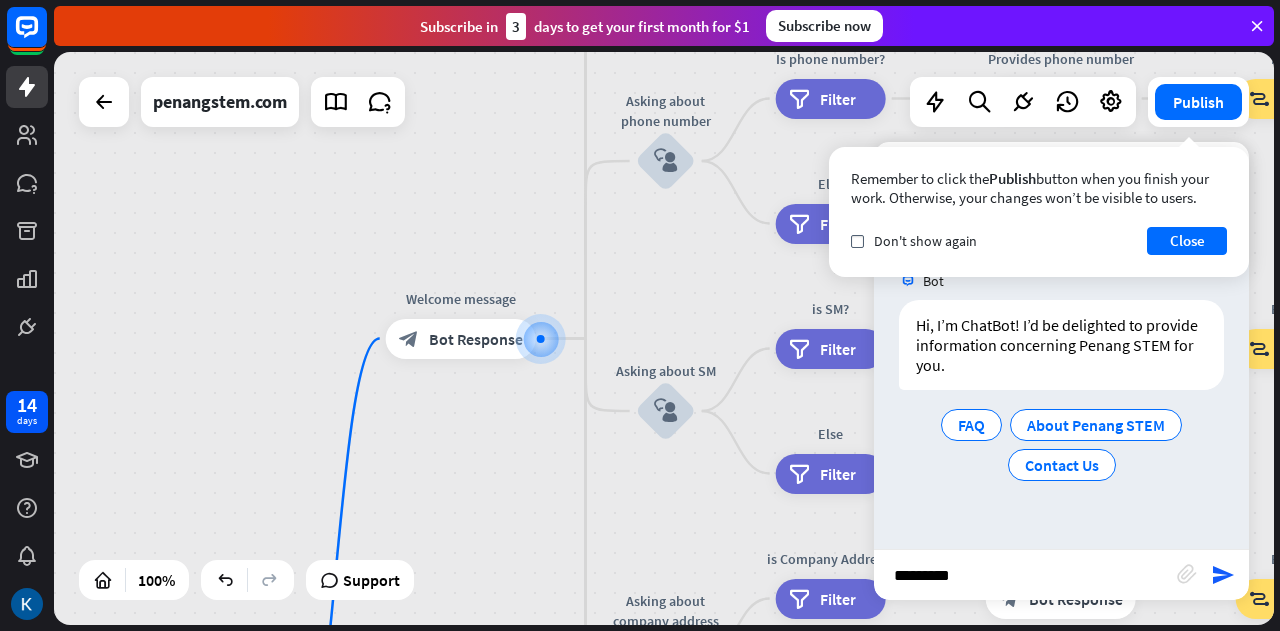 type on "**********" 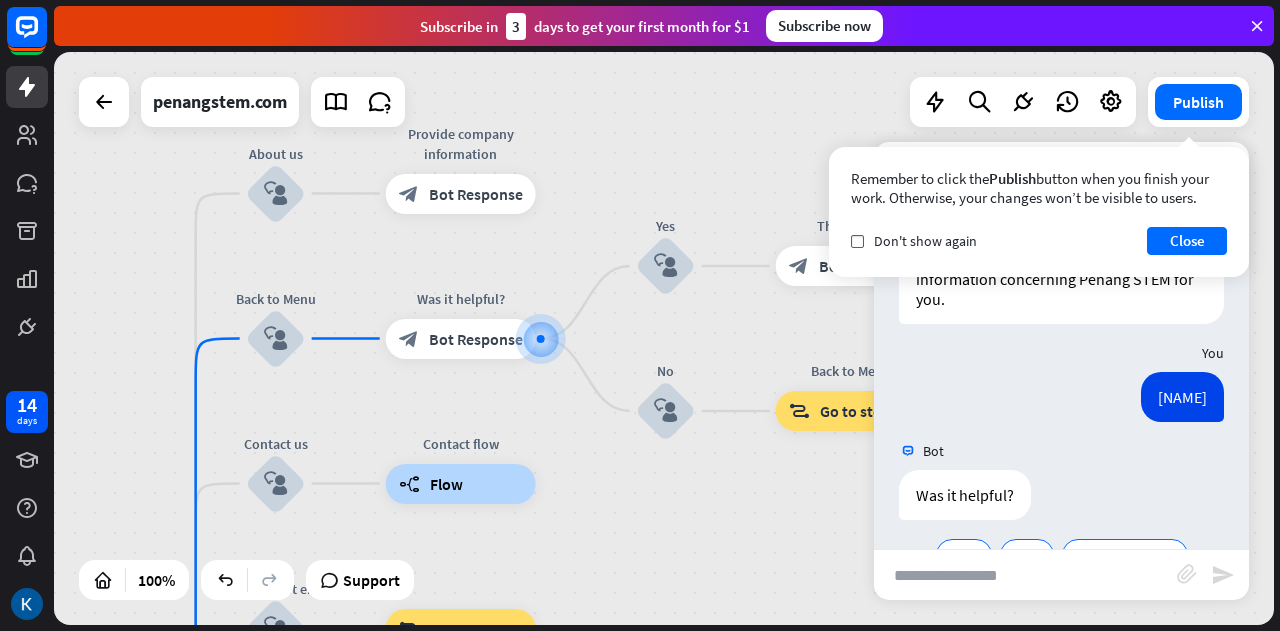 scroll, scrollTop: 121, scrollLeft: 0, axis: vertical 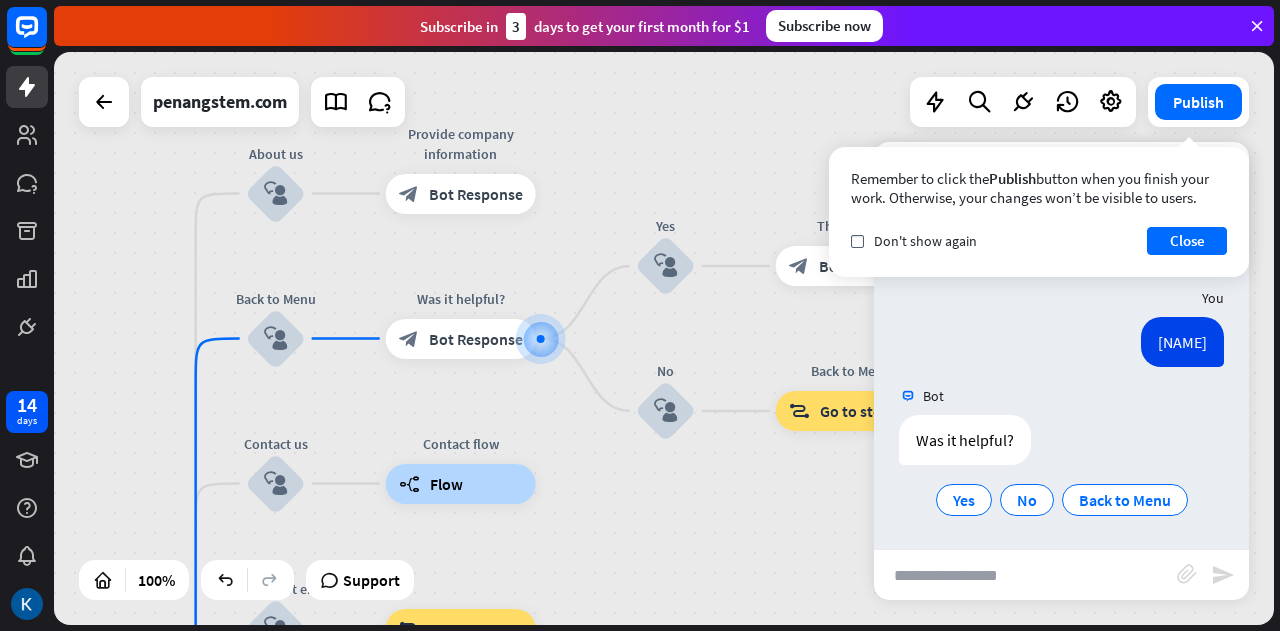 type on "*" 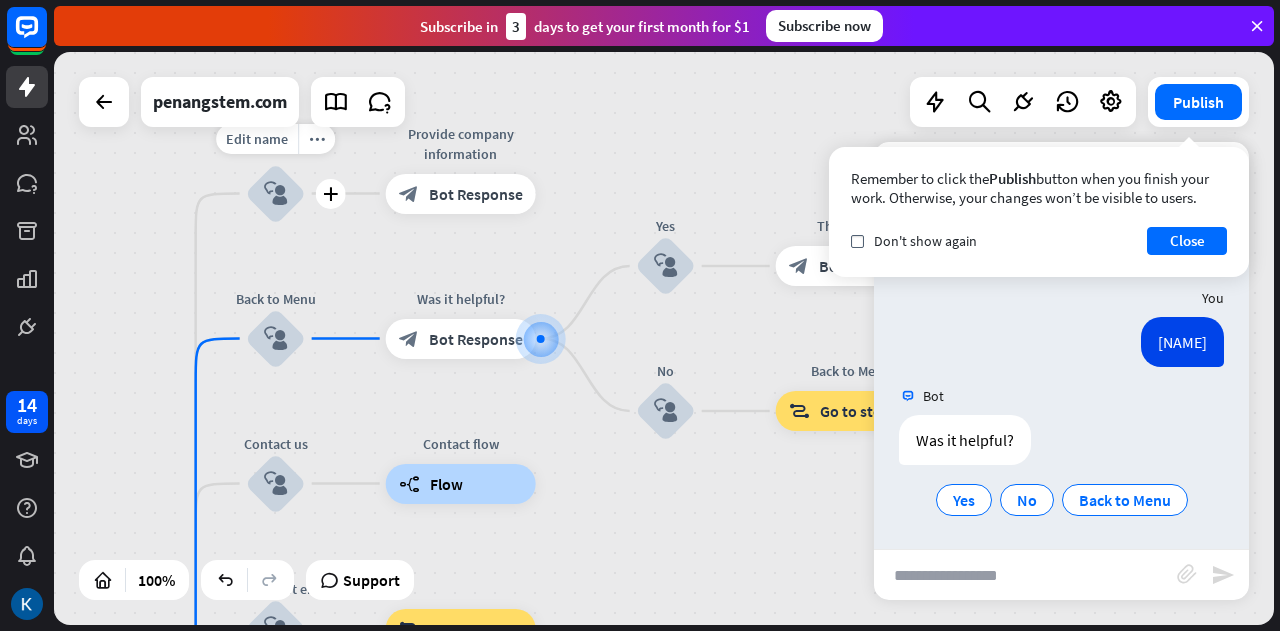 click on "block_user_input" at bounding box center [276, 194] 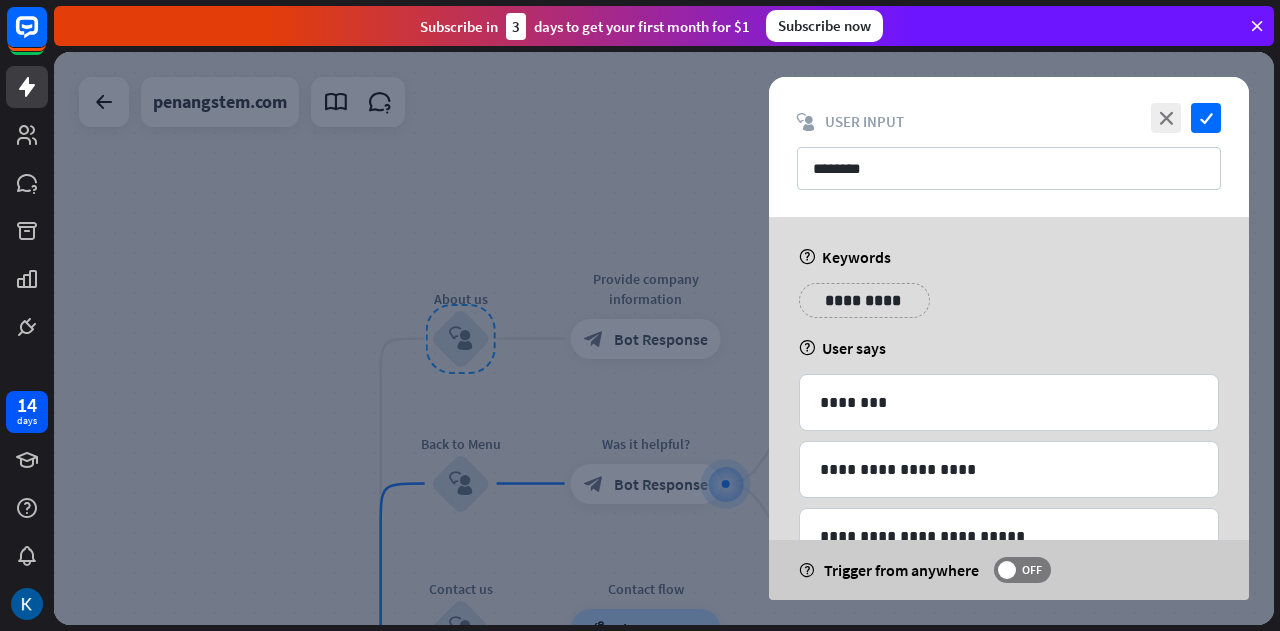 click at bounding box center [664, 338] 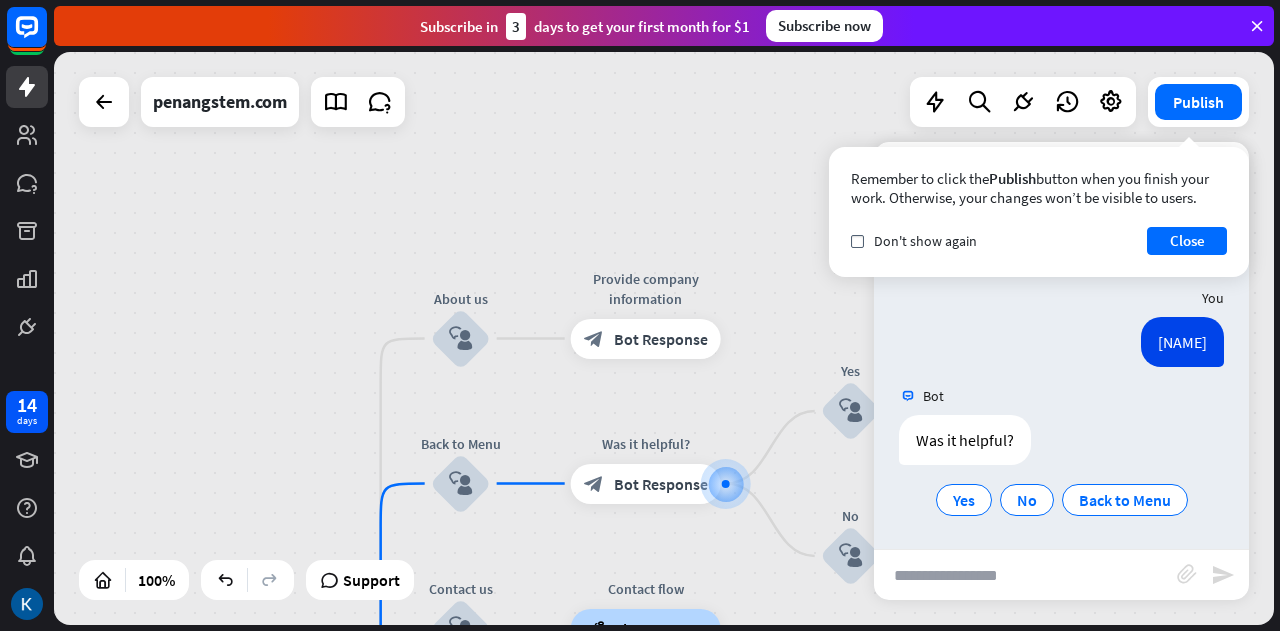 click at bounding box center (1025, 575) 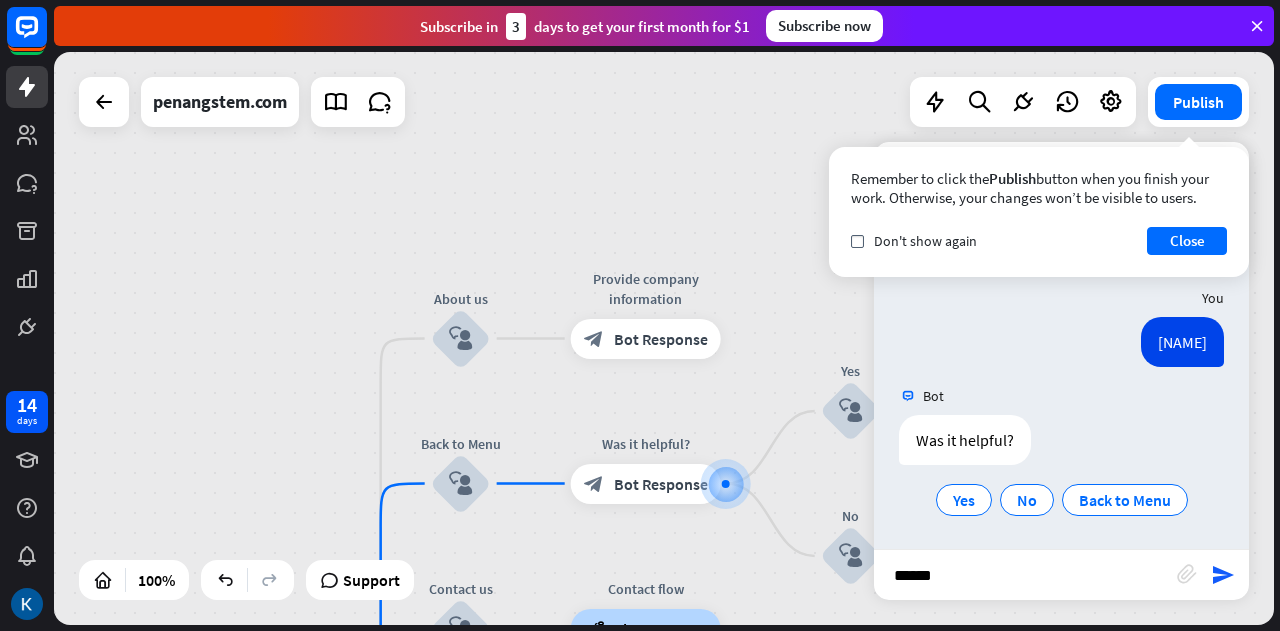 type on "*******" 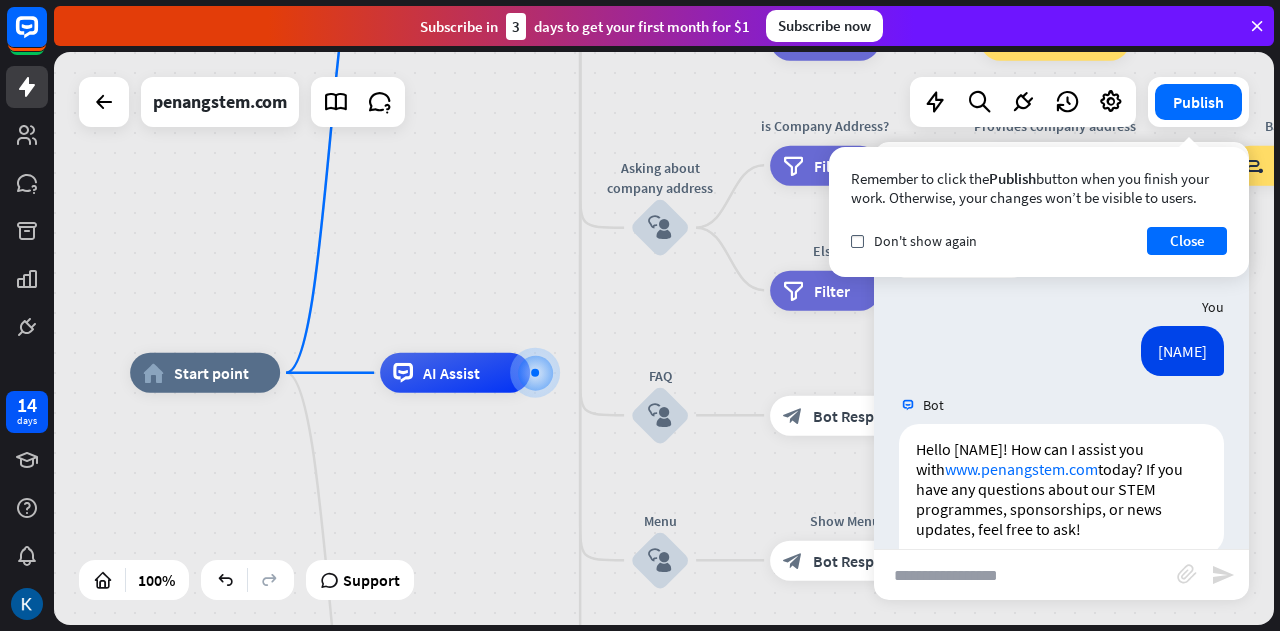 scroll, scrollTop: 342, scrollLeft: 0, axis: vertical 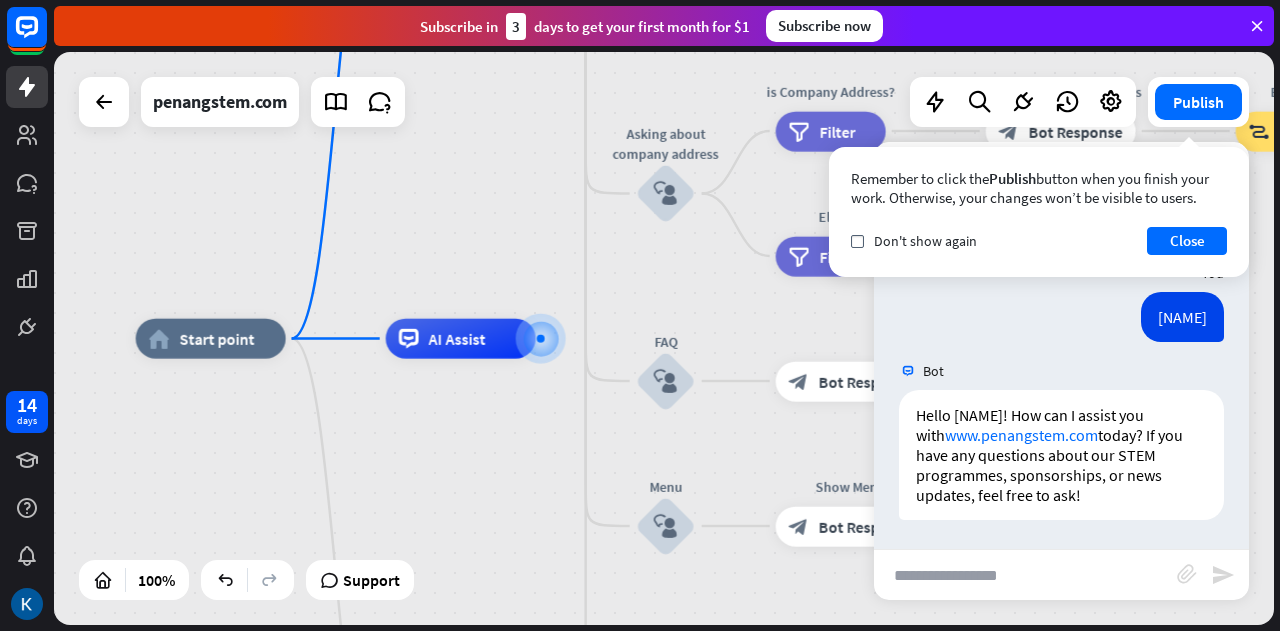 click at bounding box center [1025, 575] 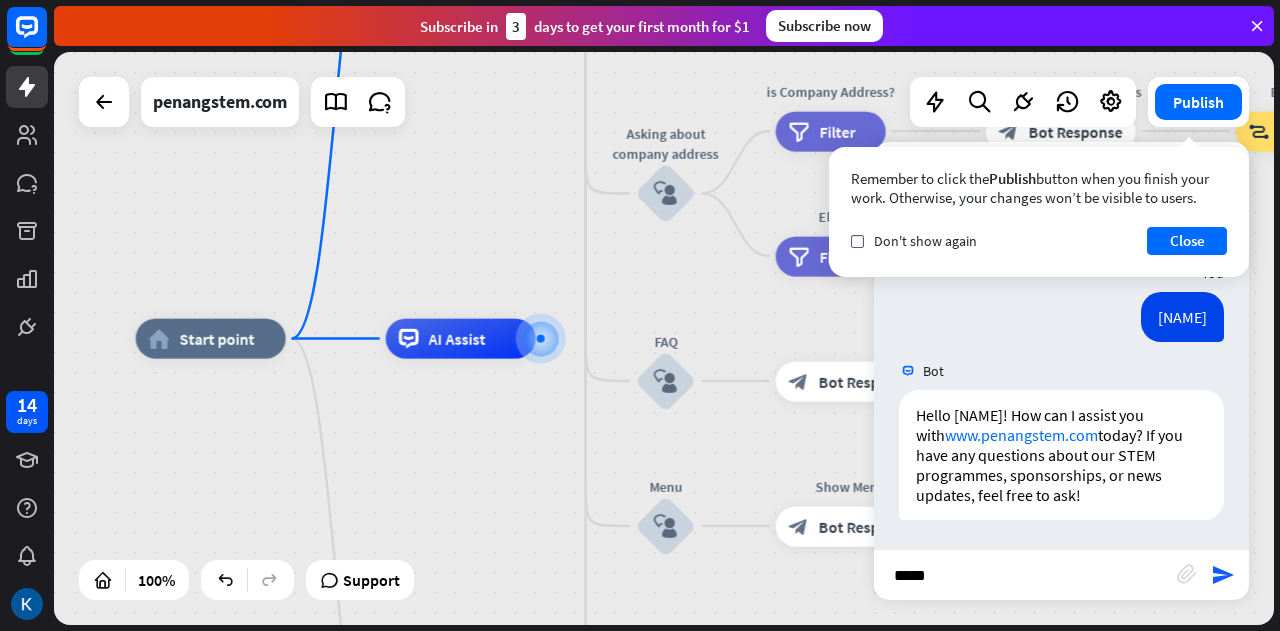 type on "******" 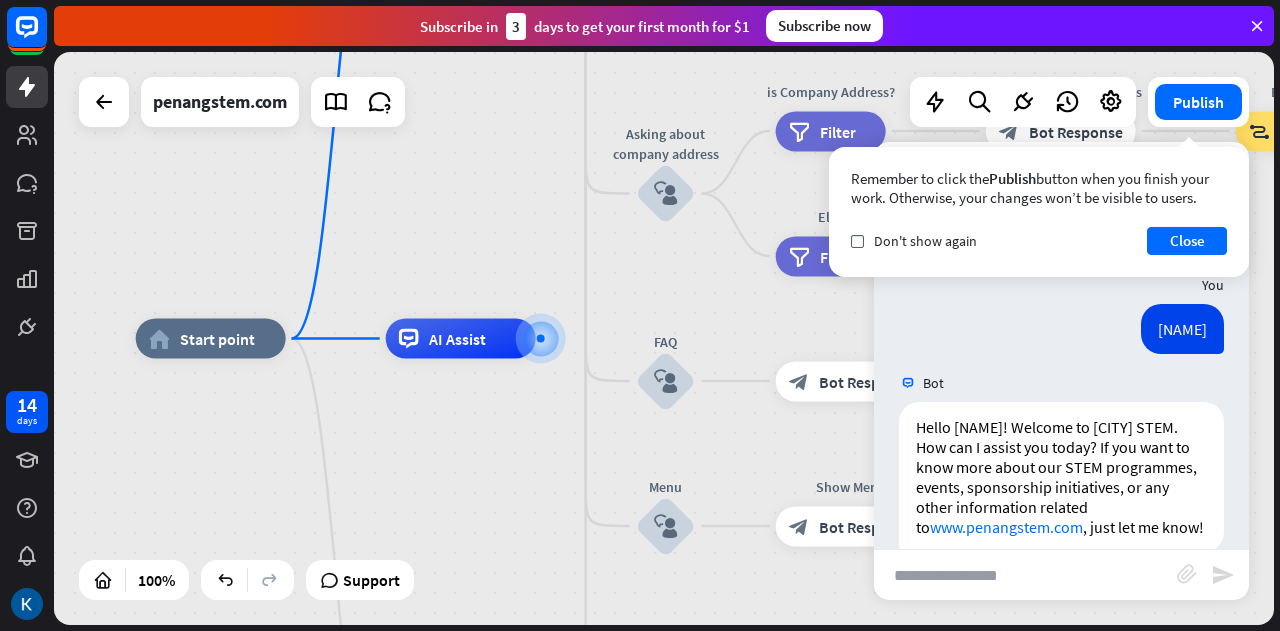 scroll, scrollTop: 658, scrollLeft: 0, axis: vertical 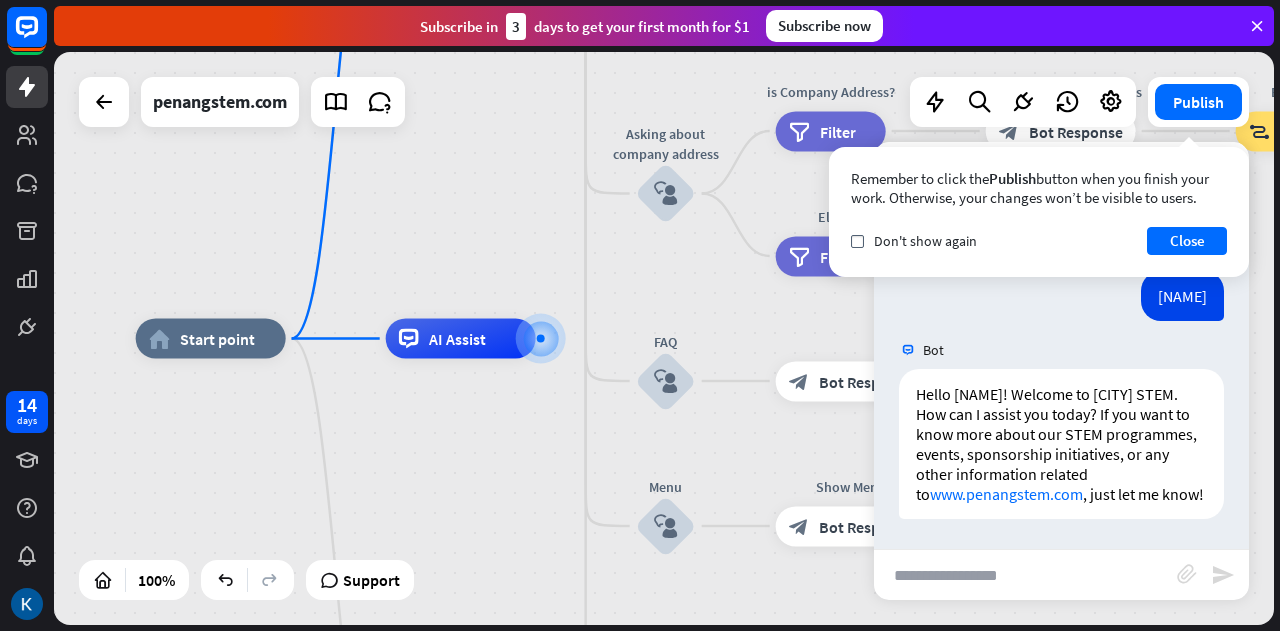 click at bounding box center [1025, 575] 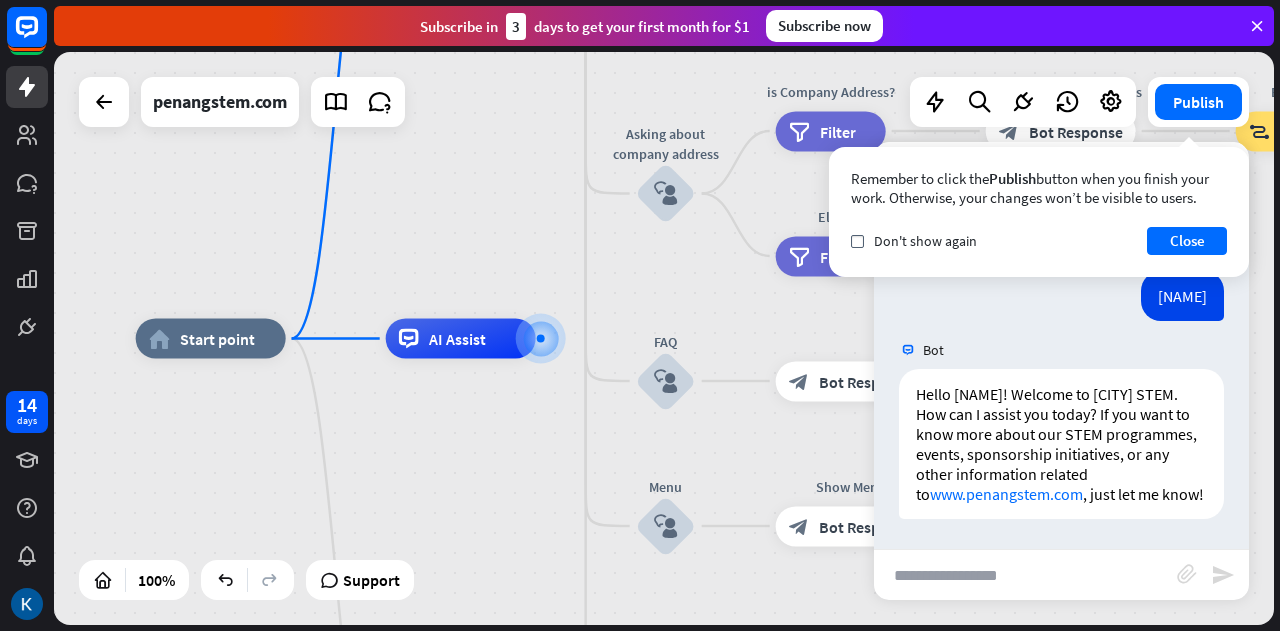 type on "*" 